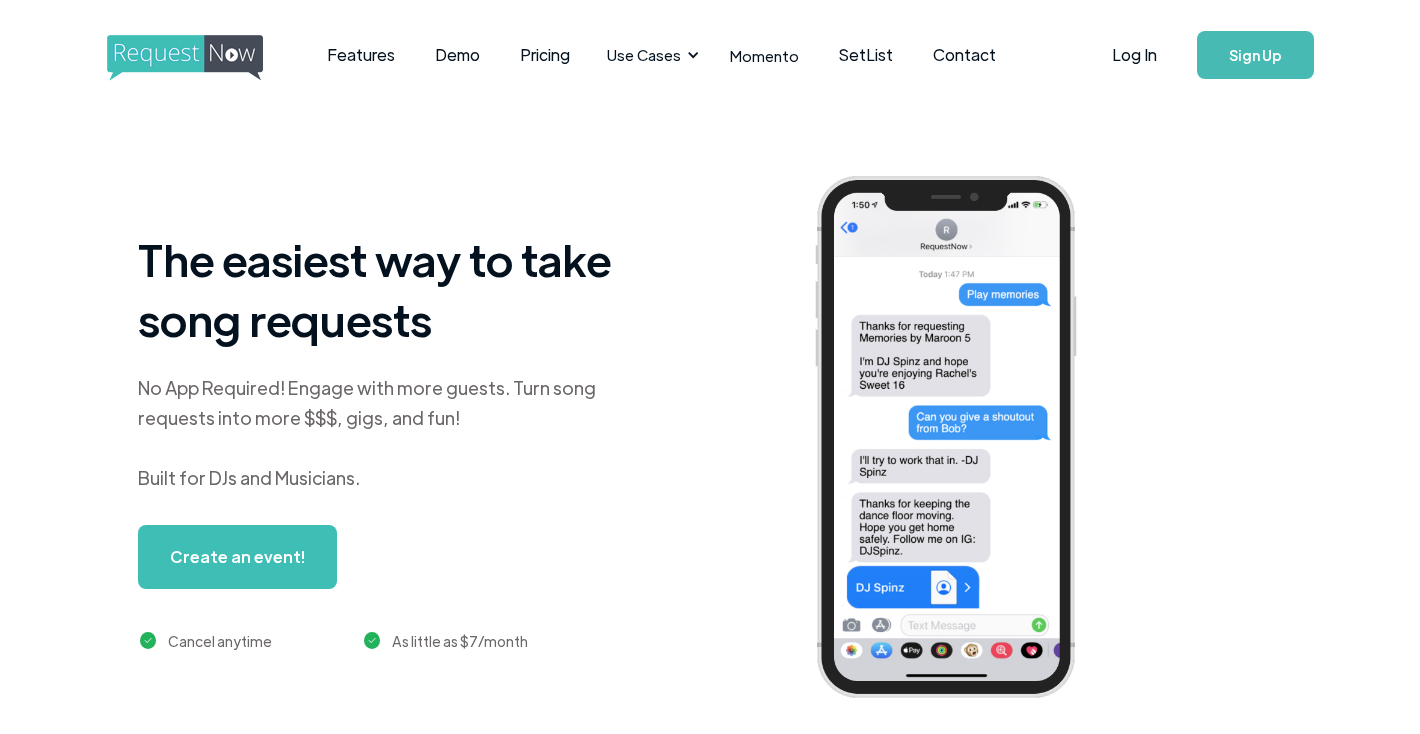 scroll, scrollTop: 0, scrollLeft: 0, axis: both 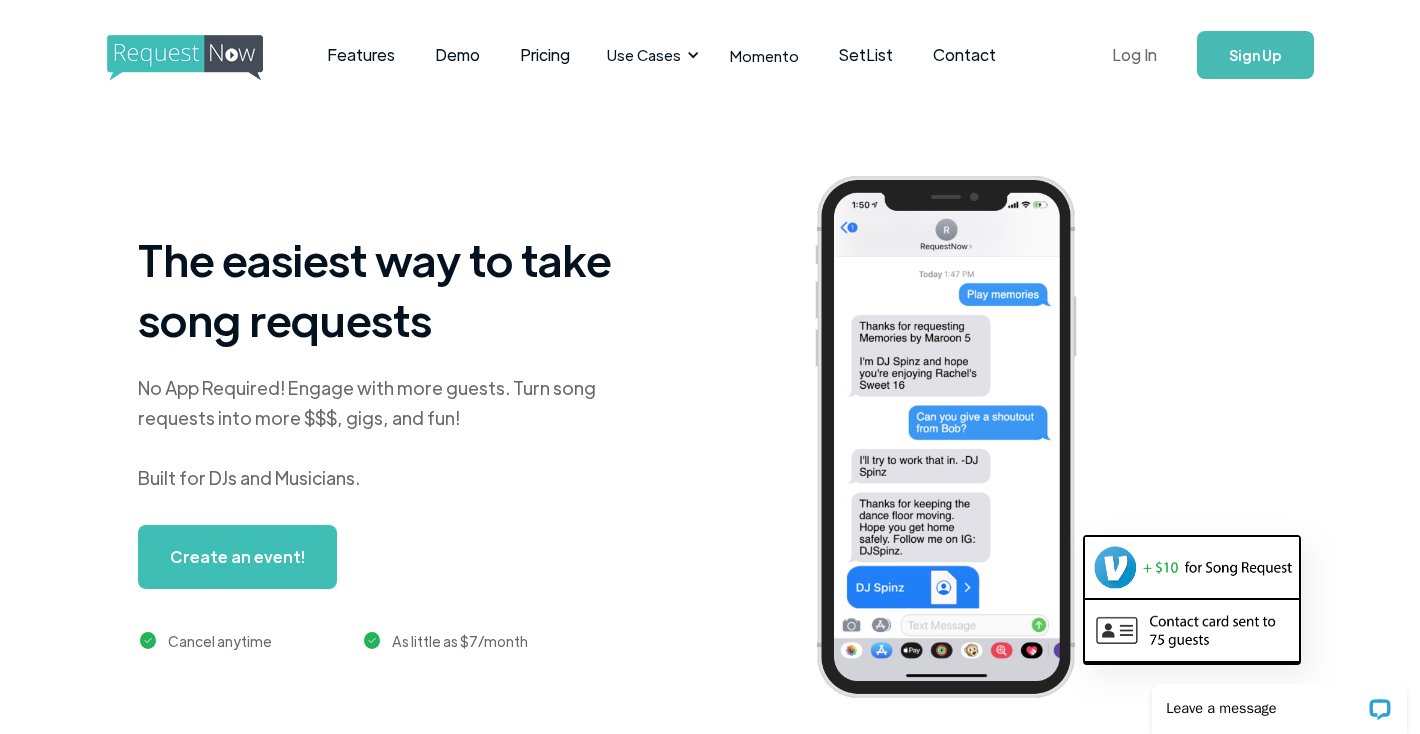 click on "Log In" at bounding box center (1134, 55) 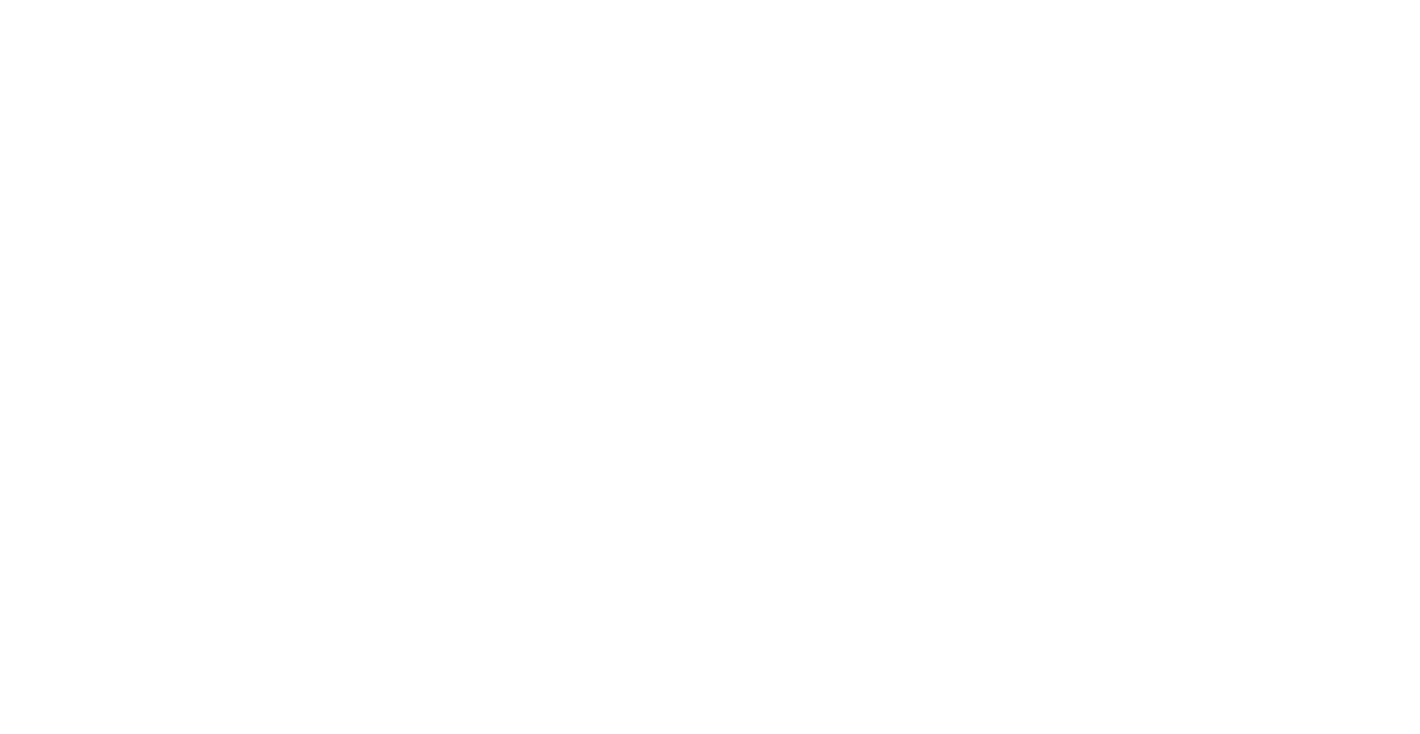 scroll, scrollTop: 0, scrollLeft: 0, axis: both 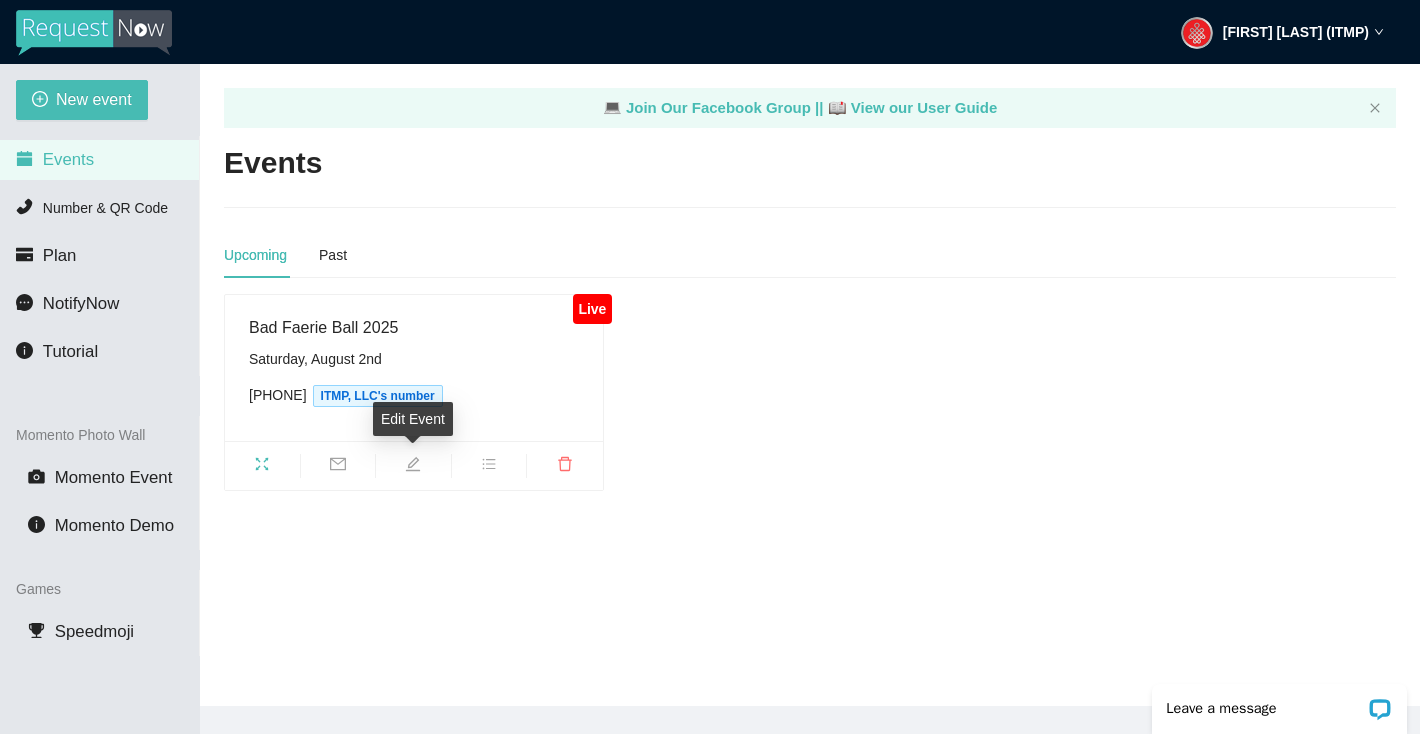 click 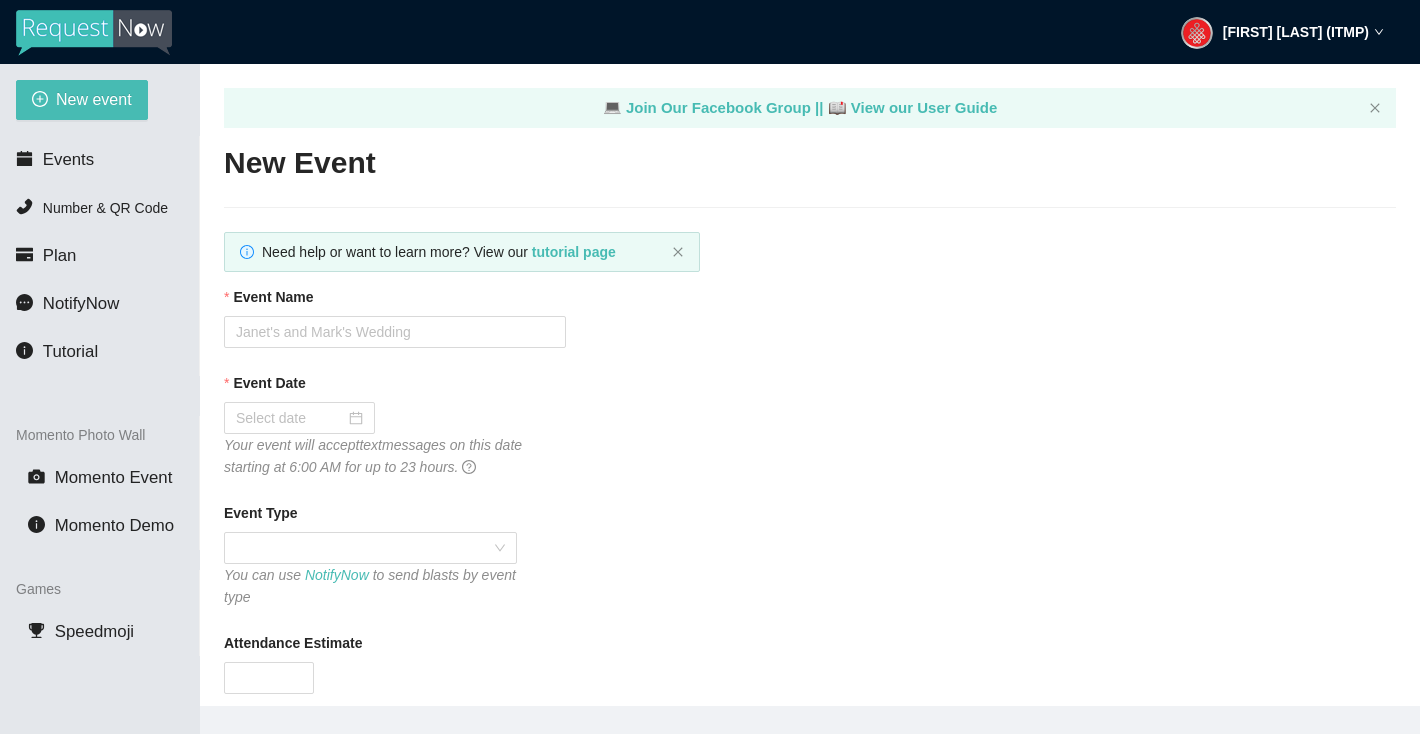 type on "Thank you for celebrating with us!  Want this vibe at your event?
Let's talk!
https://forms.gle/2vWihCBN4FqyhFnW8" 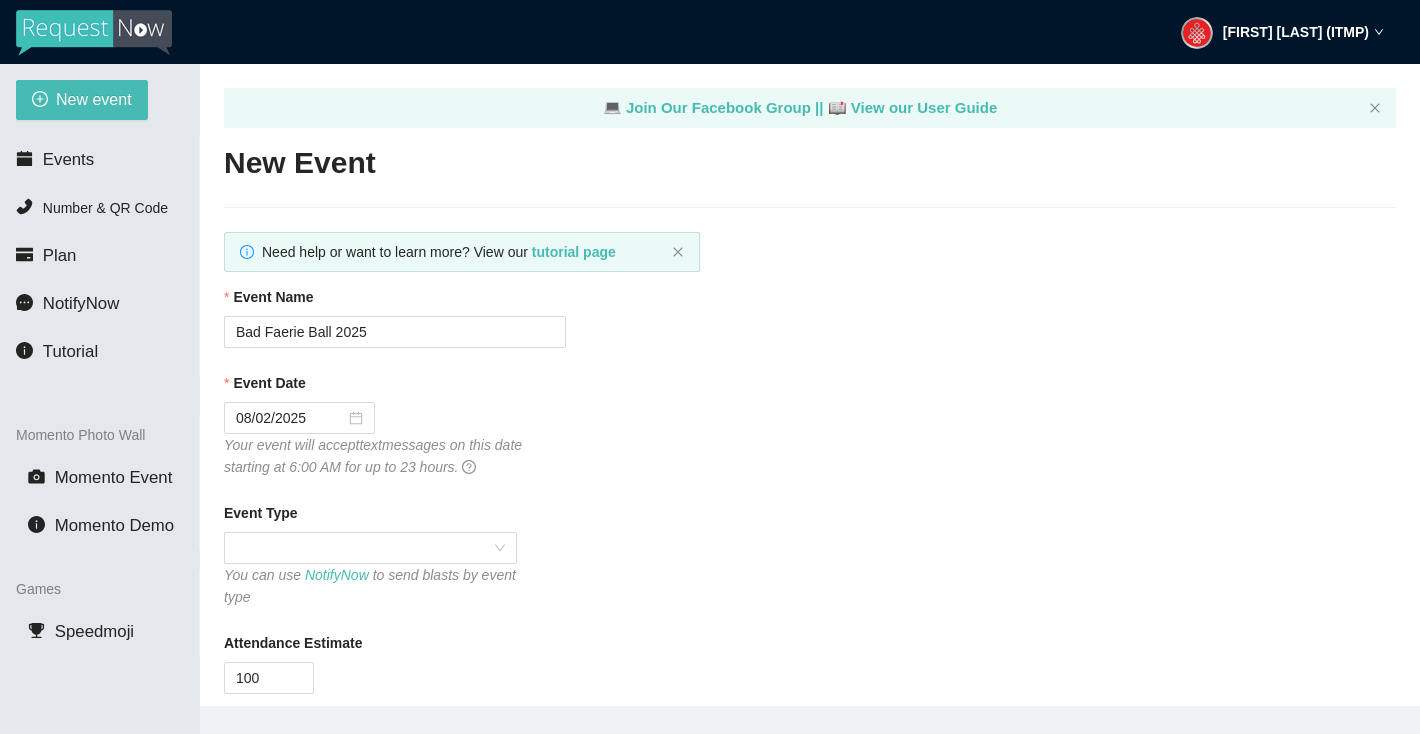type on "Thank you for celebrating with us!  Want this vibe at your event?
Let's talk!
https://forms.gle/2vWihCBN4FqyhFnW8" 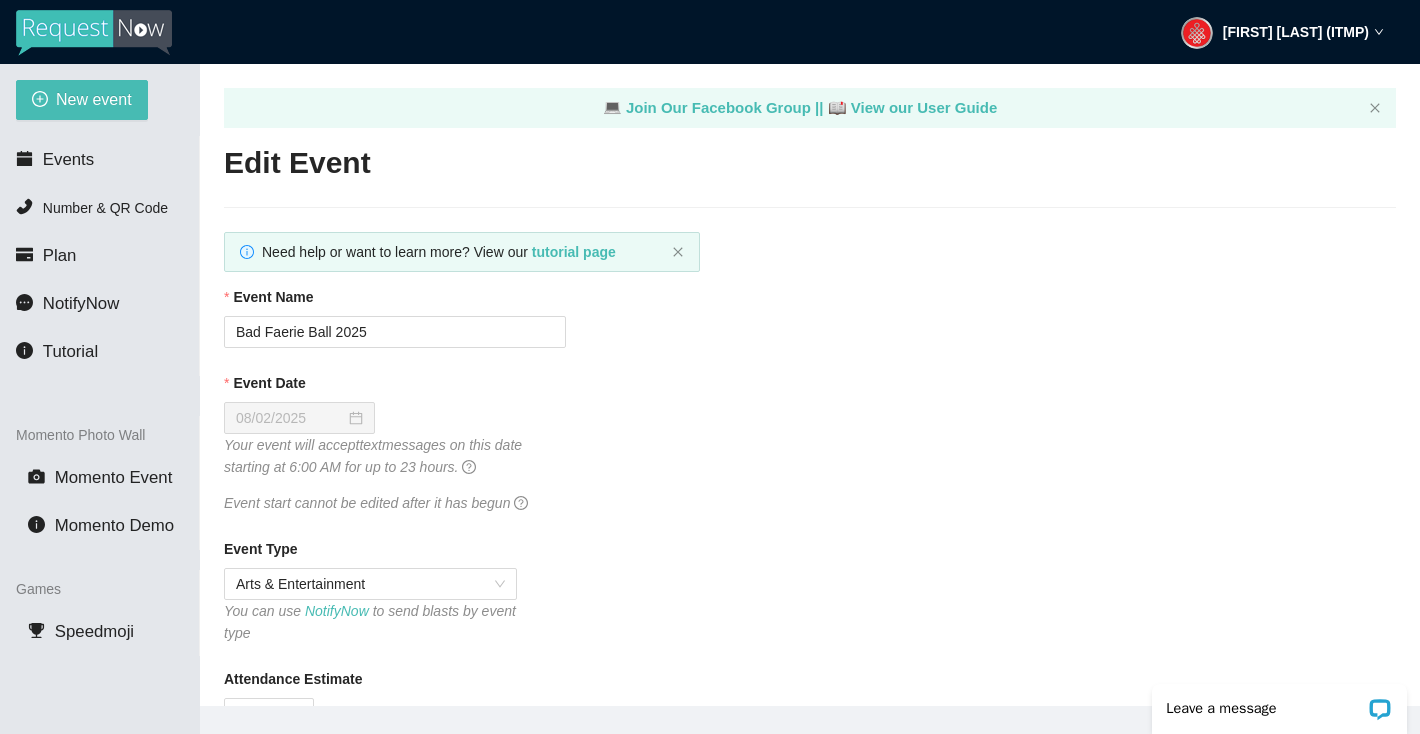 scroll, scrollTop: 0, scrollLeft: 0, axis: both 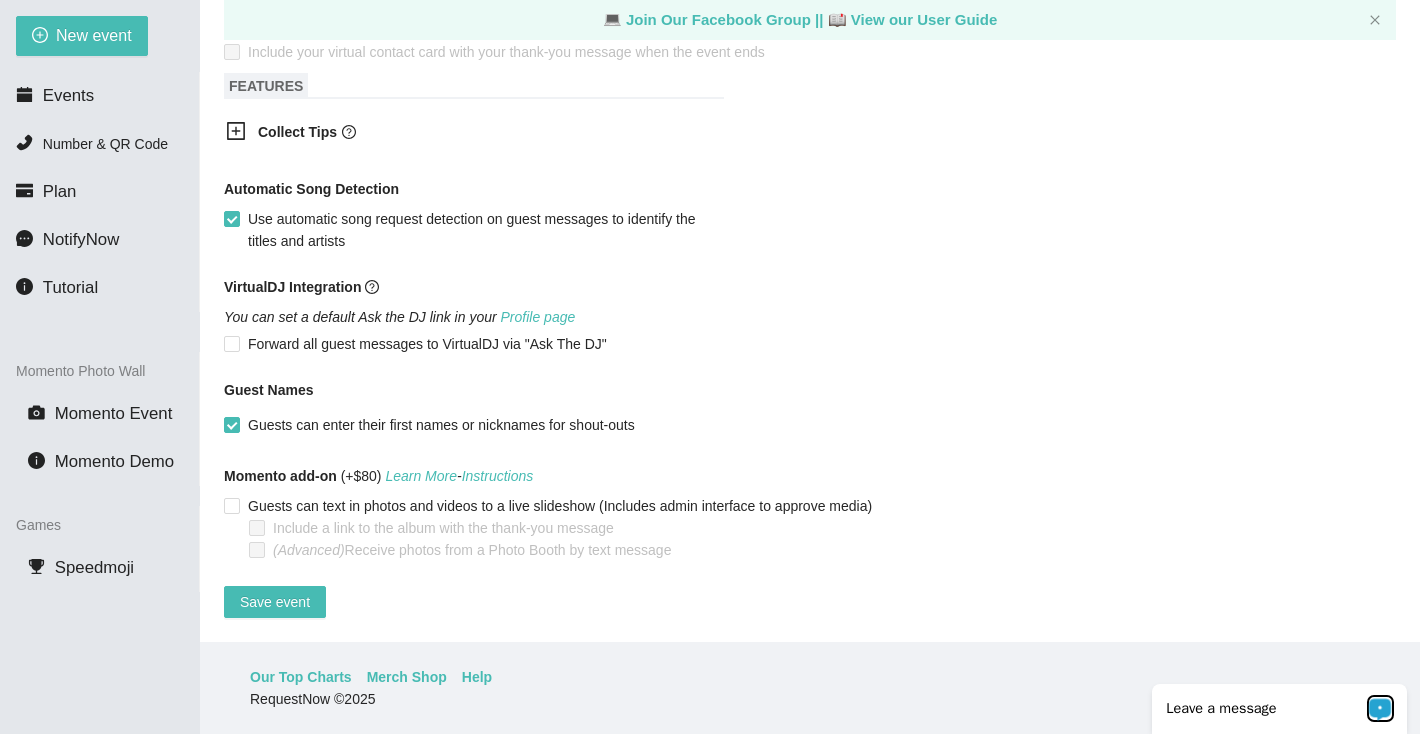 click 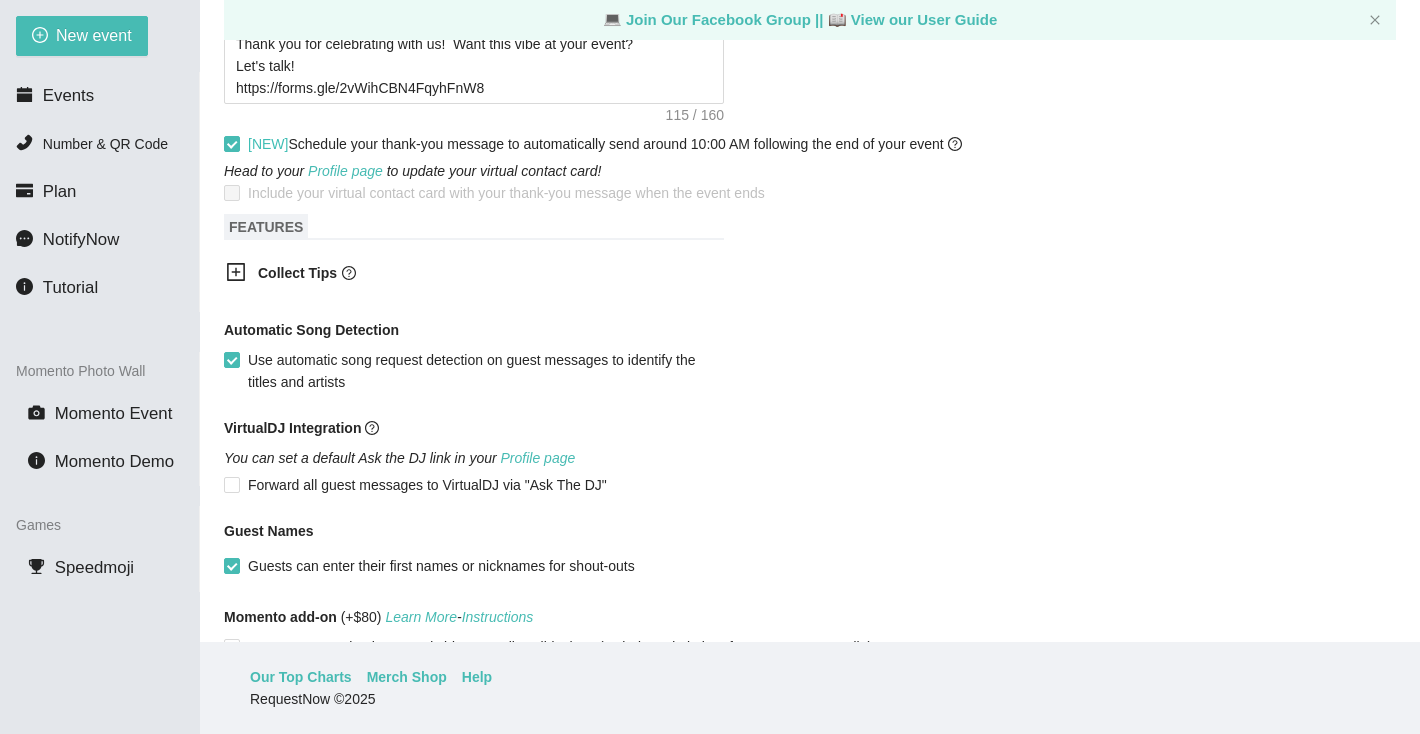 scroll, scrollTop: 941, scrollLeft: 0, axis: vertical 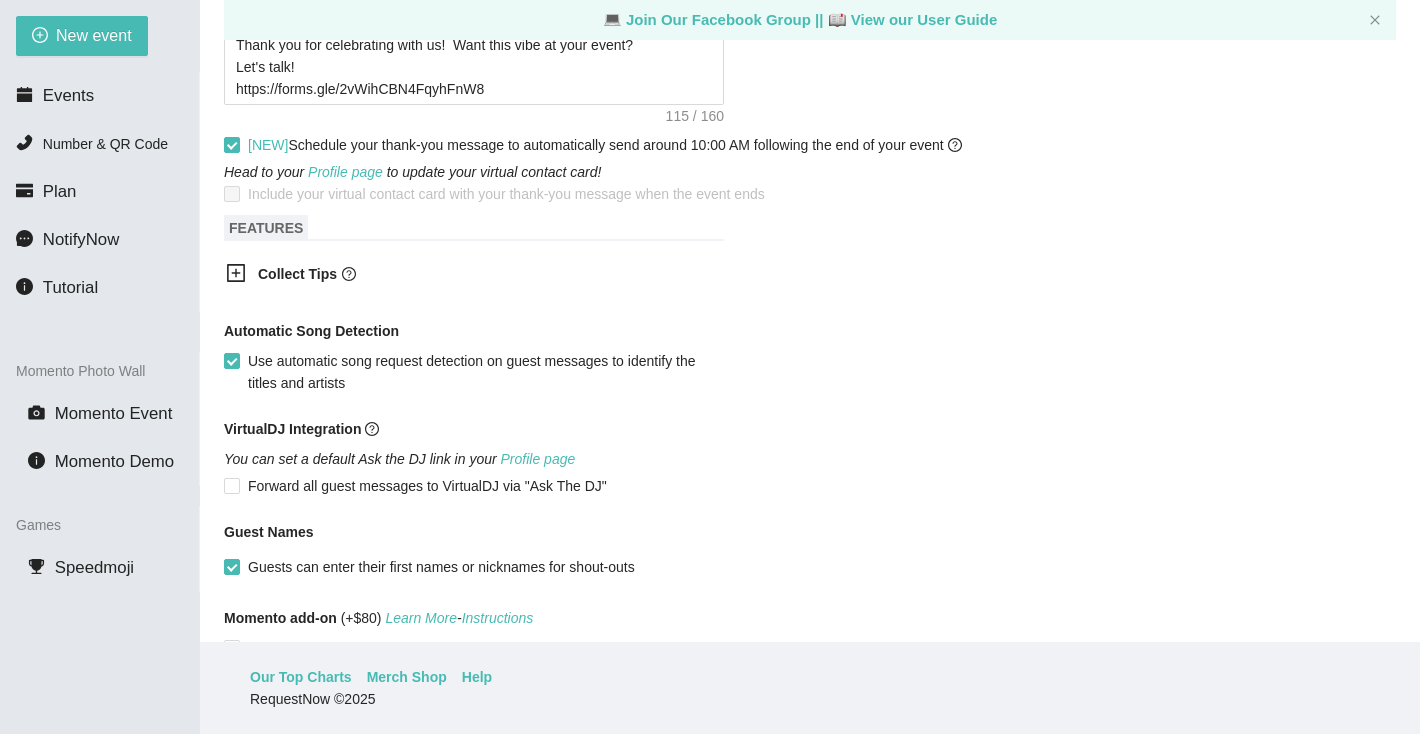 click 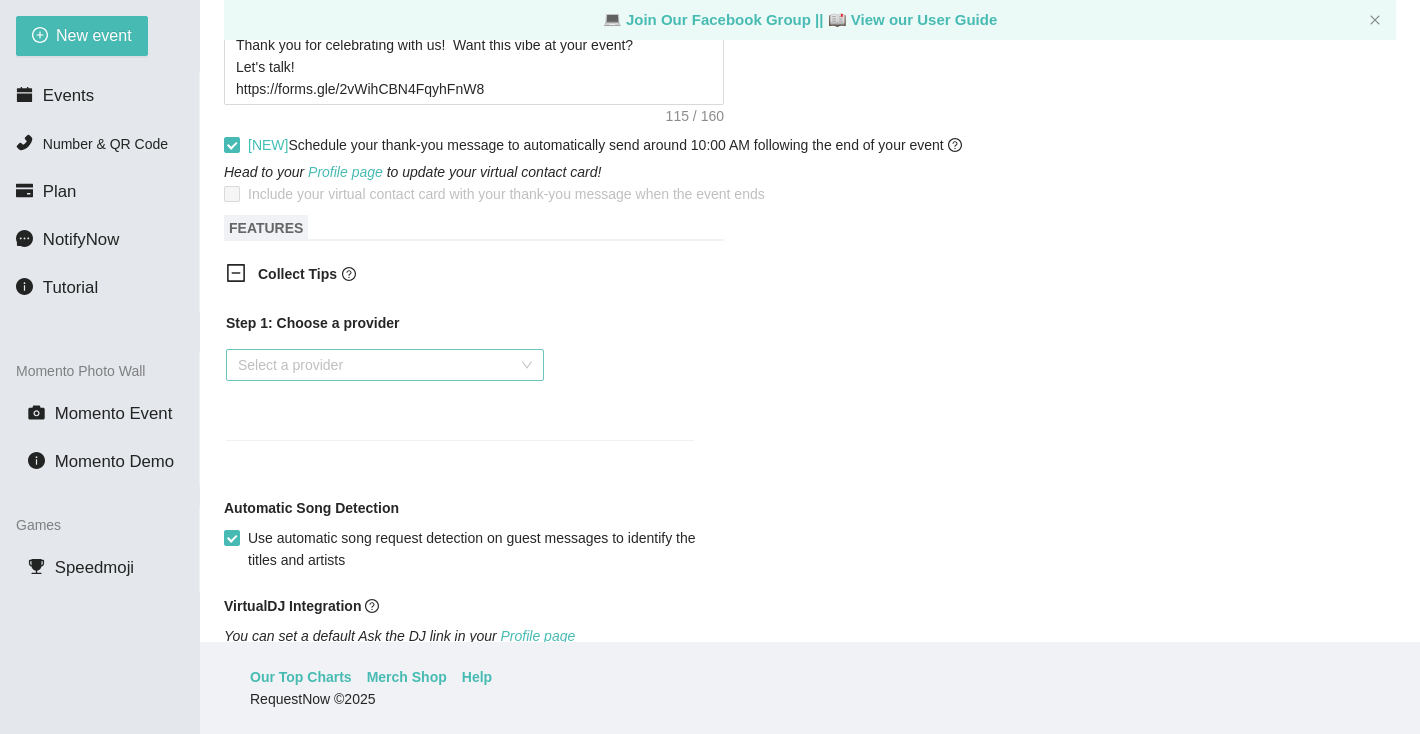 click on "Select a provider" at bounding box center (385, 365) 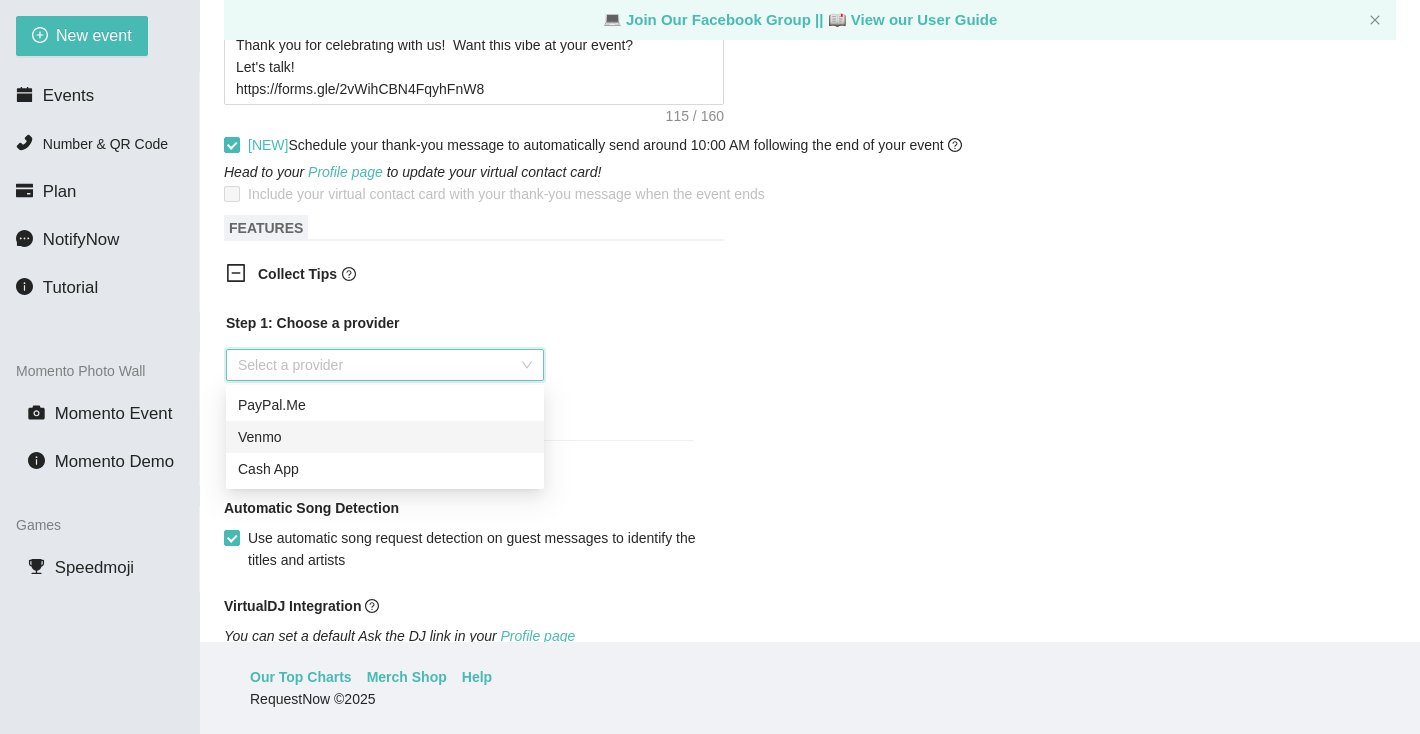 click on "Venmo" at bounding box center [385, 437] 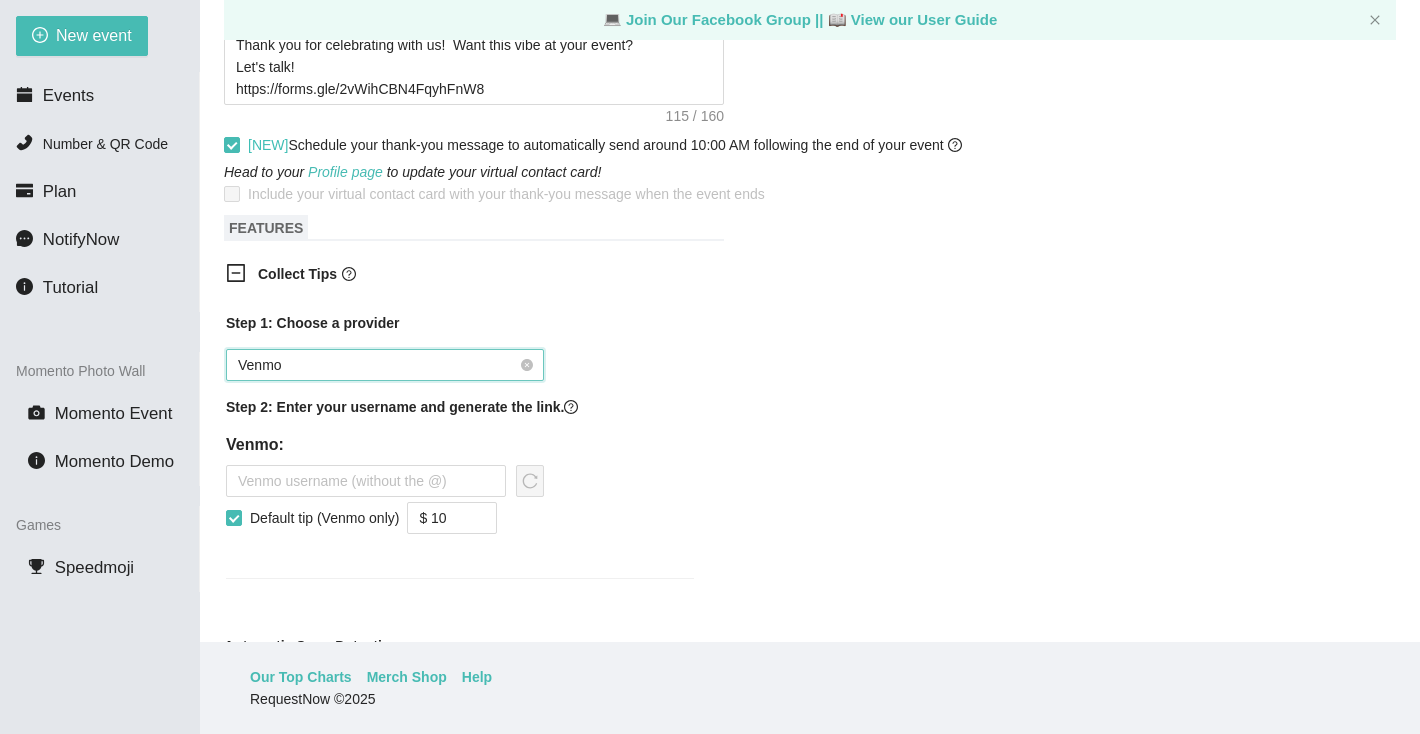 click on "Venmo" at bounding box center [385, 365] 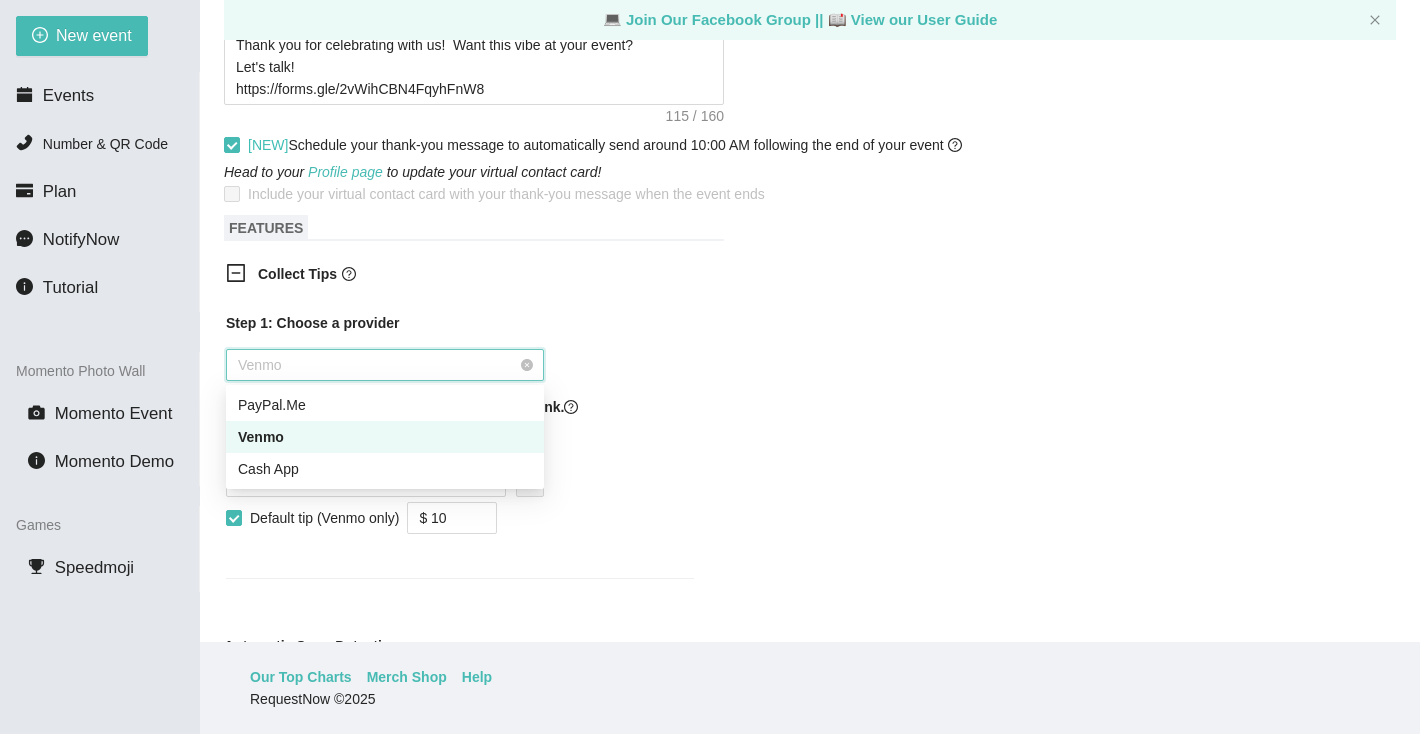 click on "Venmo" at bounding box center [385, 365] 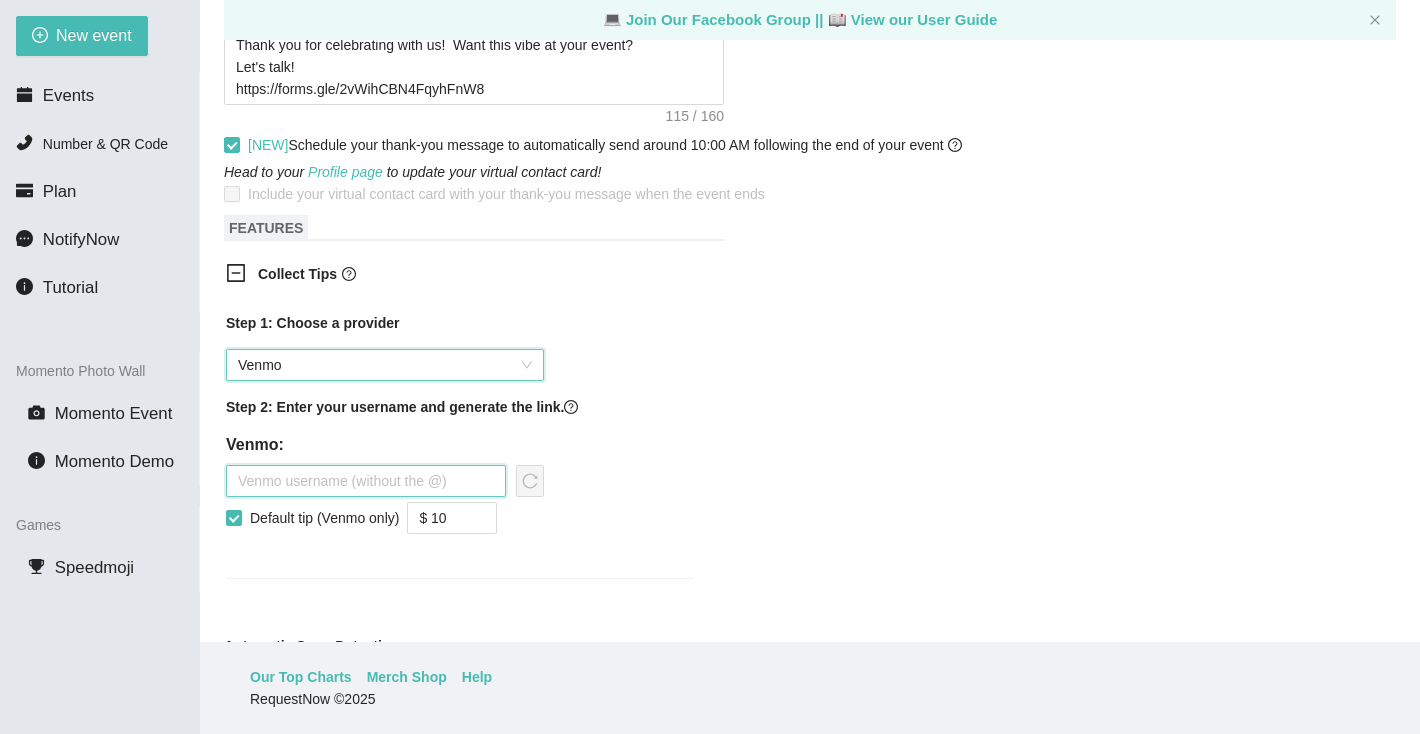 click at bounding box center (366, 481) 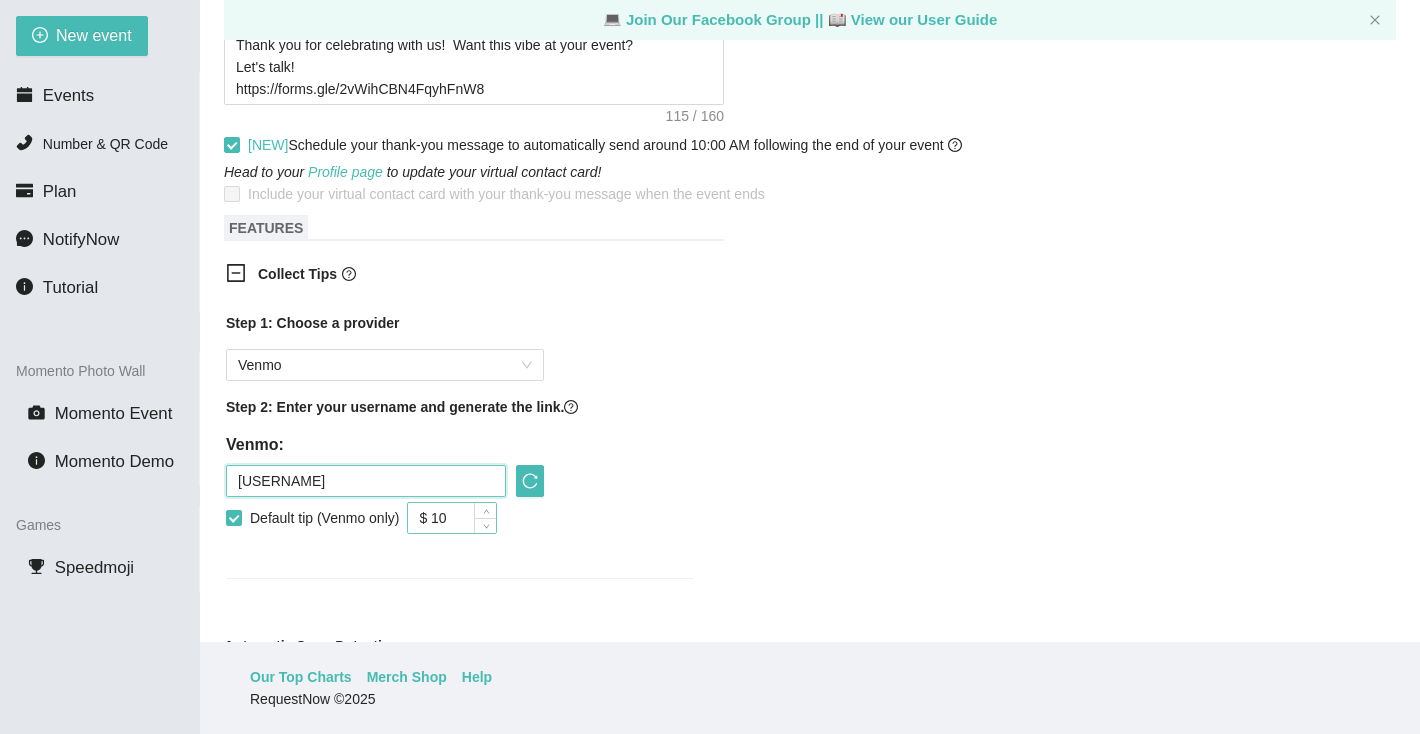 type on "Jude-Wellington" 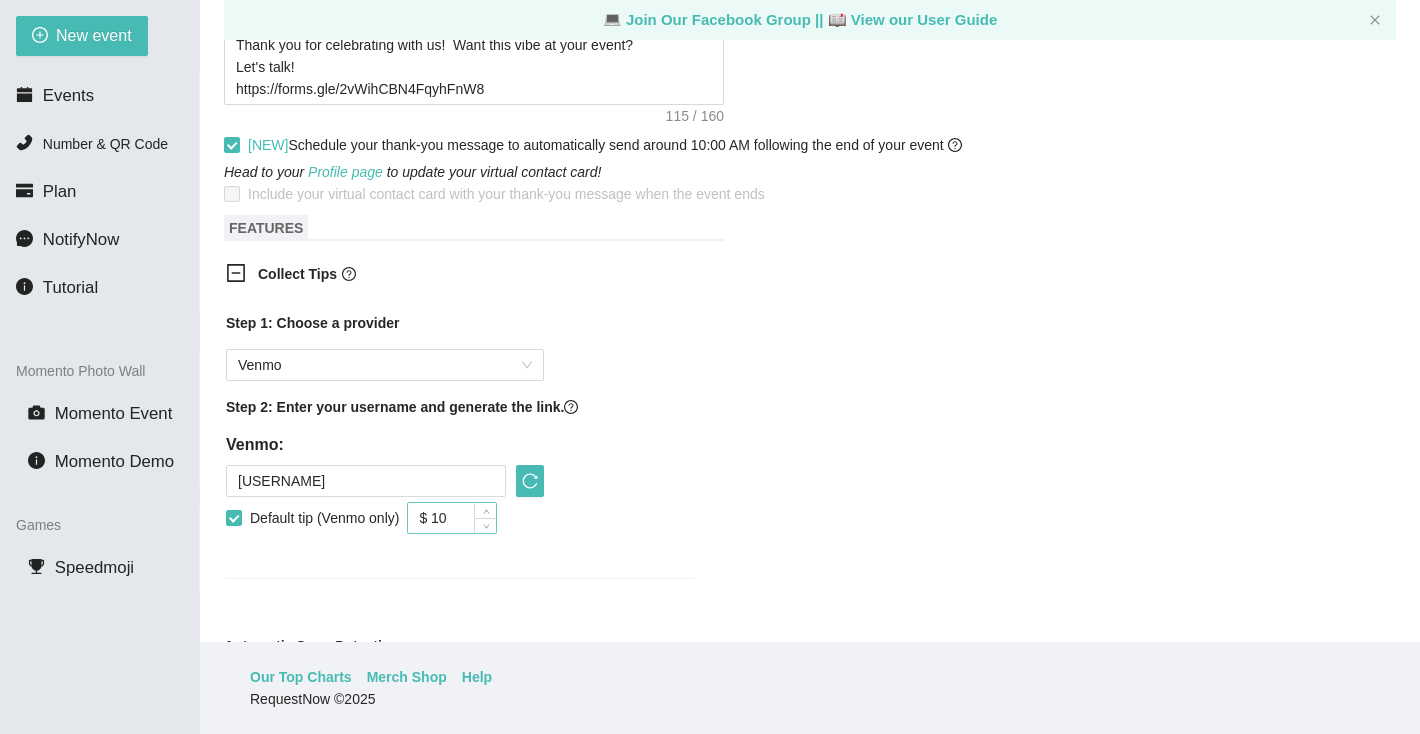click on "$ 10" at bounding box center [452, 518] 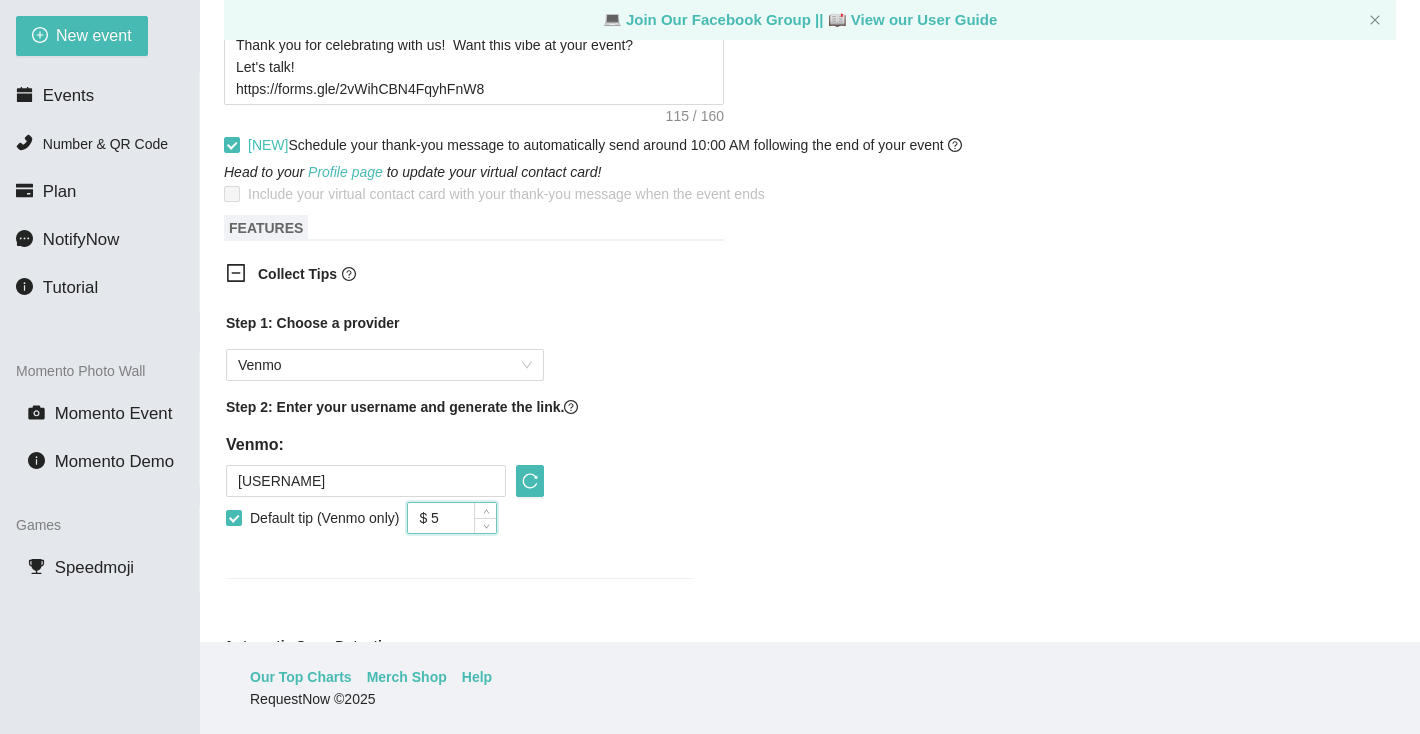 type on "$ 5" 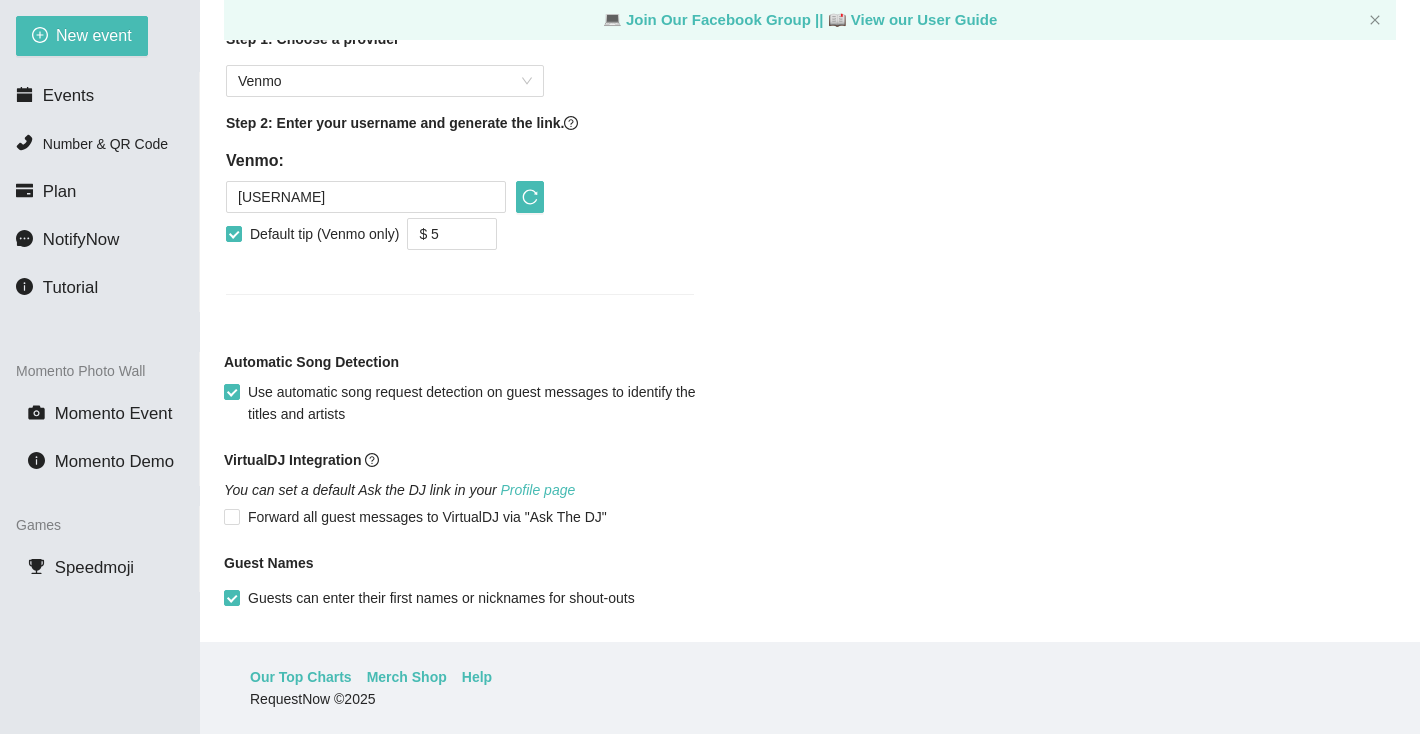 scroll, scrollTop: 1414, scrollLeft: 0, axis: vertical 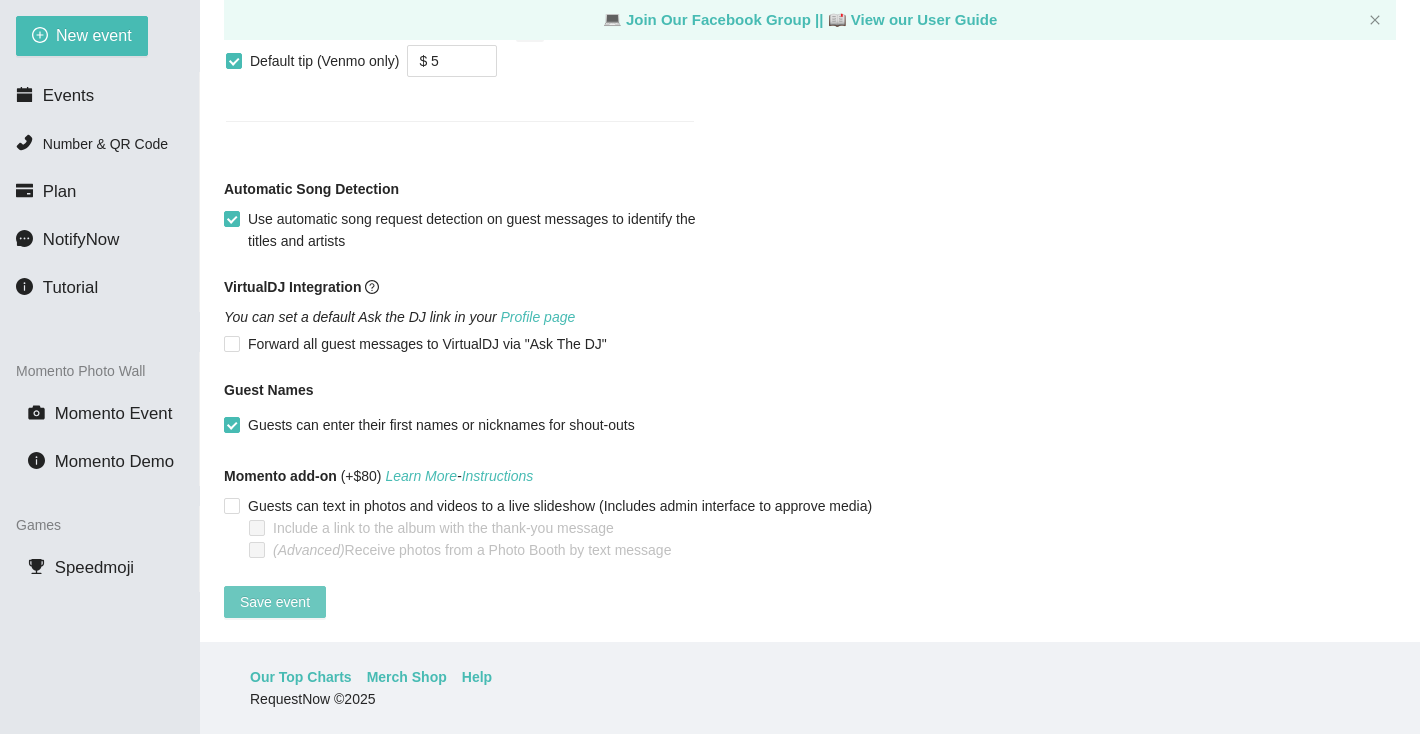click on "Save event" at bounding box center (275, 602) 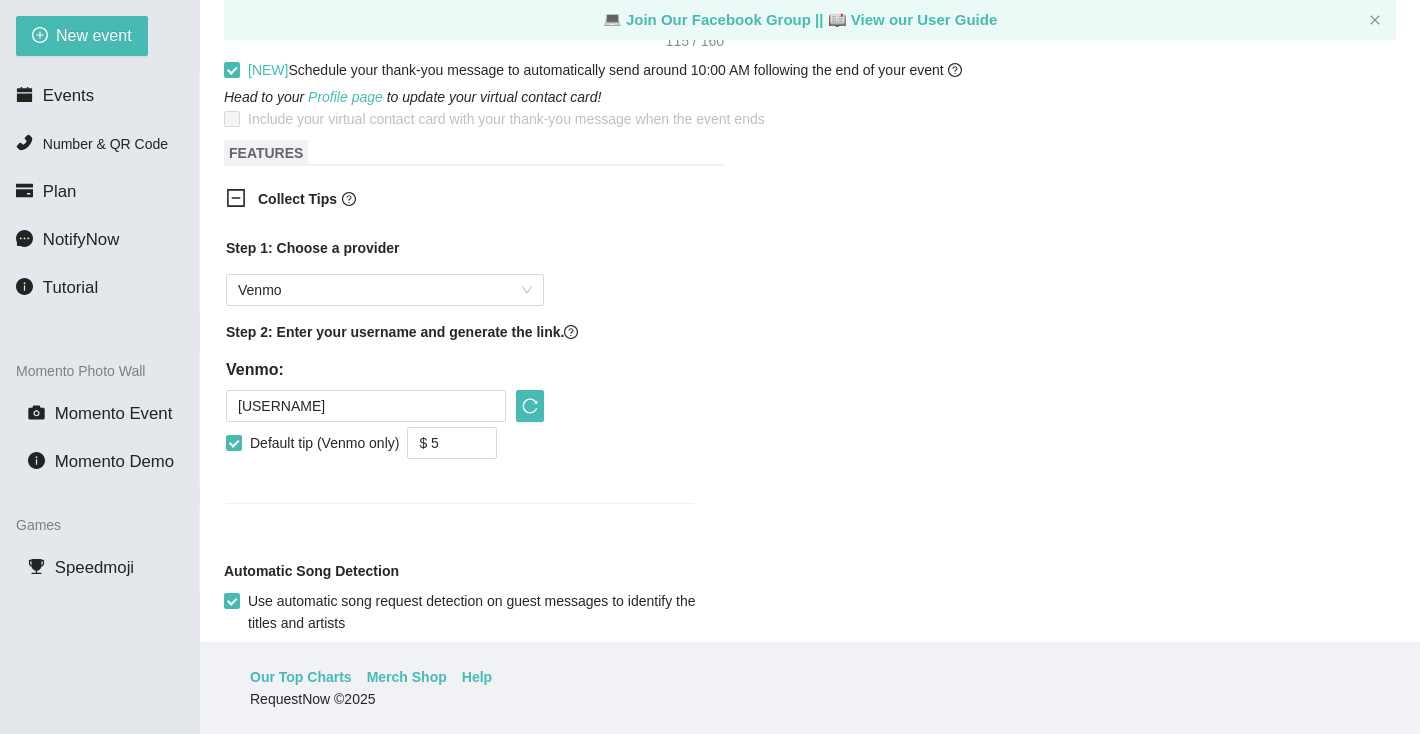 scroll, scrollTop: 1018, scrollLeft: 0, axis: vertical 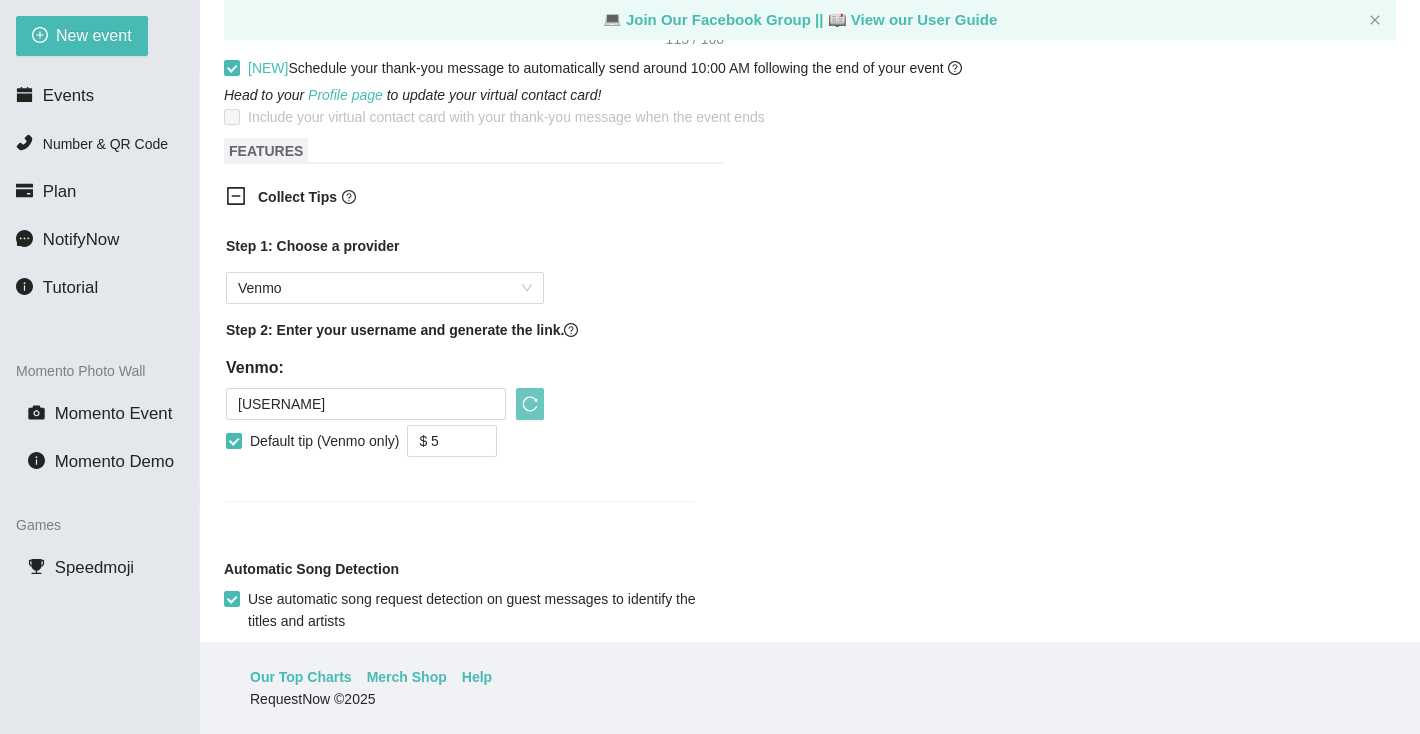 click 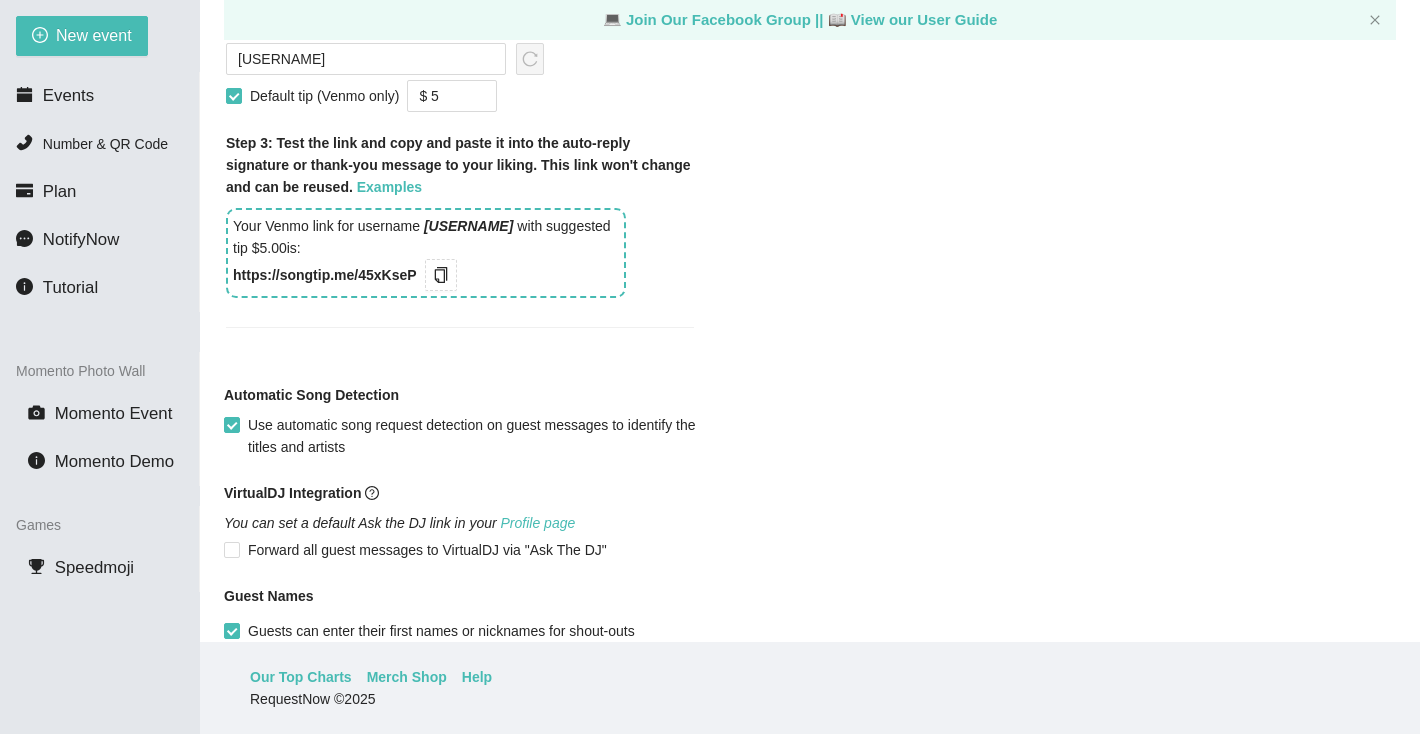 scroll, scrollTop: 719, scrollLeft: 0, axis: vertical 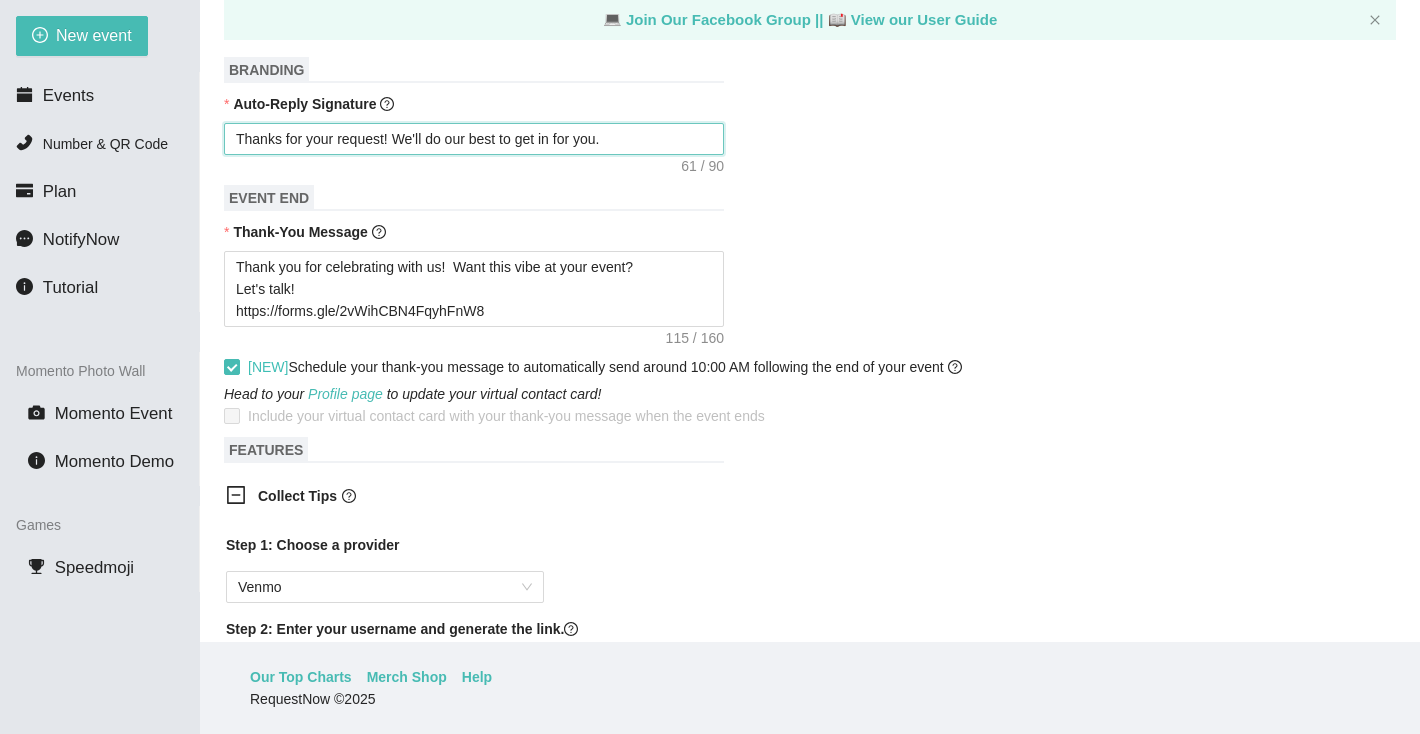 click on "Thanks for your request! We'll do our best to get in for you." at bounding box center [474, 139] 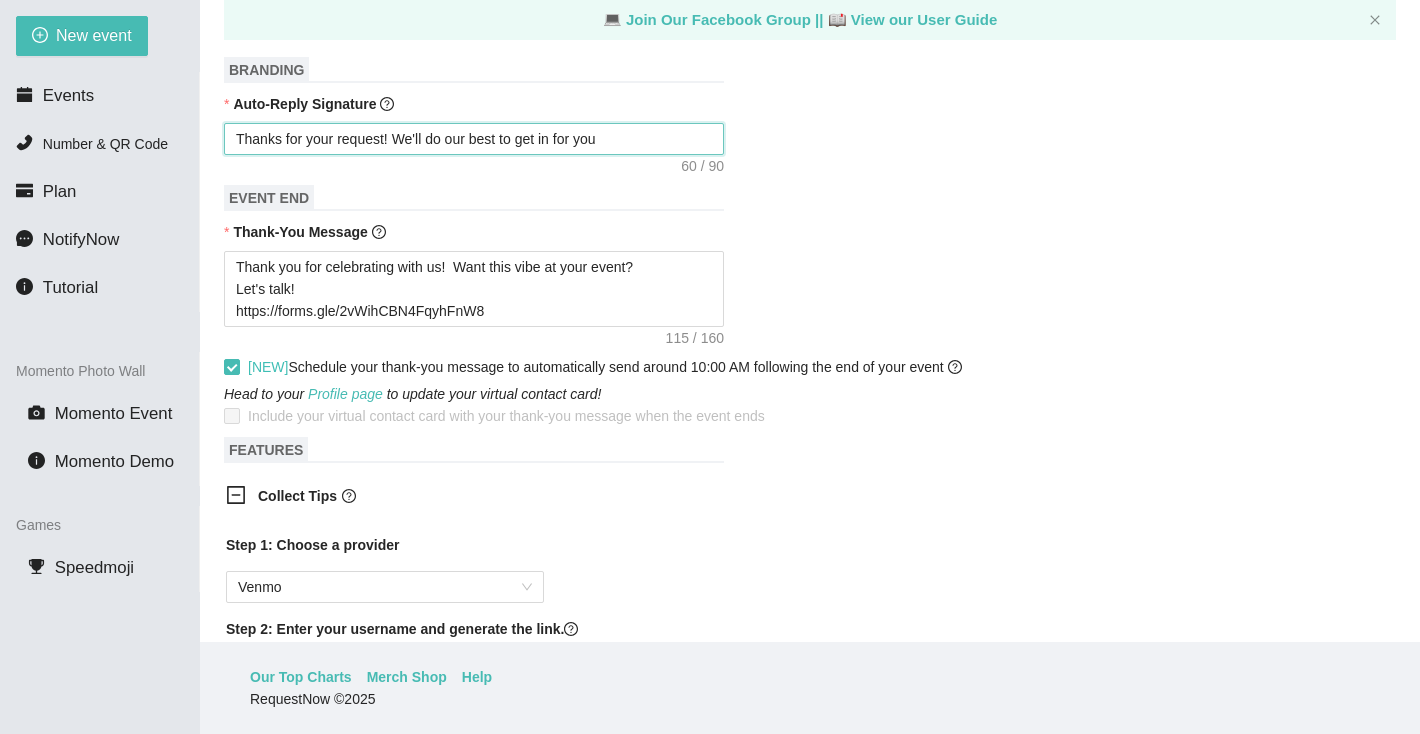type on "Thanks for your request! We'll do our best to get in for you" 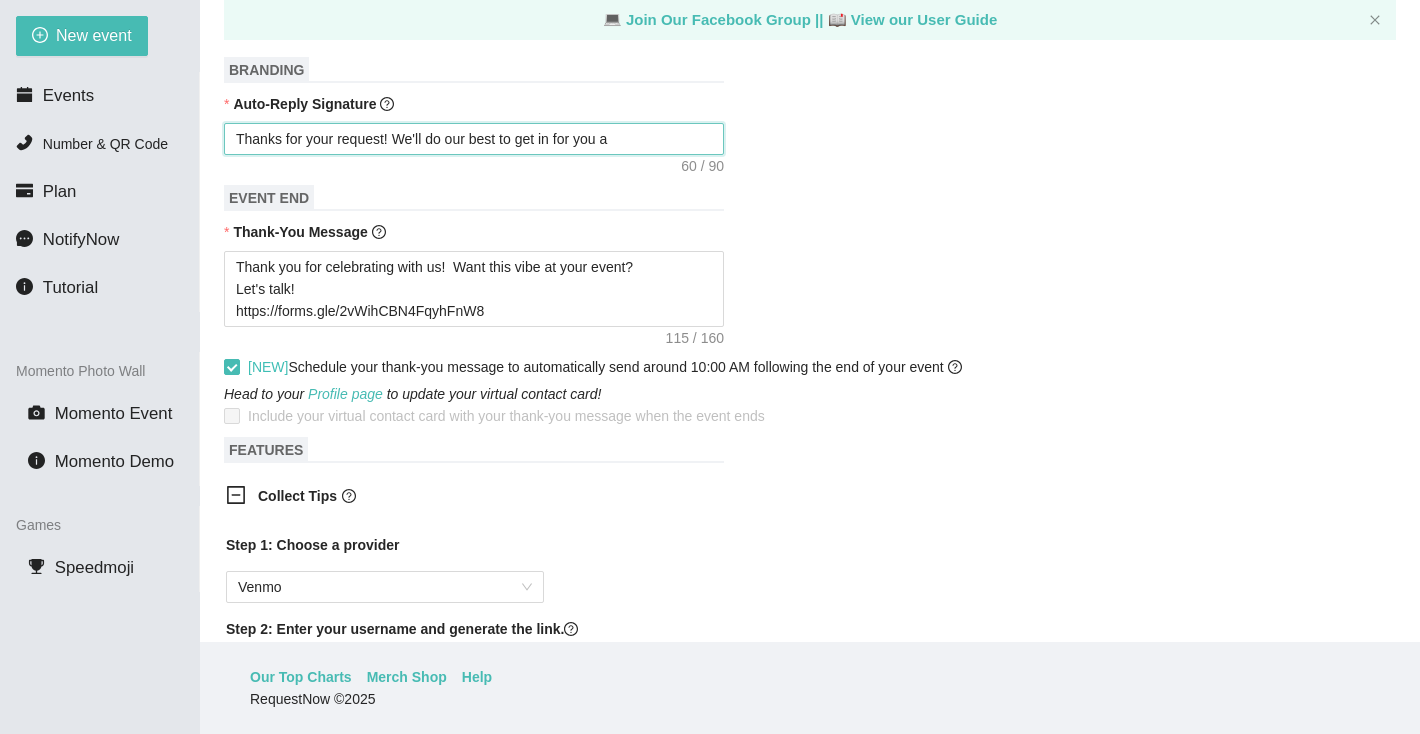 type on "Thanks for your request! We'll do our best to get in for you an" 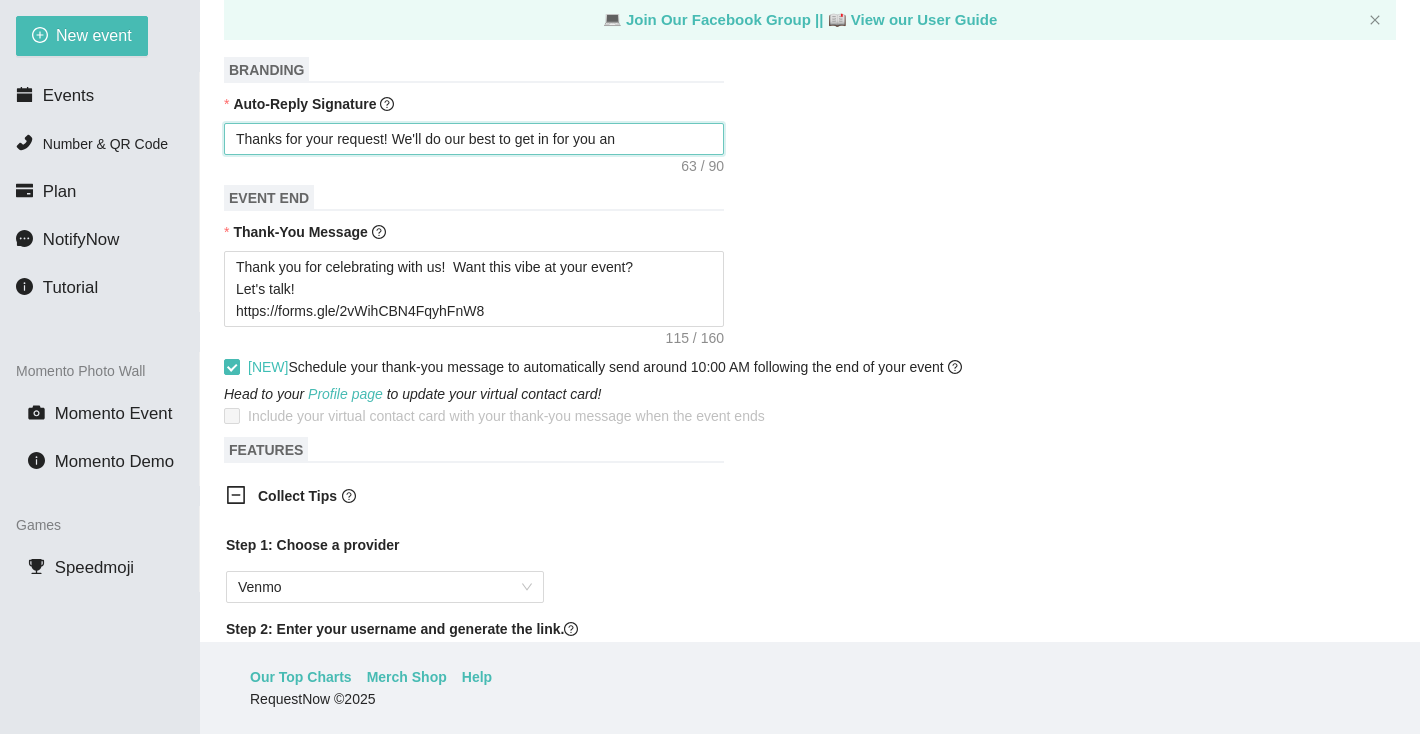 type on "Thanks for your request! We'll do our best to get in for you and" 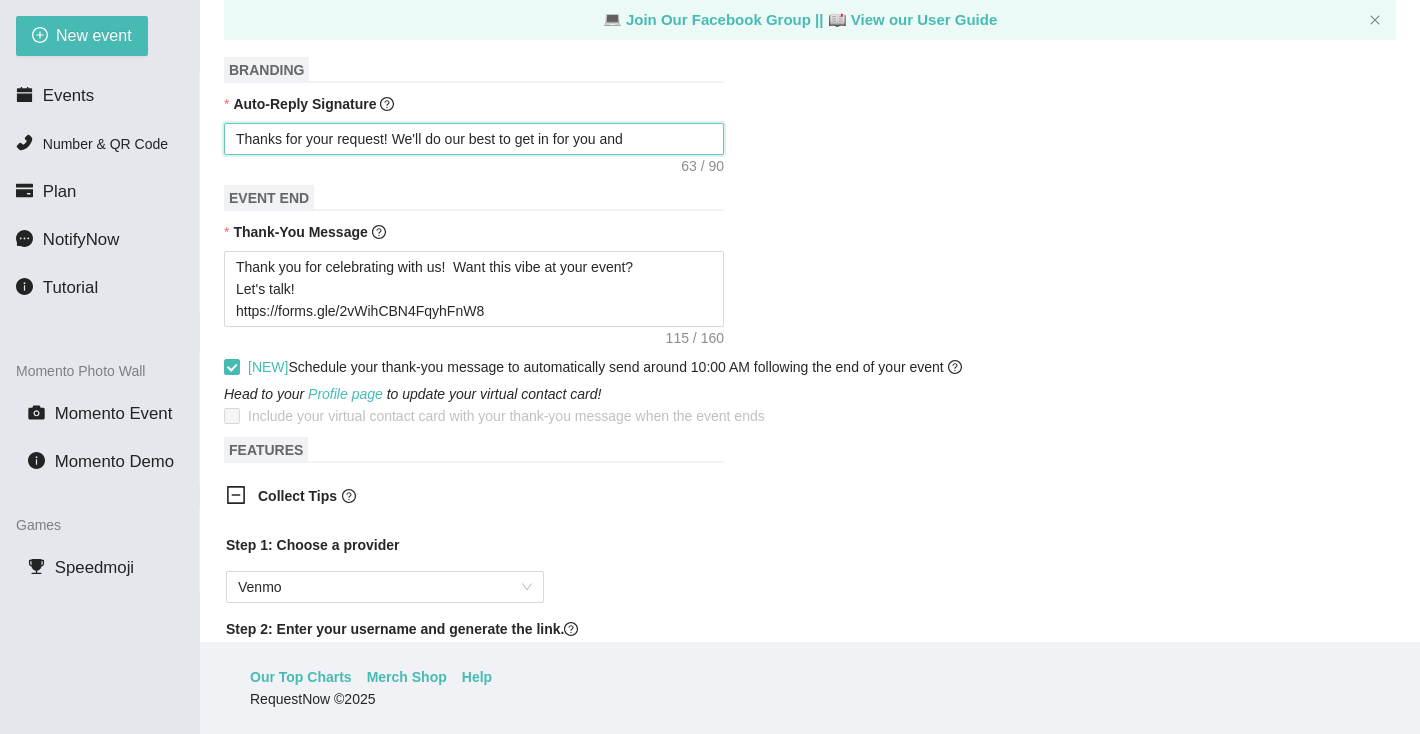 type on "Thanks for your request! We'll do our best to get in for you and" 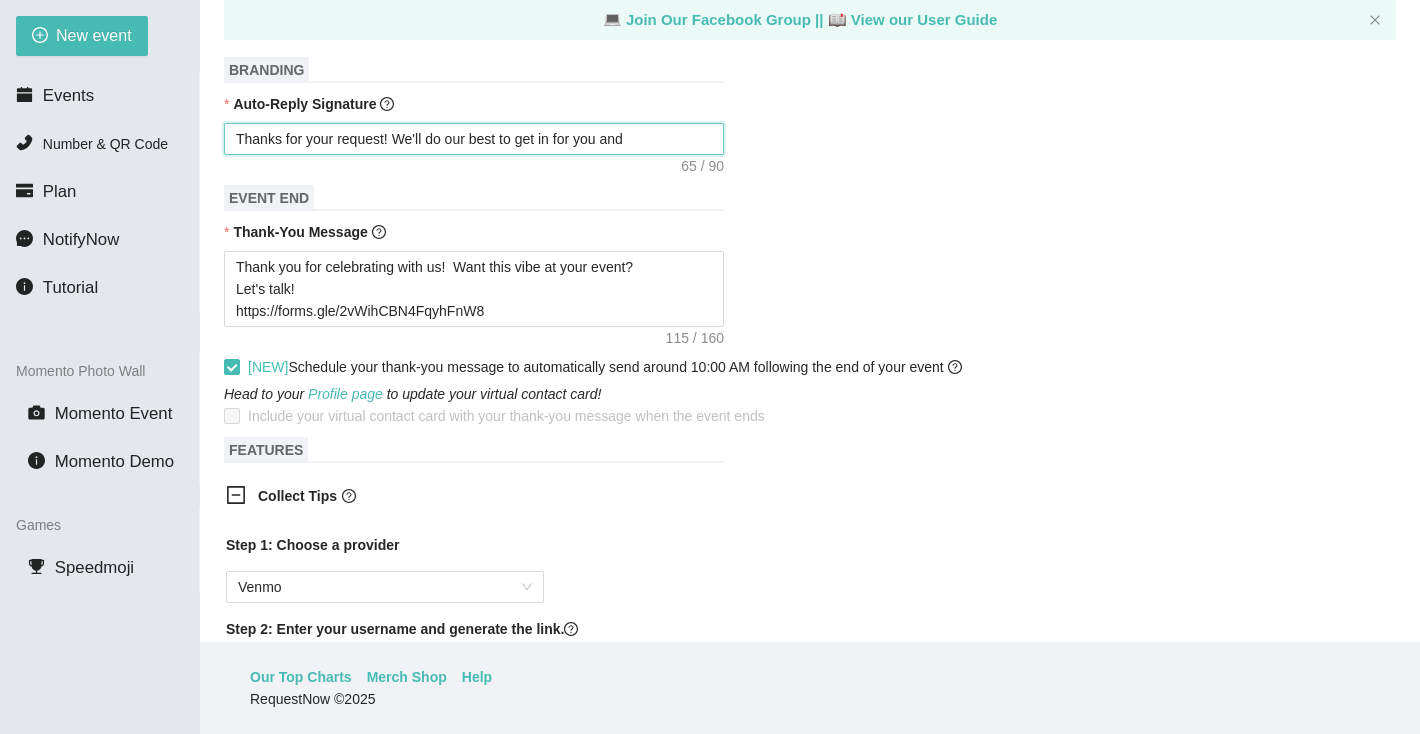 type on "Thanks for your request! We'll do our best to get in for you and t" 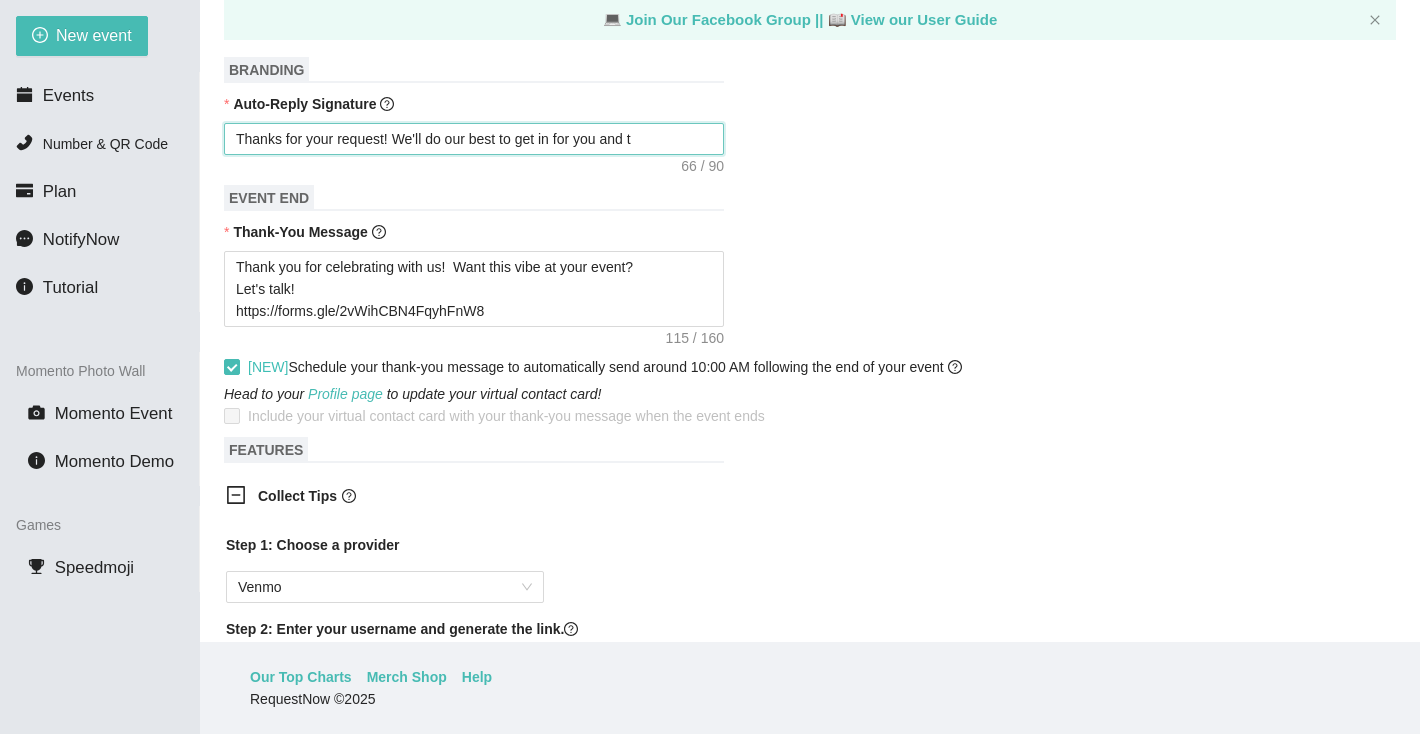 type on "Thanks for your request! We'll do our best to get in for you and th" 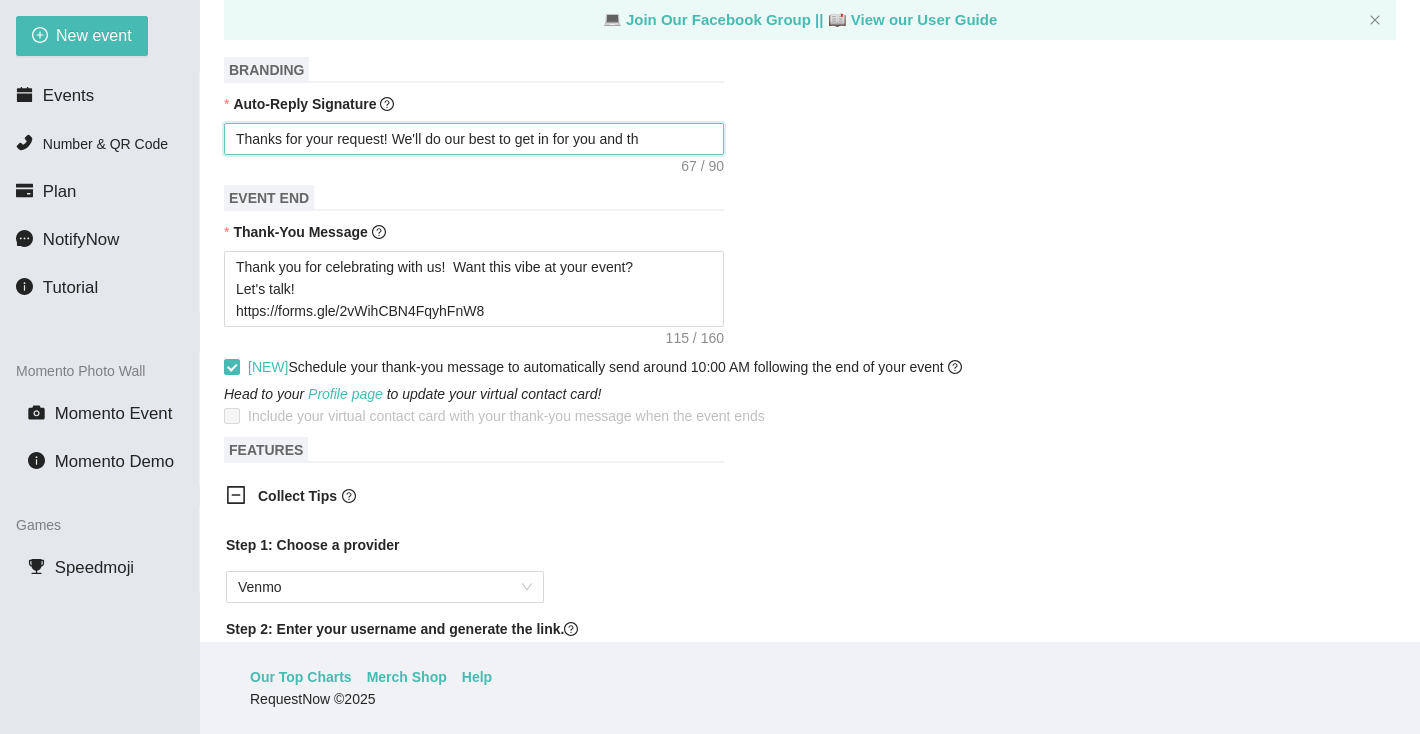 type on "Thanks for your request! We'll do our best to get in for you and tha" 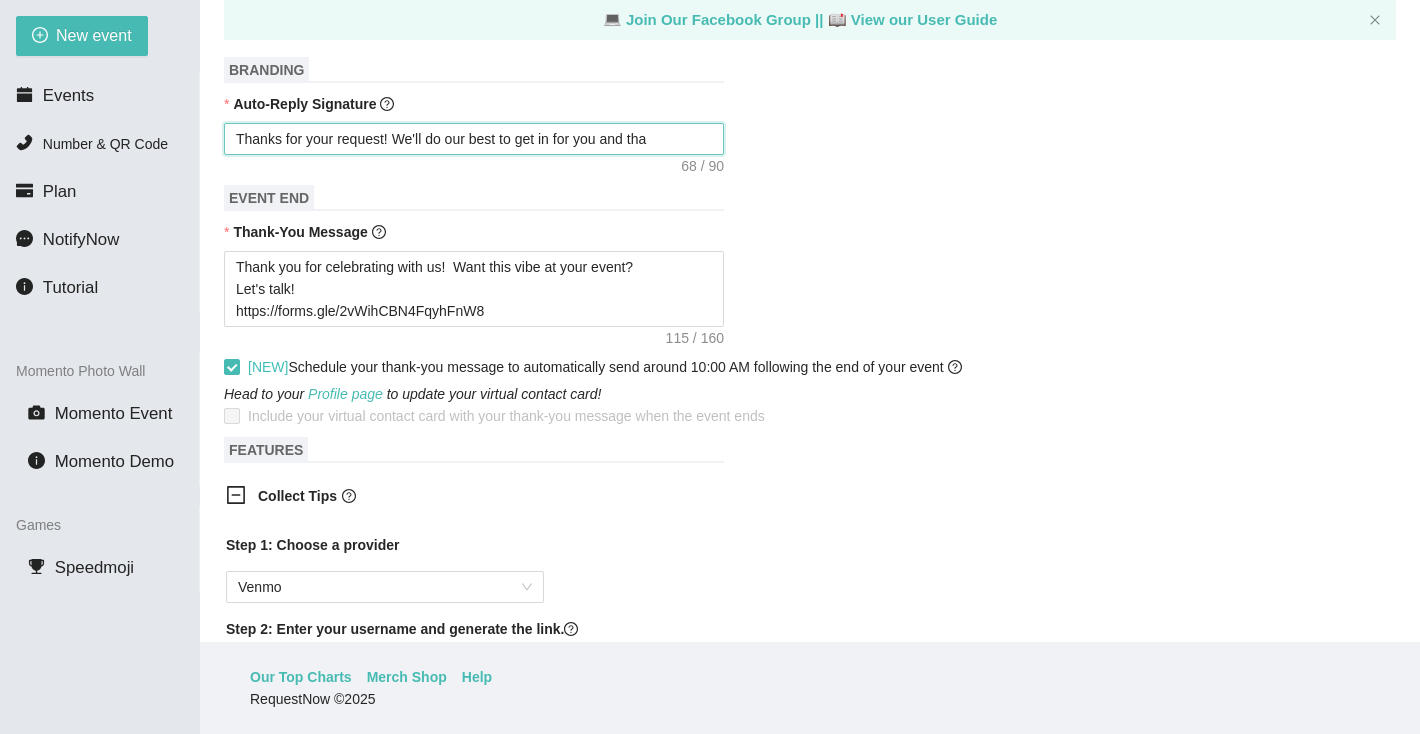 type on "Thanks for your request! We'll do our best to get in for you and than" 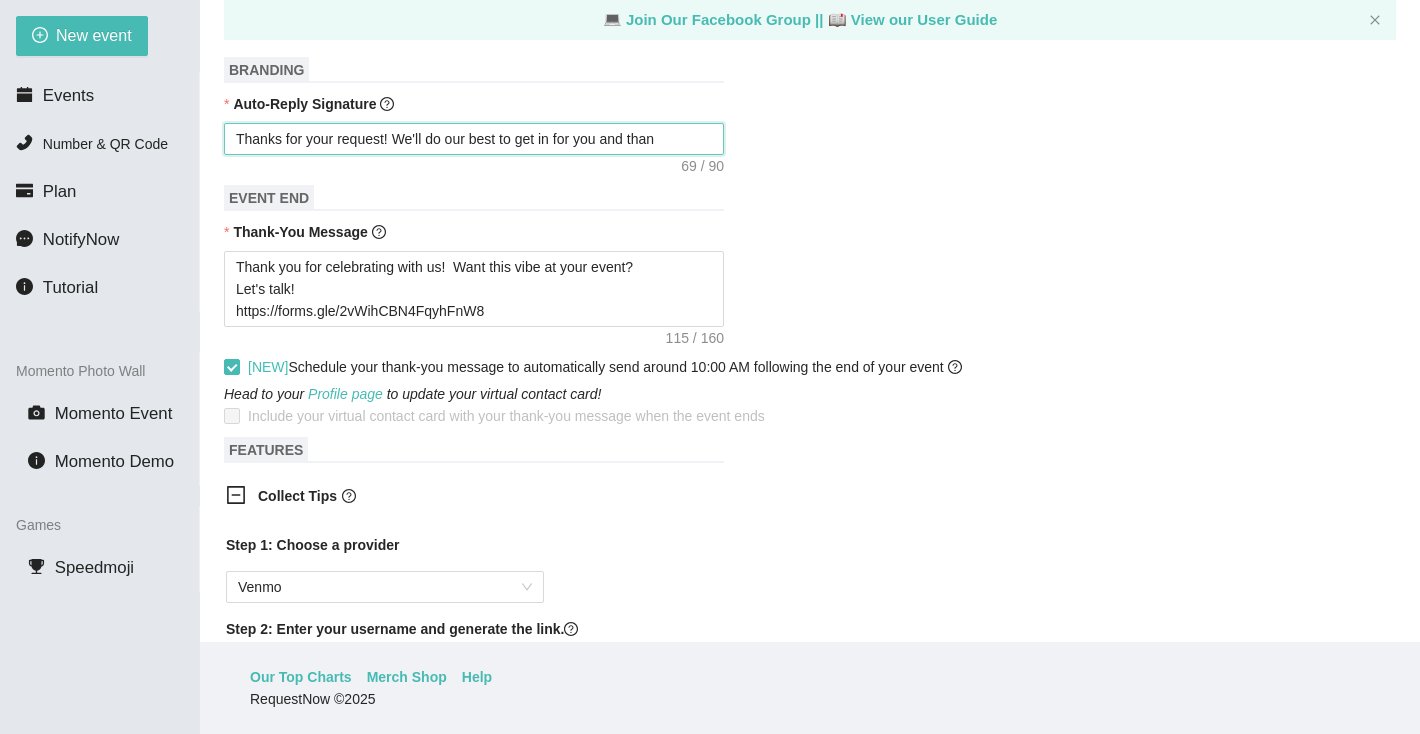 type on "Thanks for your request! We'll do our best to get in for you and thank" 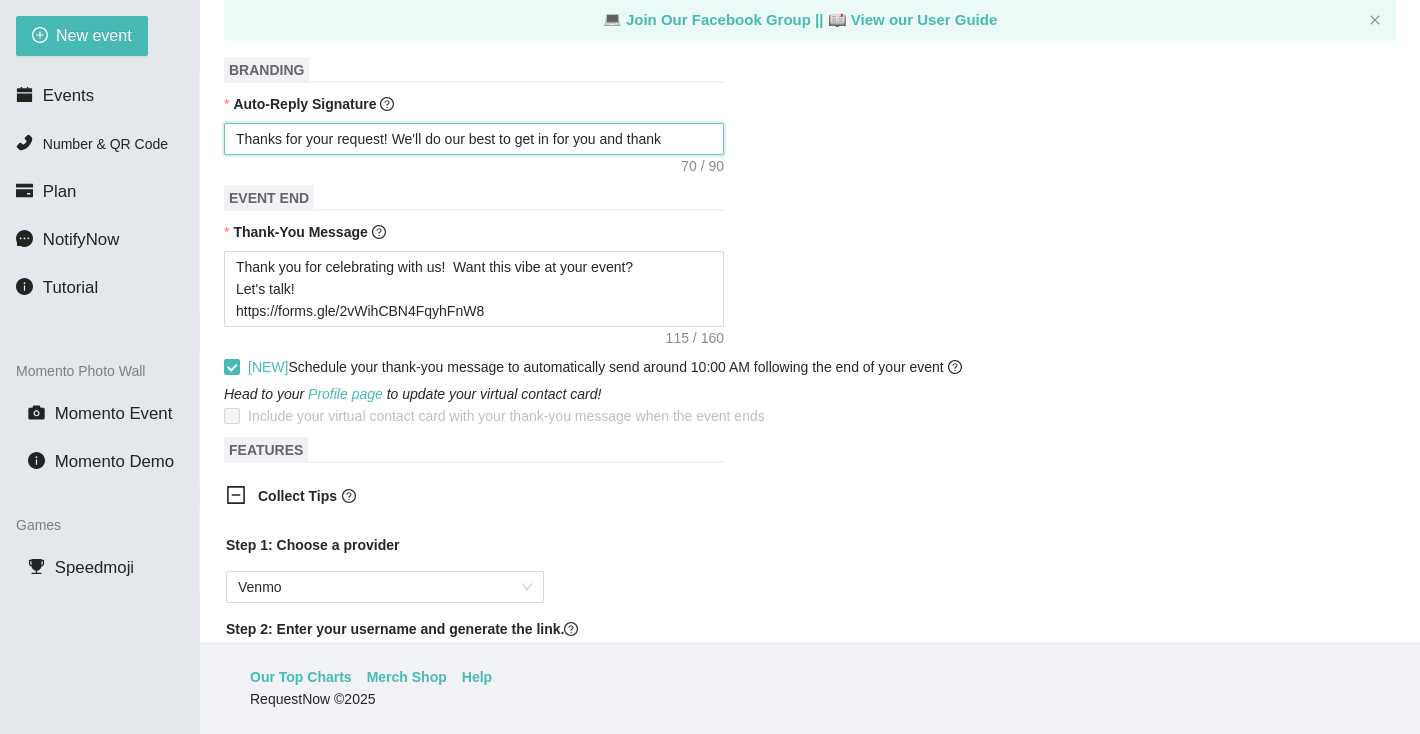 type on "Thanks for your request! We'll do our best to get in for you and thanks" 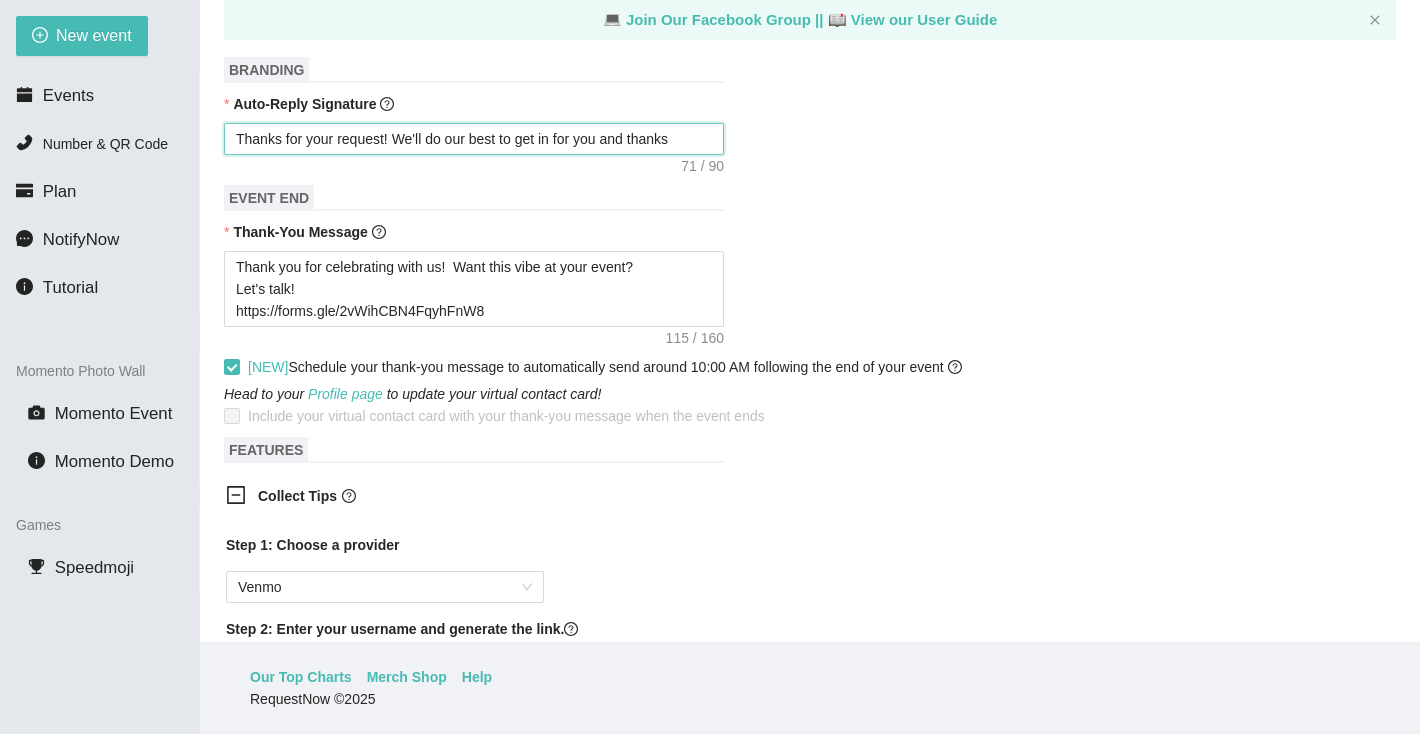 type on "Thanks for your request! We'll do our best to get in for you and thanks" 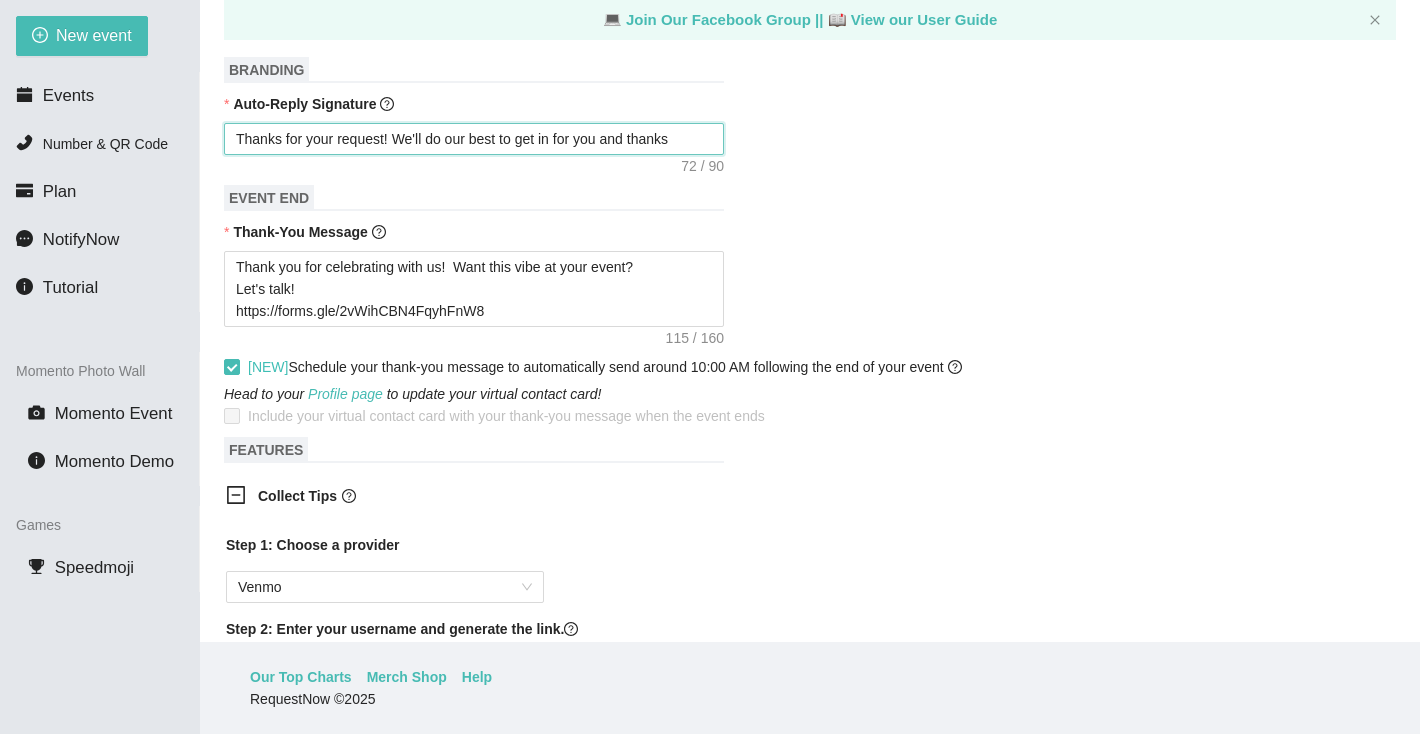 type on "Thanks for your request! We'll do our best to get in for you and thanks a" 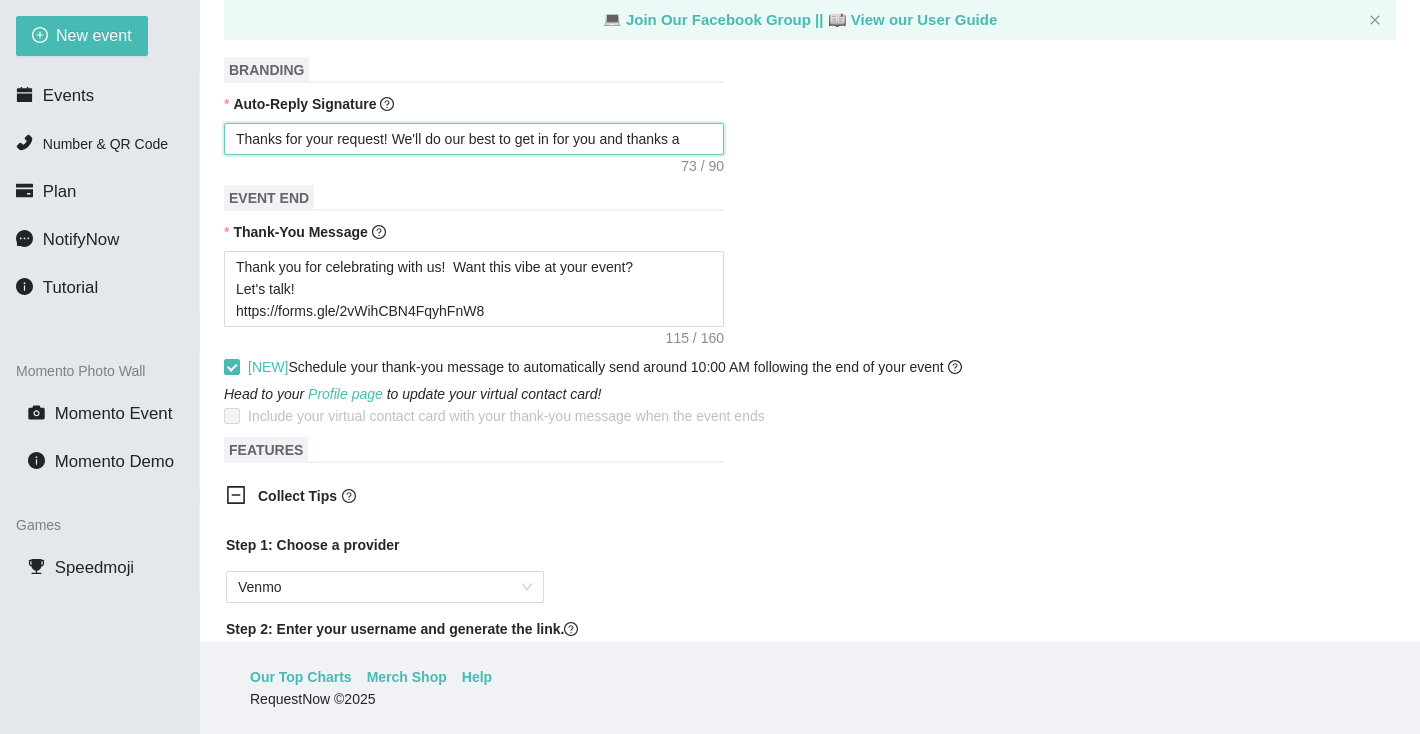 type on "Thanks for your request! We'll do our best to get in for you and thanks" 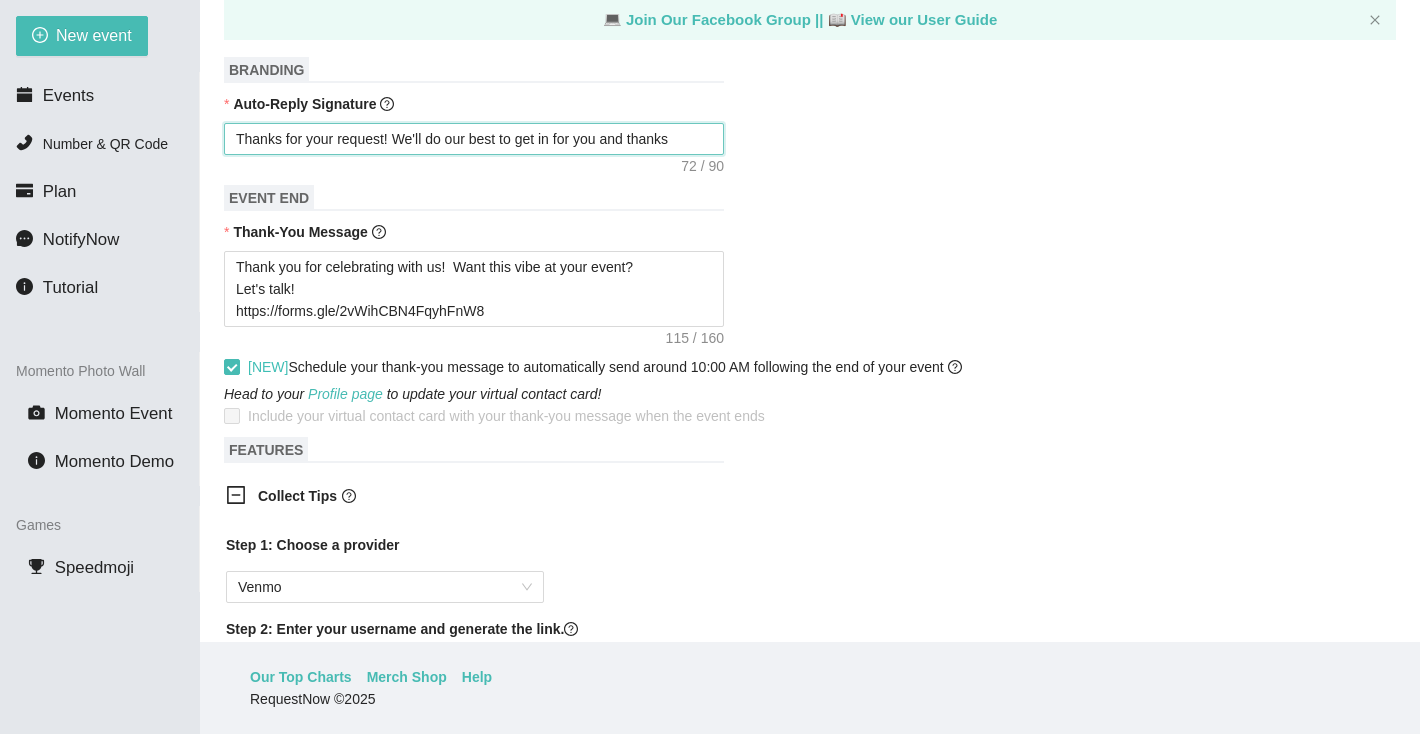 type on "Thanks for your request! We'll do our best to get in for you and thanks f" 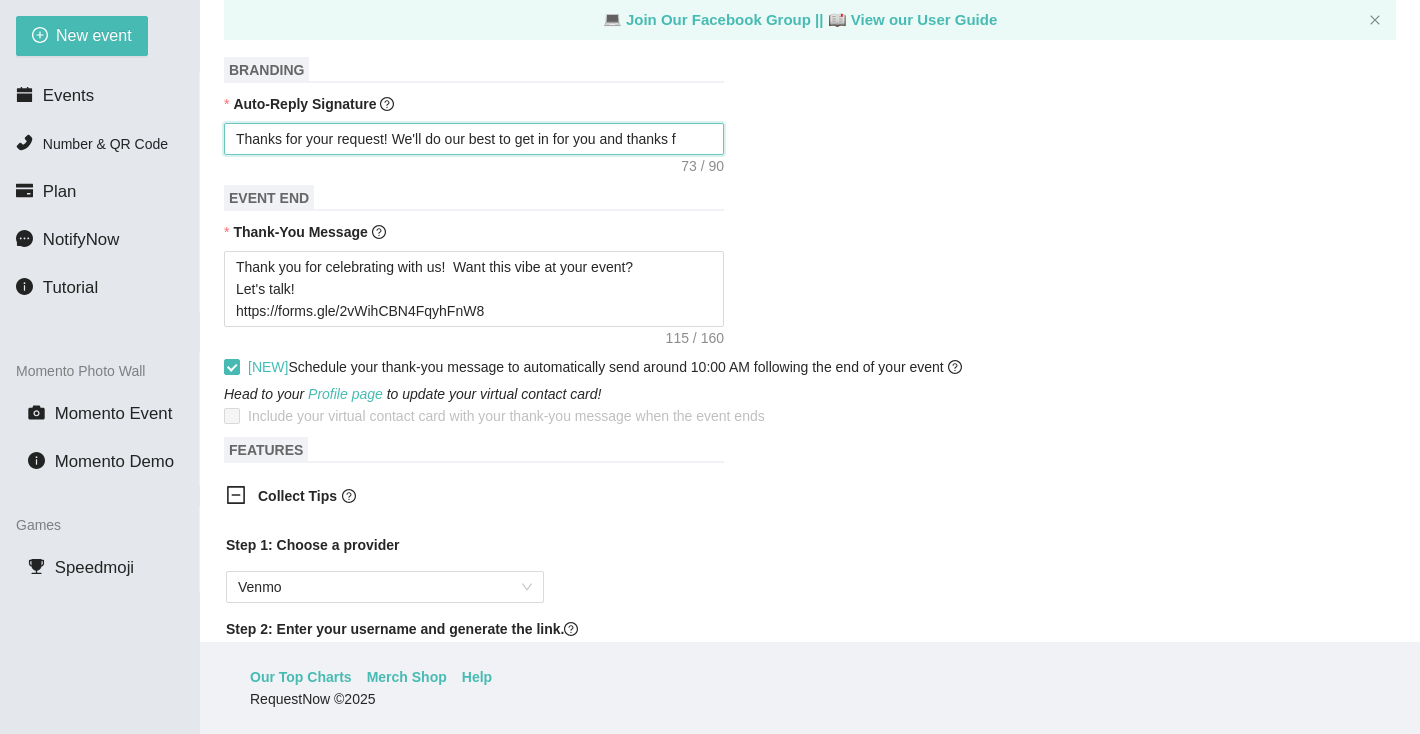 type on "Thanks for your request! We'll do our best to get in for you and thanks fo" 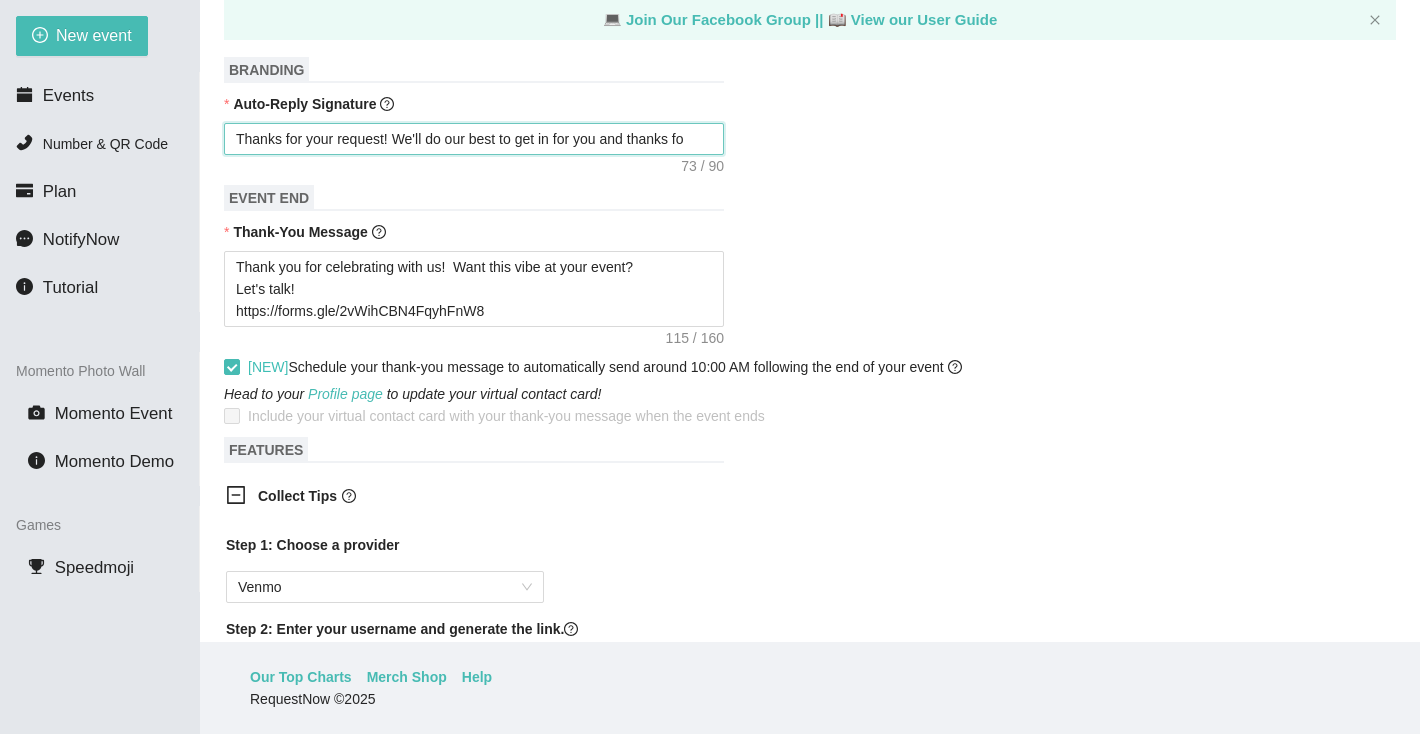 type on "Thanks for your request! We'll do our best to get in for you and thanks for" 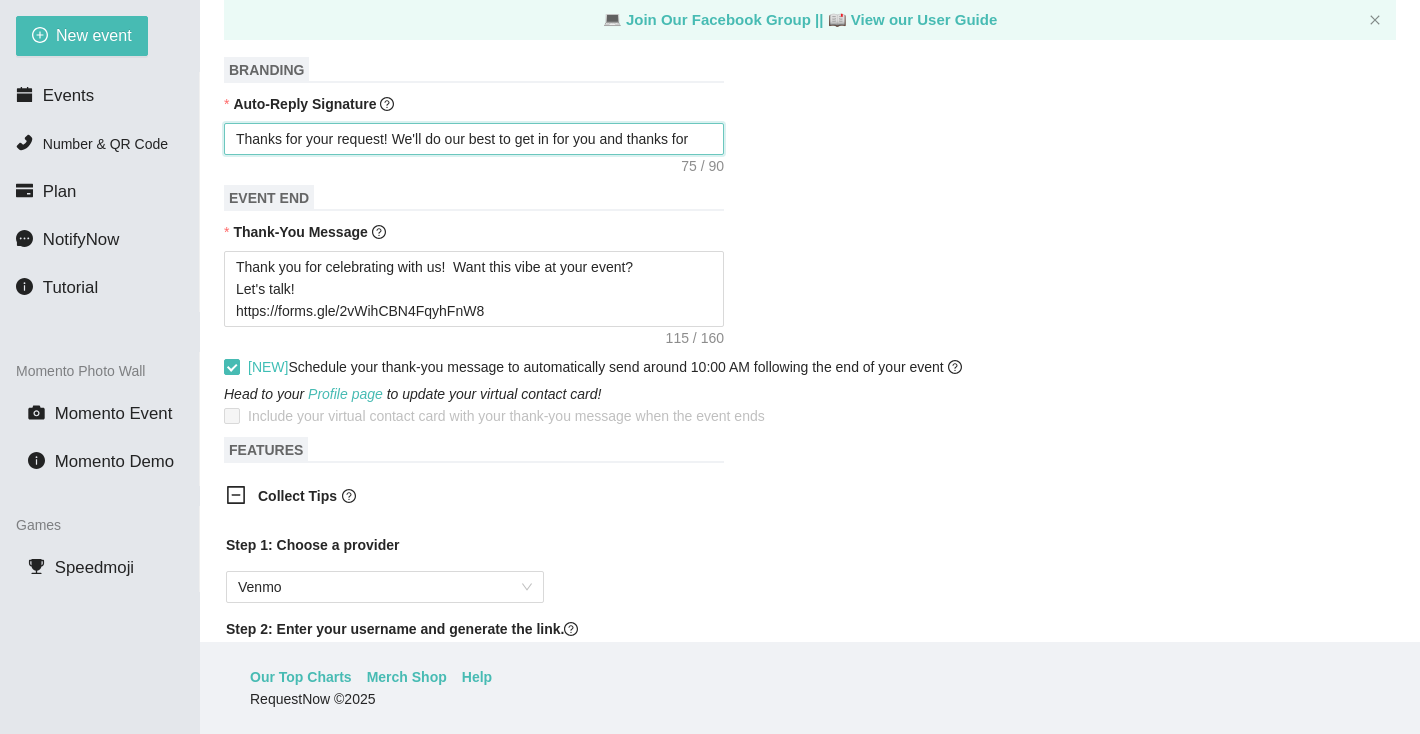 type on "Thanks for your request! We'll do our best to get in for you and thanks for" 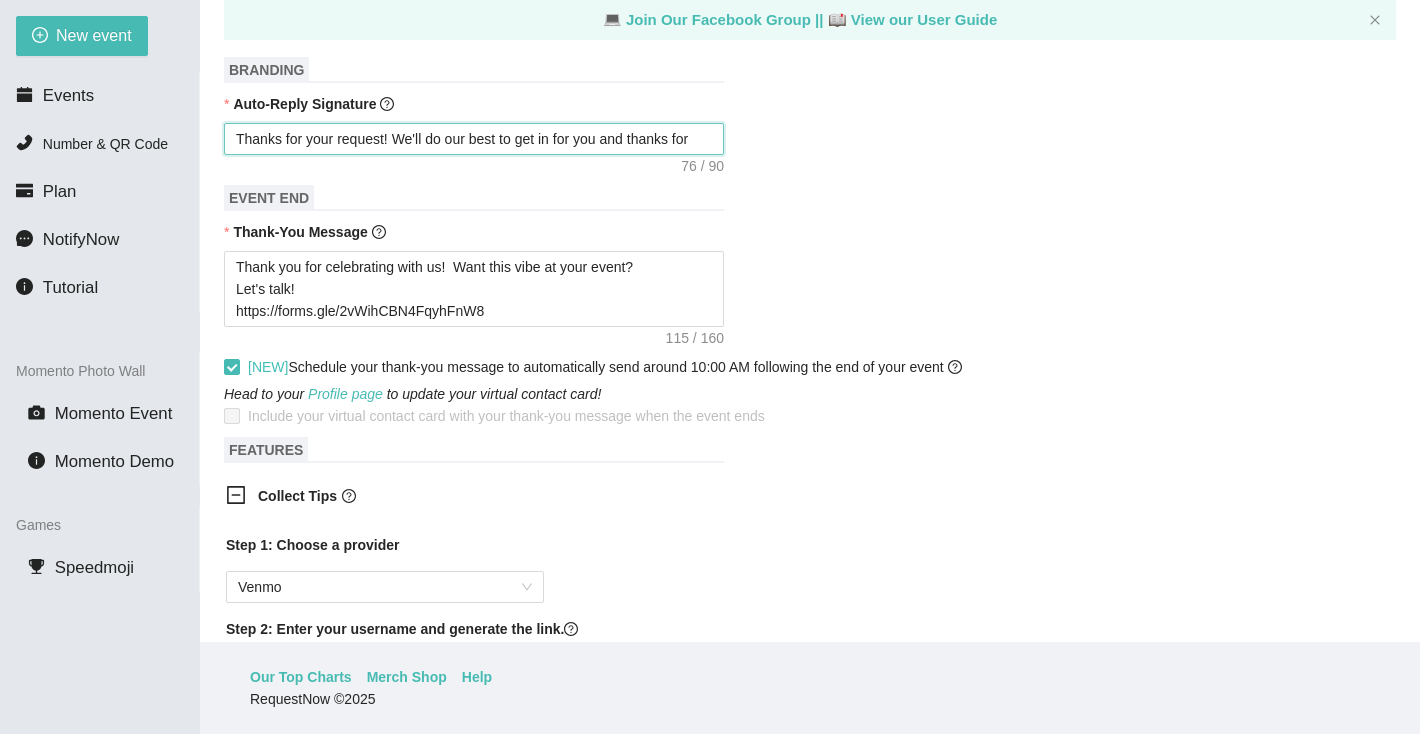 click on "Thanks for your request! We'll do our best to get in for you and thanks for" at bounding box center (474, 139) 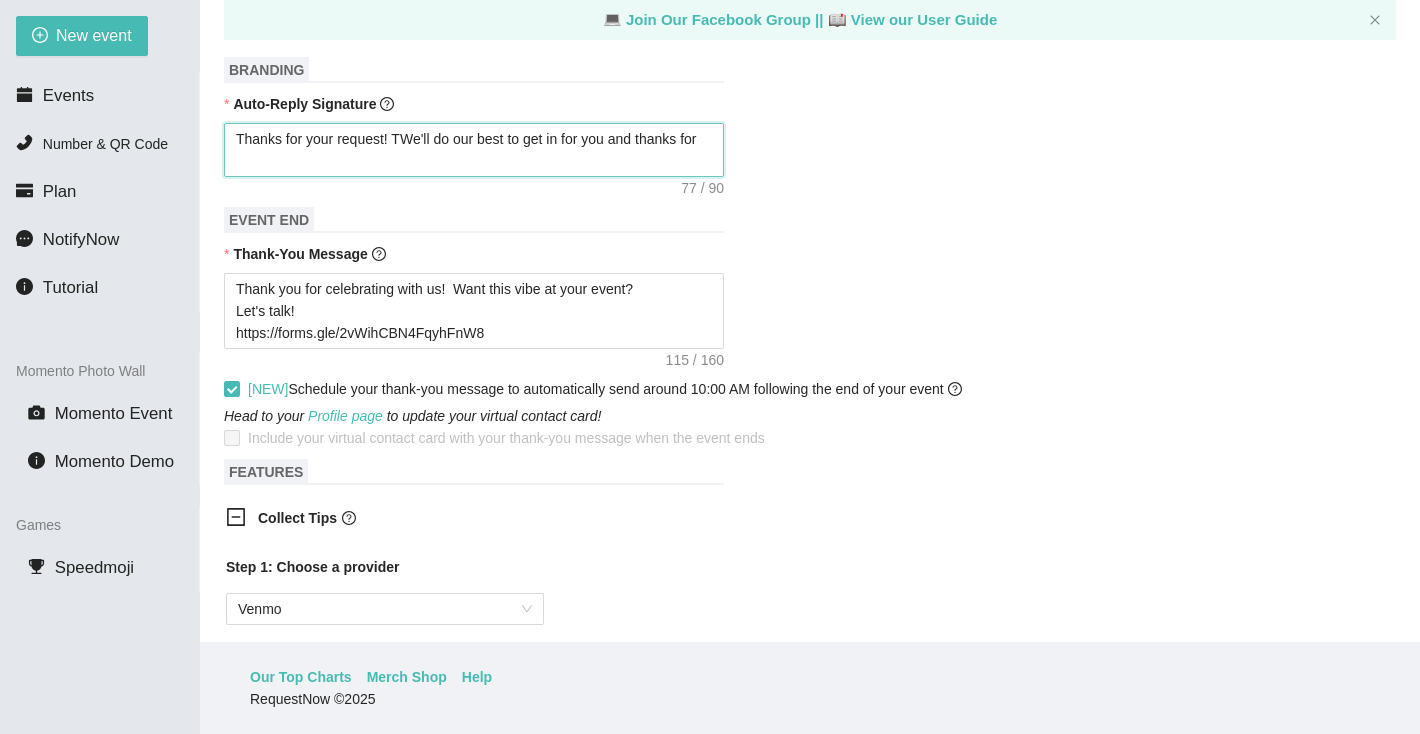 type on "Thanks for your request! TiWe'll do our best to get in for you and thanks for" 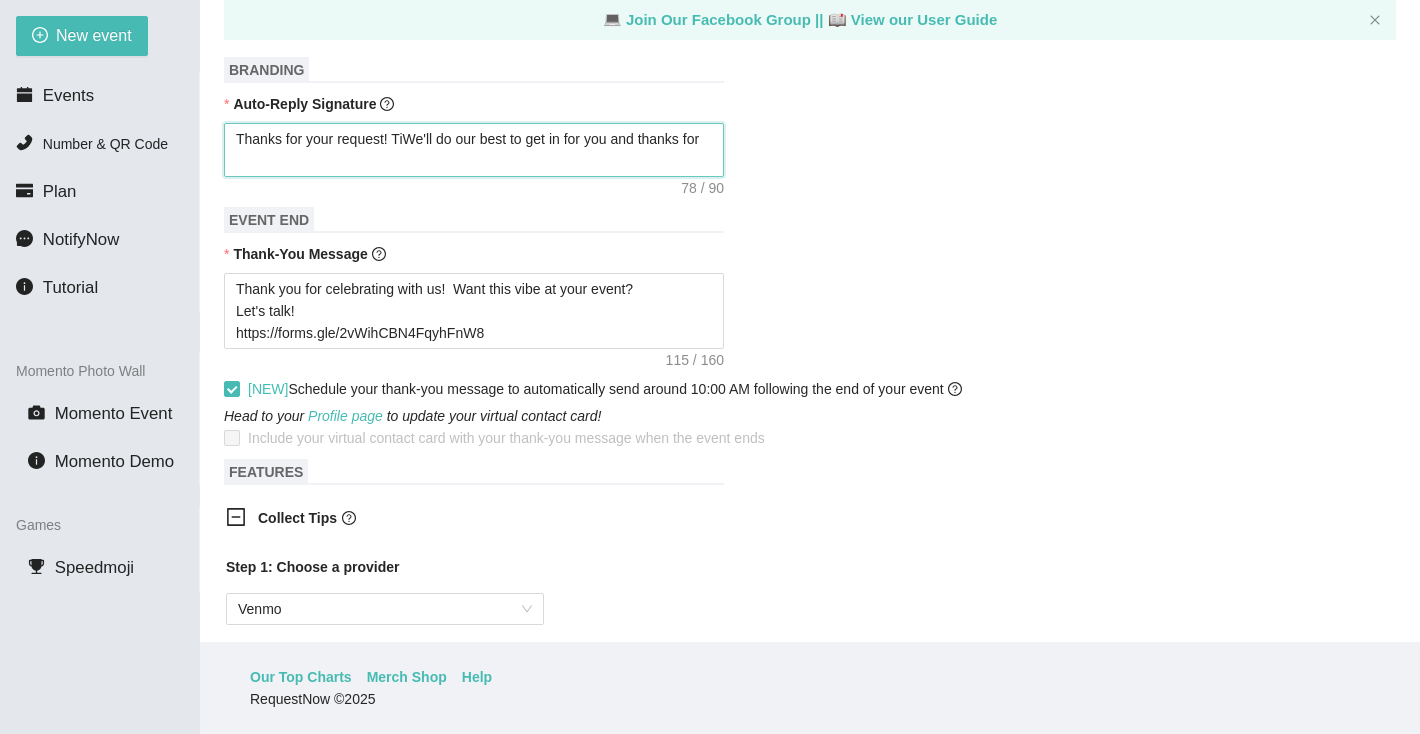 type on "Thanks for your request! TipWe'll do our best to get in for you and thanks for" 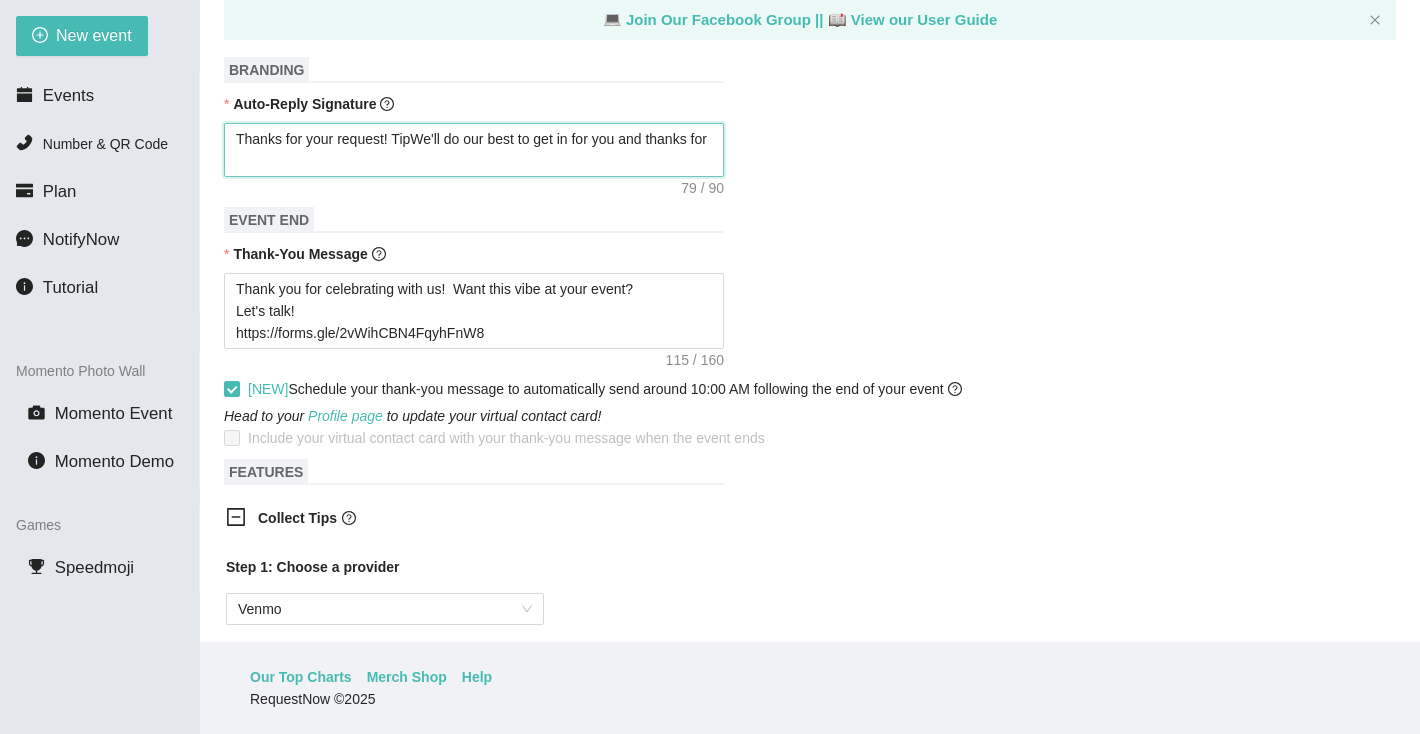 type on "Thanks for your request! TipsWe'll do our best to get in for you and thanks for" 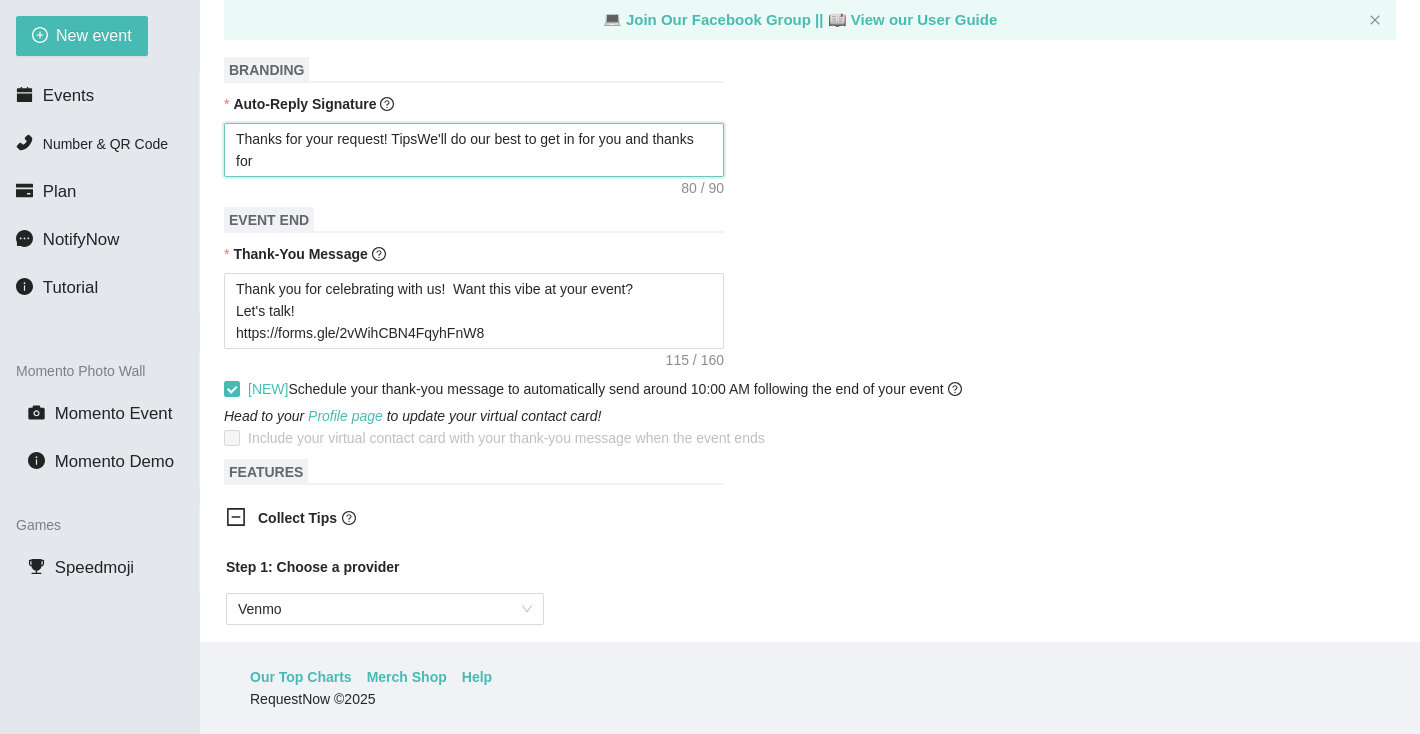type on "Thanks for your request! Tips We'll do our best to get in for you and thanks for" 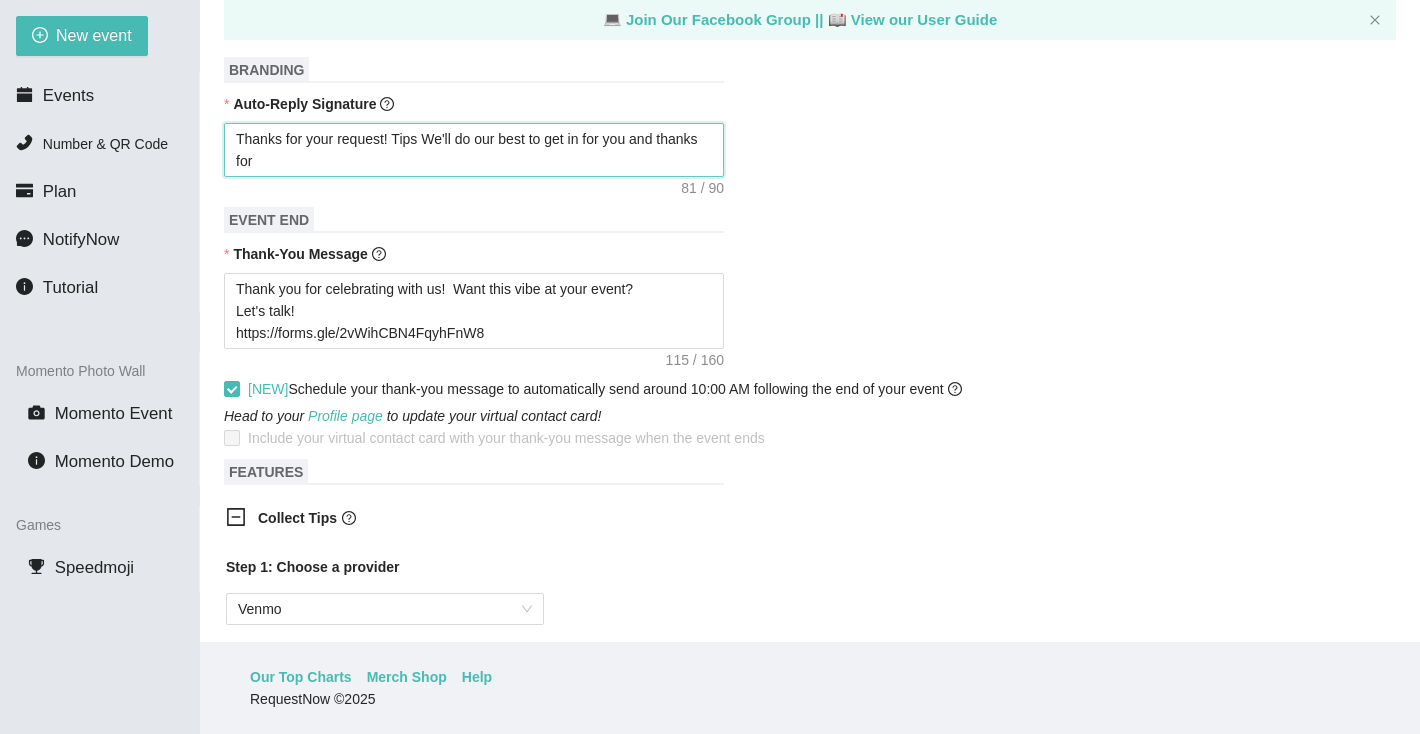 type on "Thanks for your request! Tips aWe'll do our best to get in for you and thanks for" 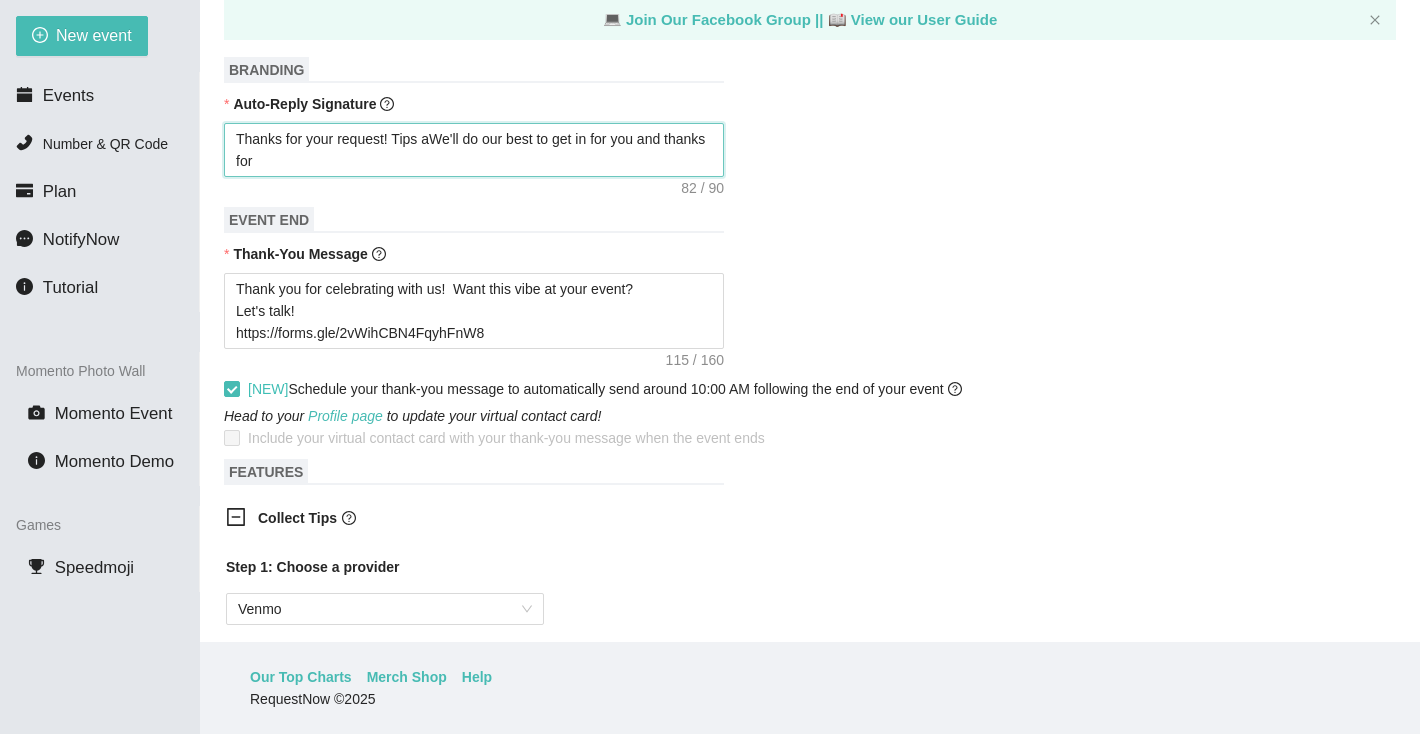 type on "Thanks for your request! Tips arWe'll do our best to get in for you and thanks for" 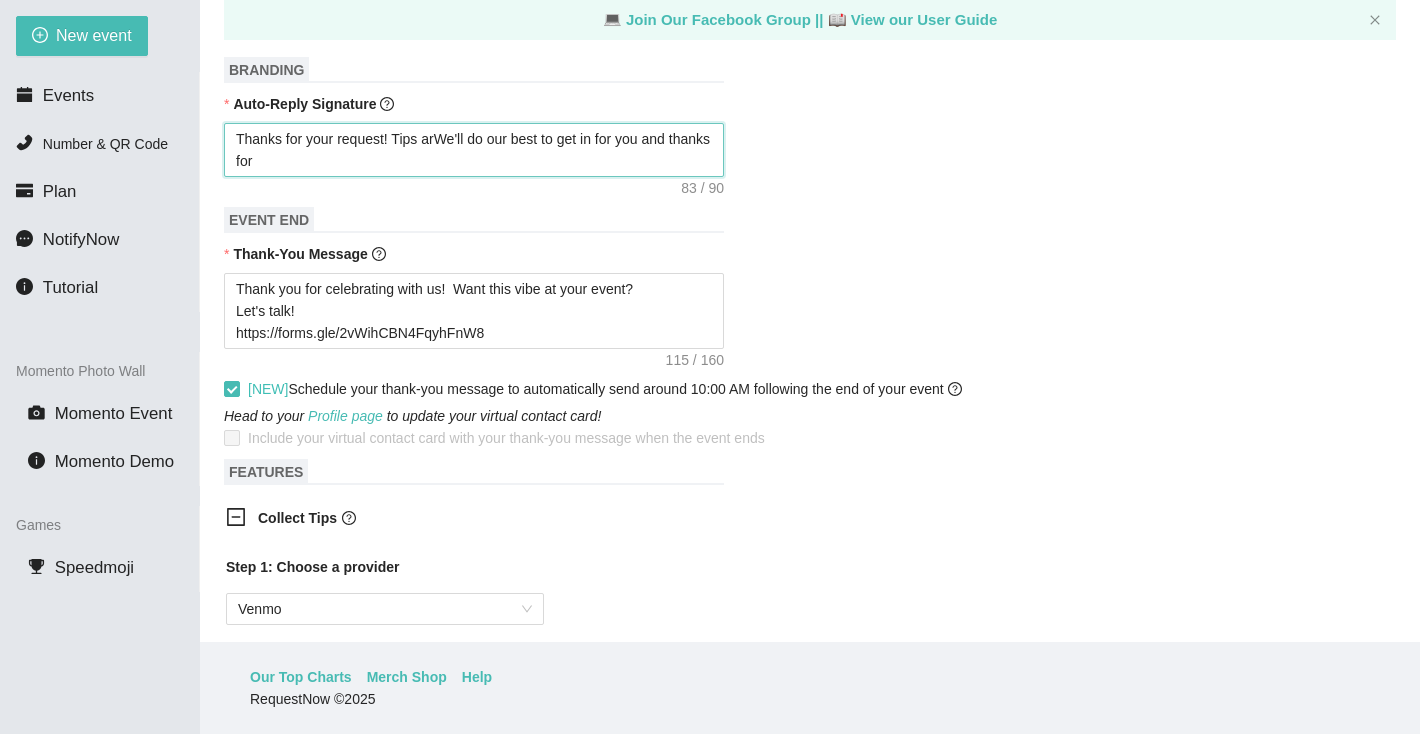 type on "Thanks for your request! Tips areWe'll do our best to get in for you and thanks for" 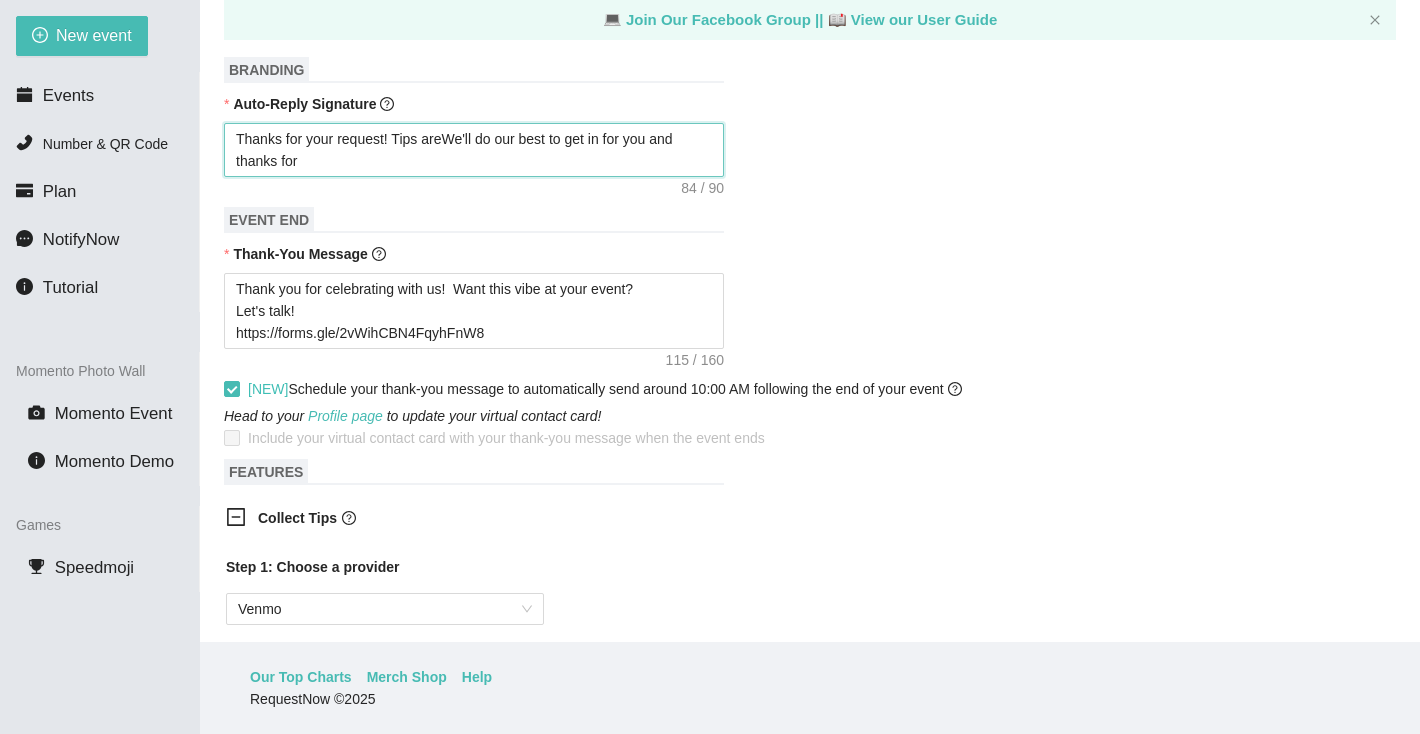 type on "Thanks for your request! Tips are We'll do our best to get in for you and thanks for" 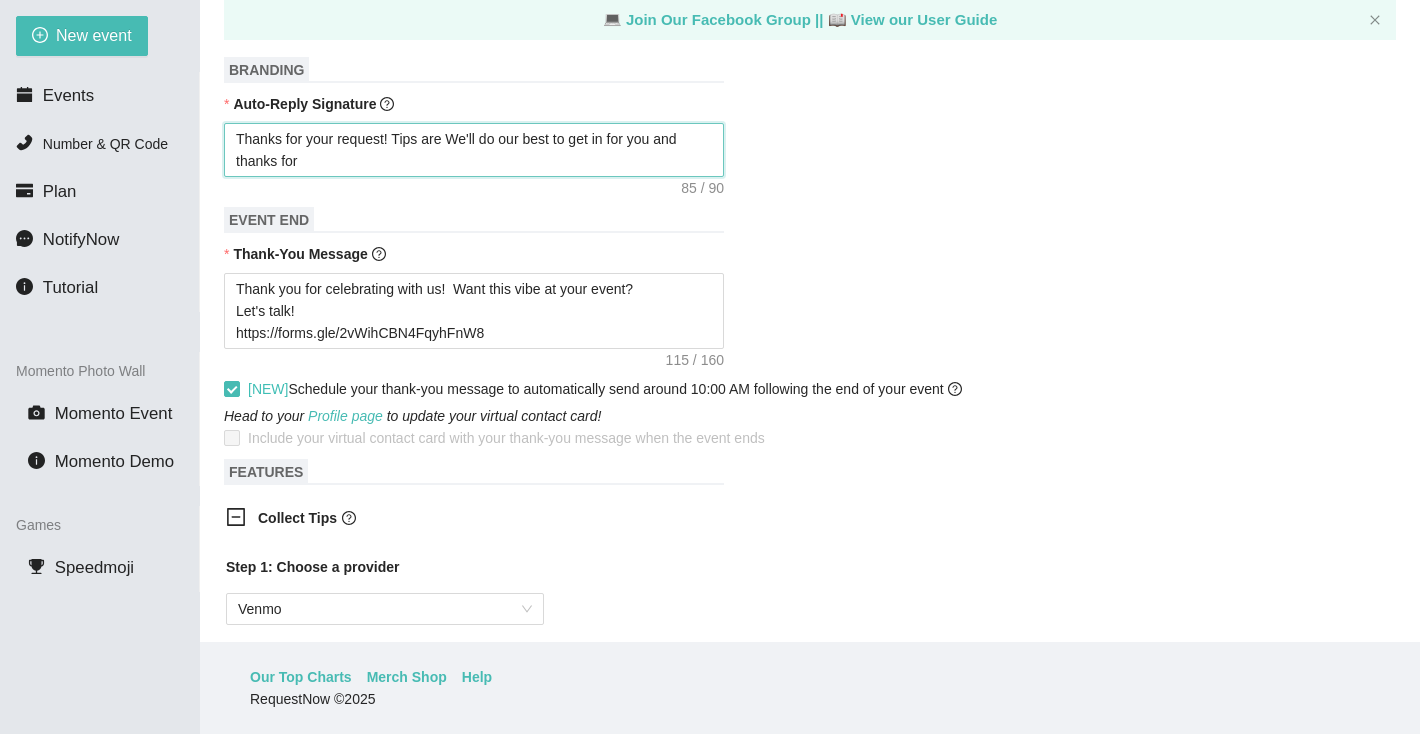 type on "Thanks for your request! Tips are rWe'll do our best to get in for you and thanks for" 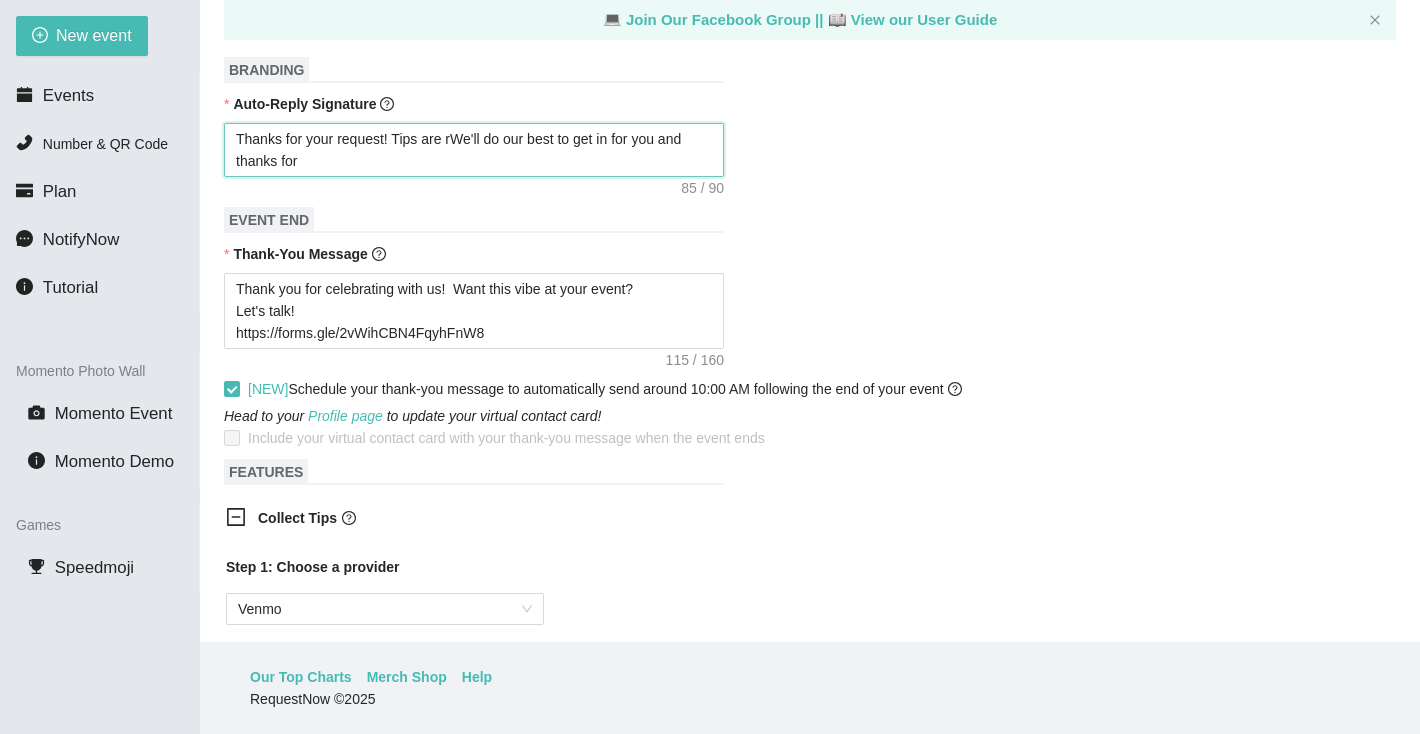 type on "Thanks for your request! Tips are reWe'll do our best to get in for you and thanks for" 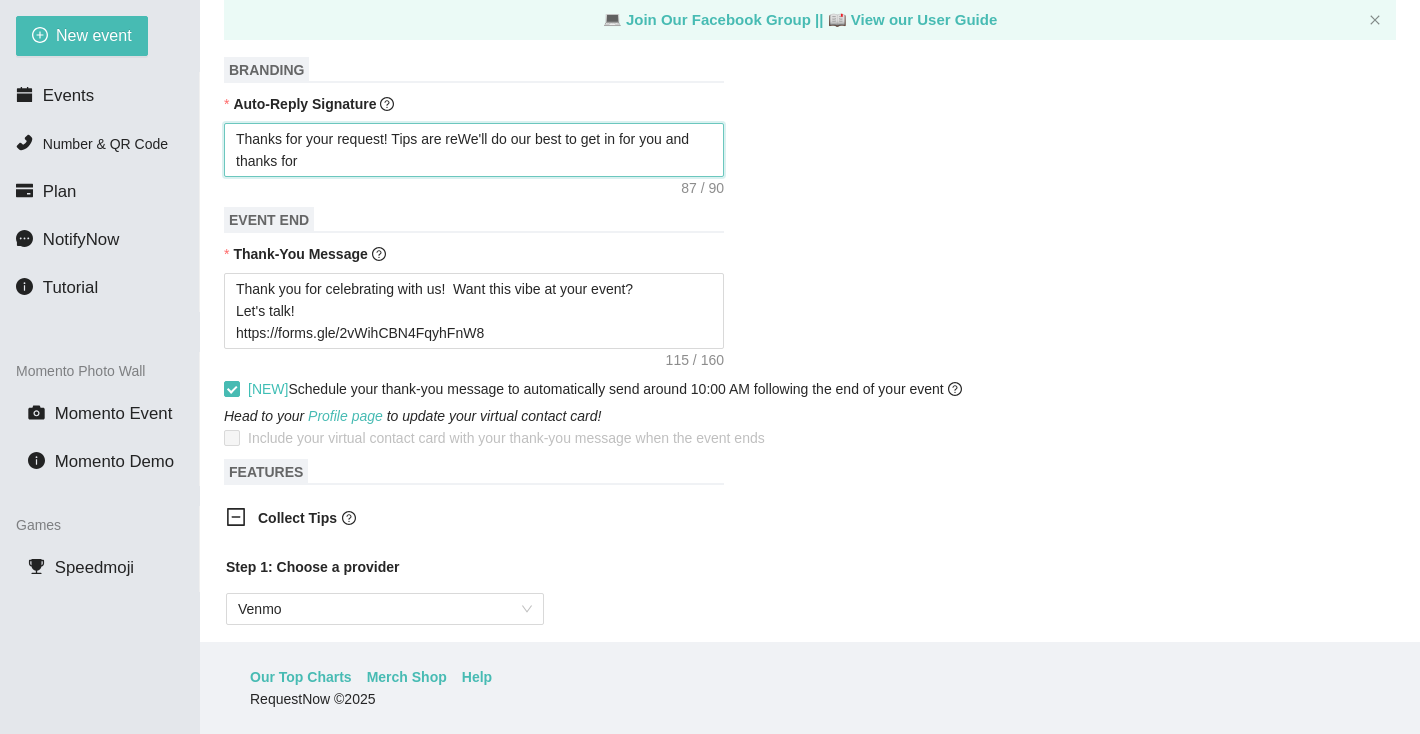 type on "Thanks for your request! Tips are rWe'll do our best to get in for you and thanks for" 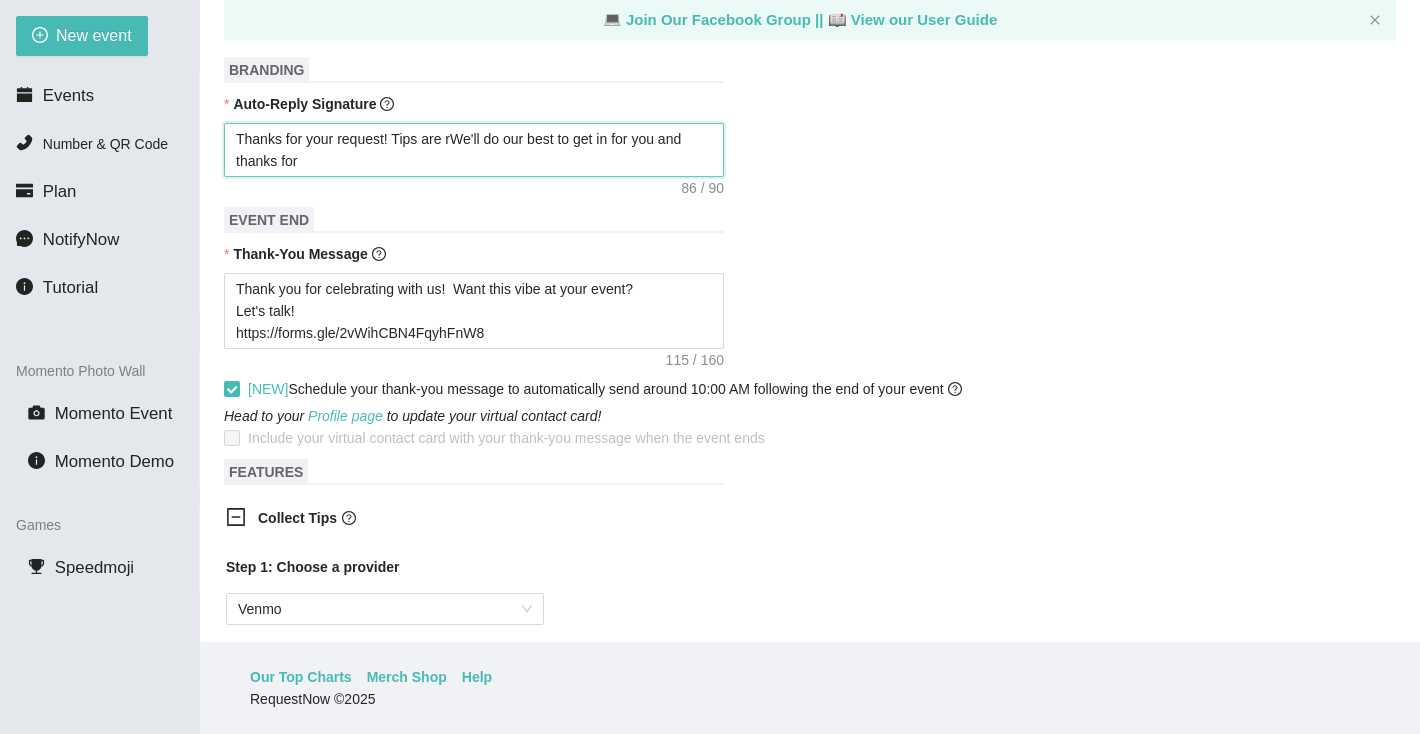 type on "Thanks for your request! Tips are We'll do our best to get in for you and thanks for" 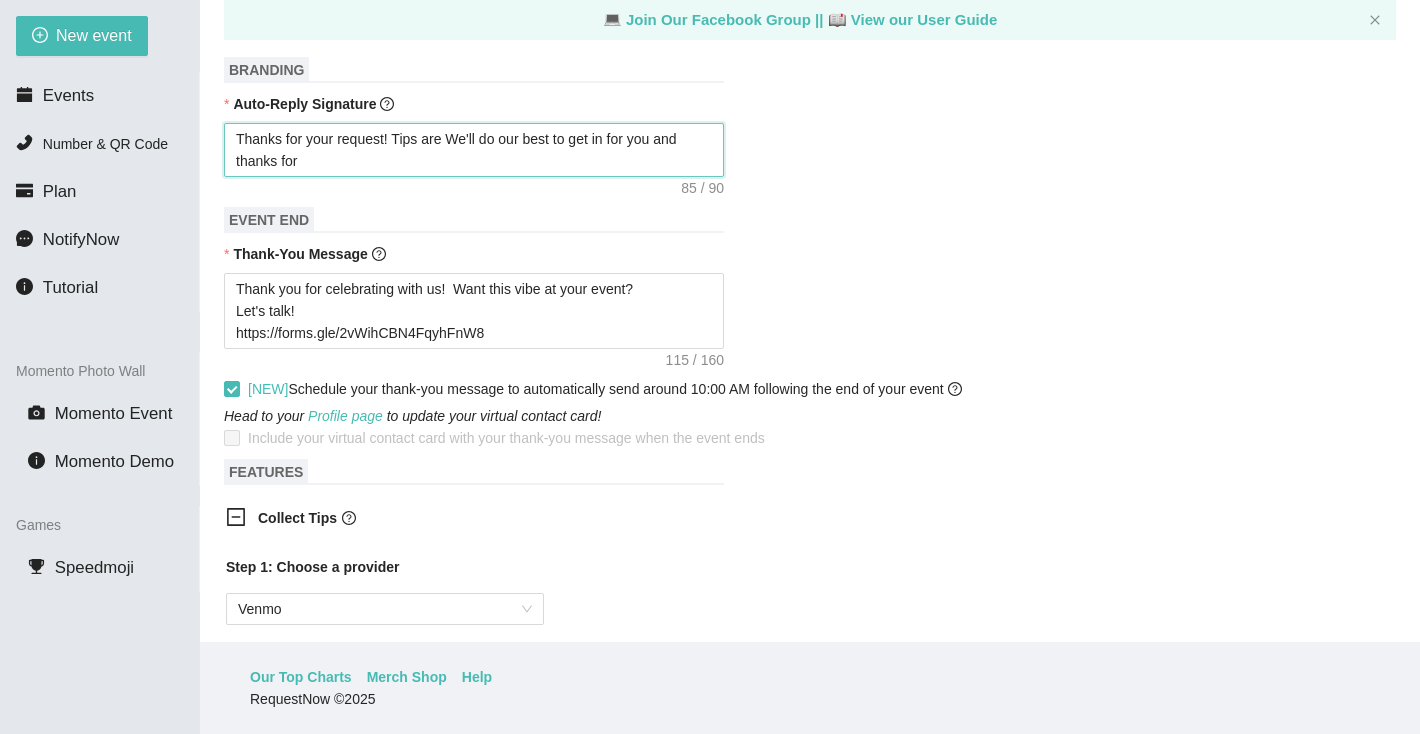 type on "Thanks for your request! Tips are rWe'll do our best to get in for you and thanks for" 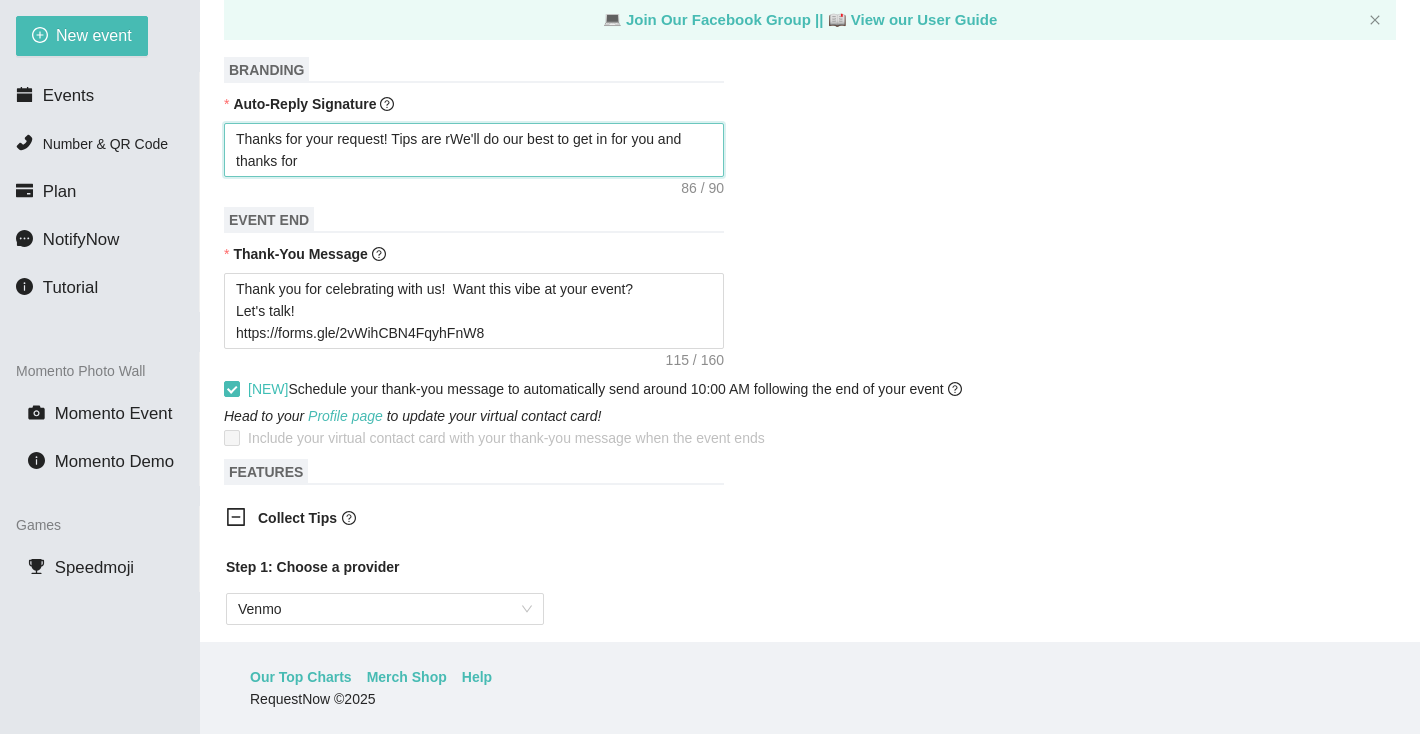 type on "Thanks for your request! Tips are reWe'll do our best to get in for you and thanks for" 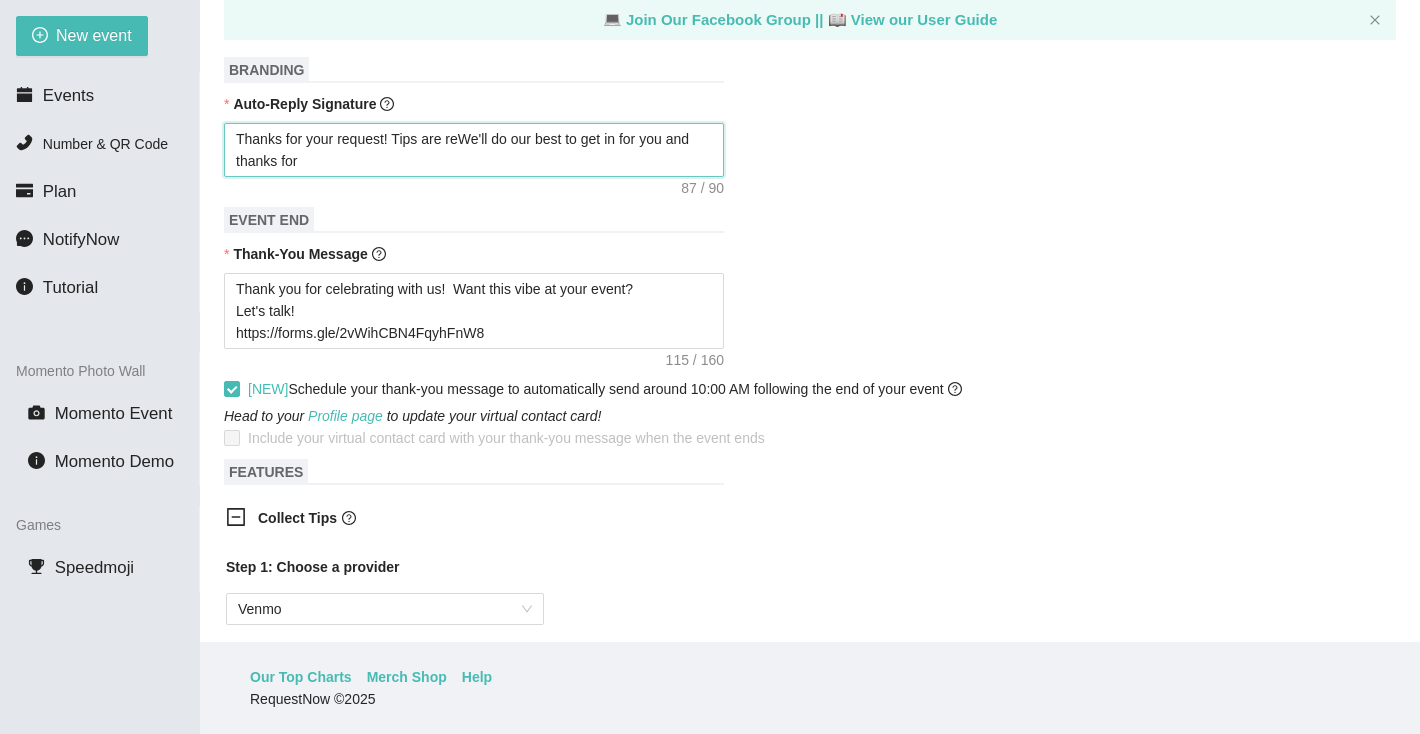 type on "Thanks for your request! Tips are rWe'll do our best to get in for you and thanks for" 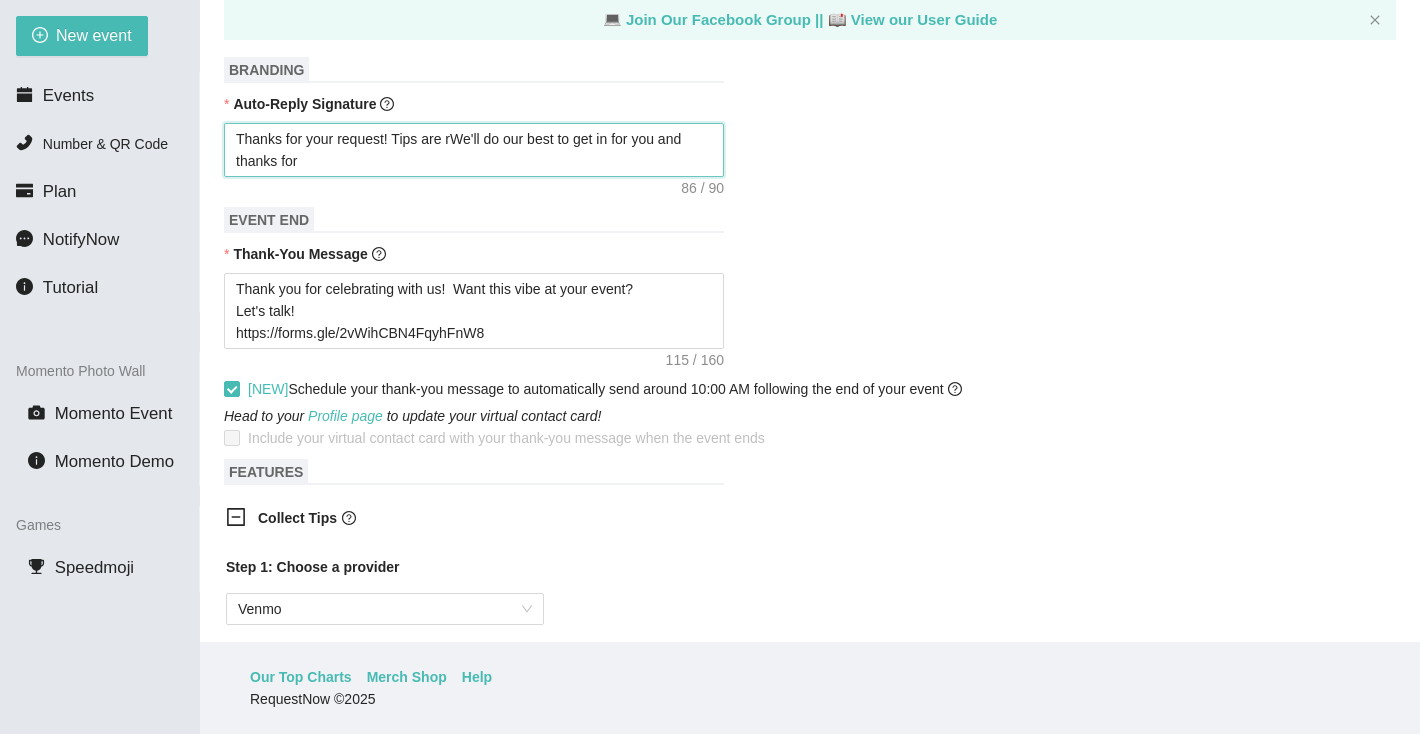 type on "Thanks for your request! Tips are We'll do our best to get in for you and thanks for" 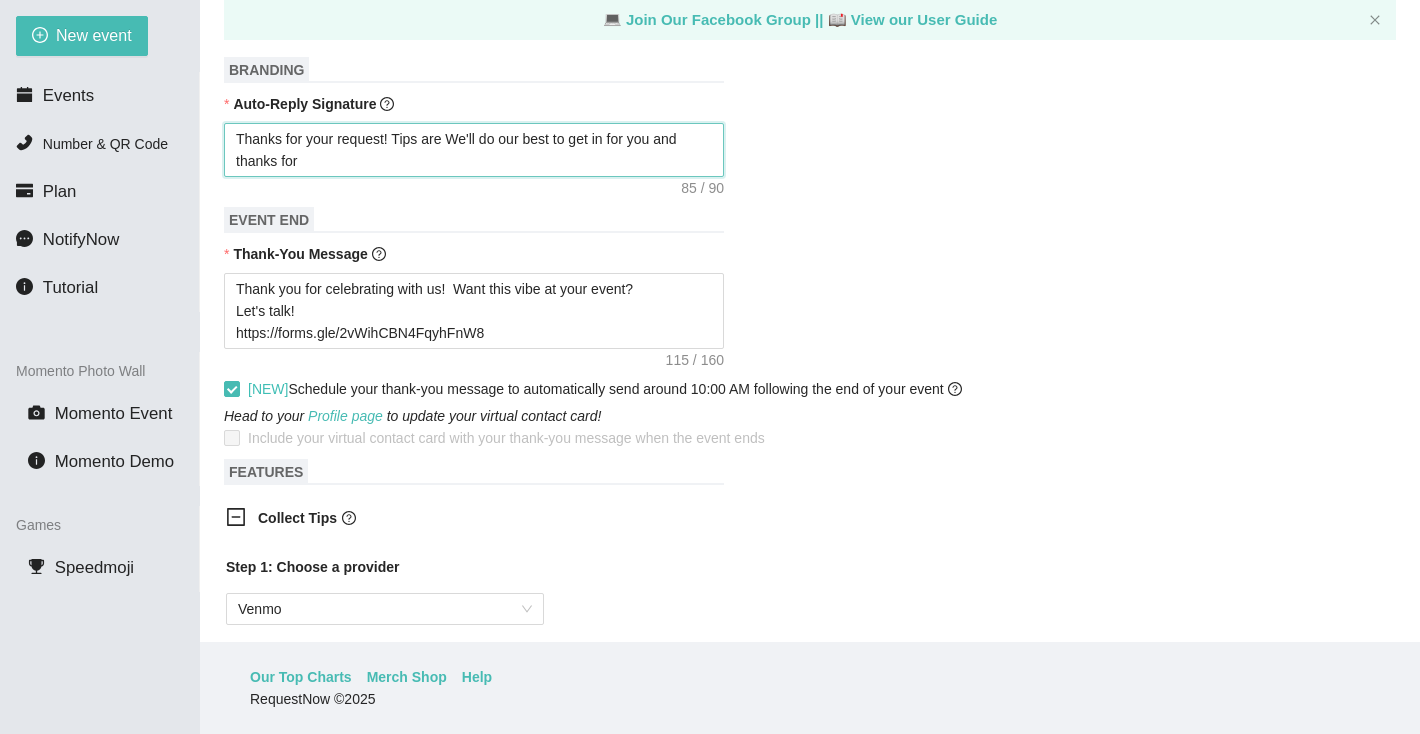type on "Thanks for your request! Tips are gWe'll do our best to get in for you and thanks for" 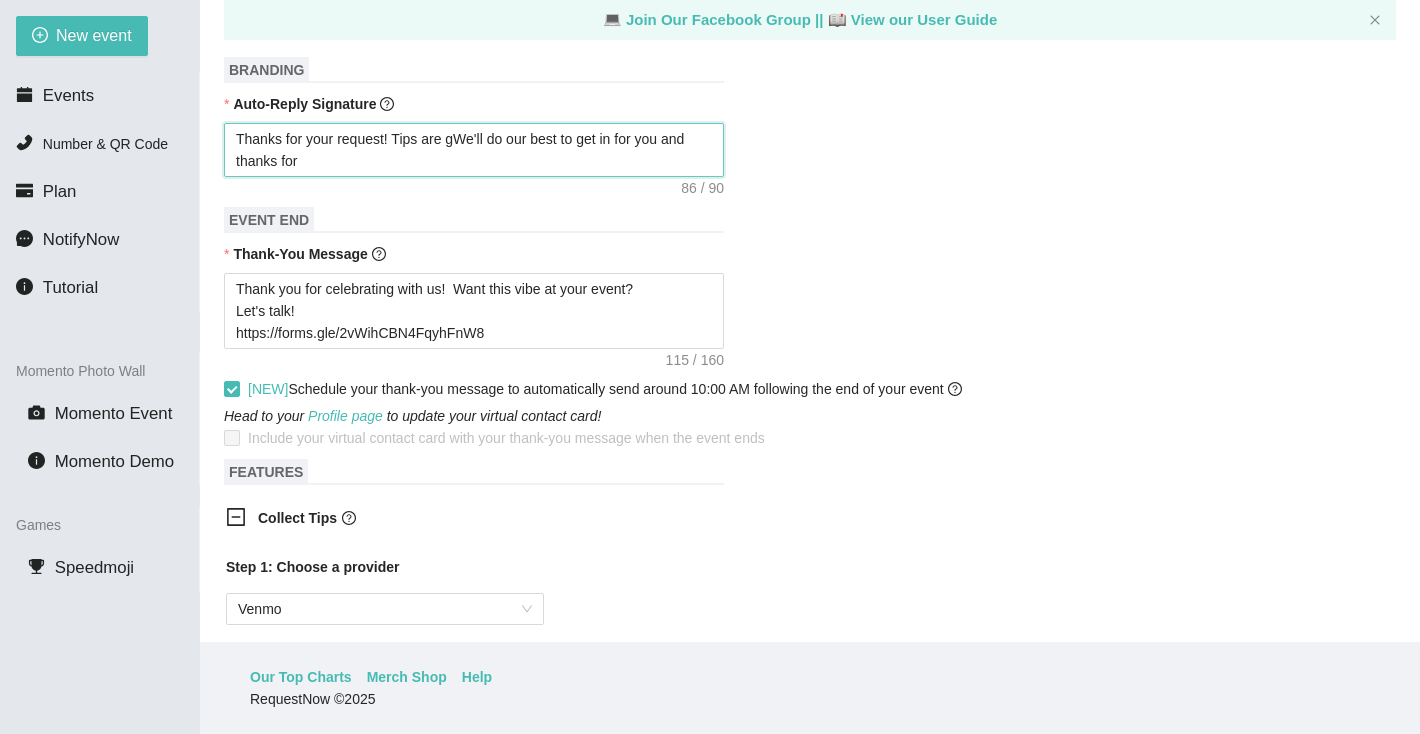 type on "Thanks for your request! Tips are We'll do our best to get in for you and thanks for" 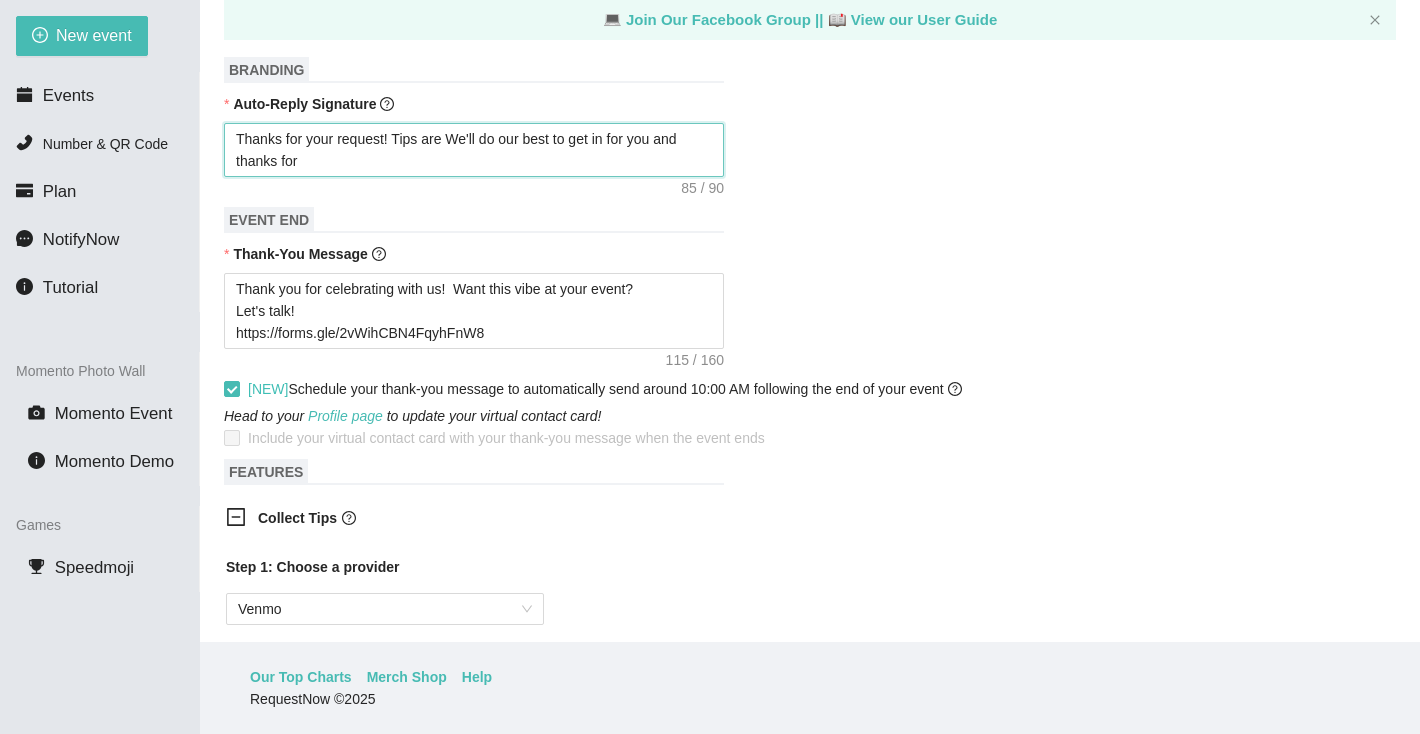 type on "Thanks for your request! Tips are rWe'll do our best to get in for you and thanks for" 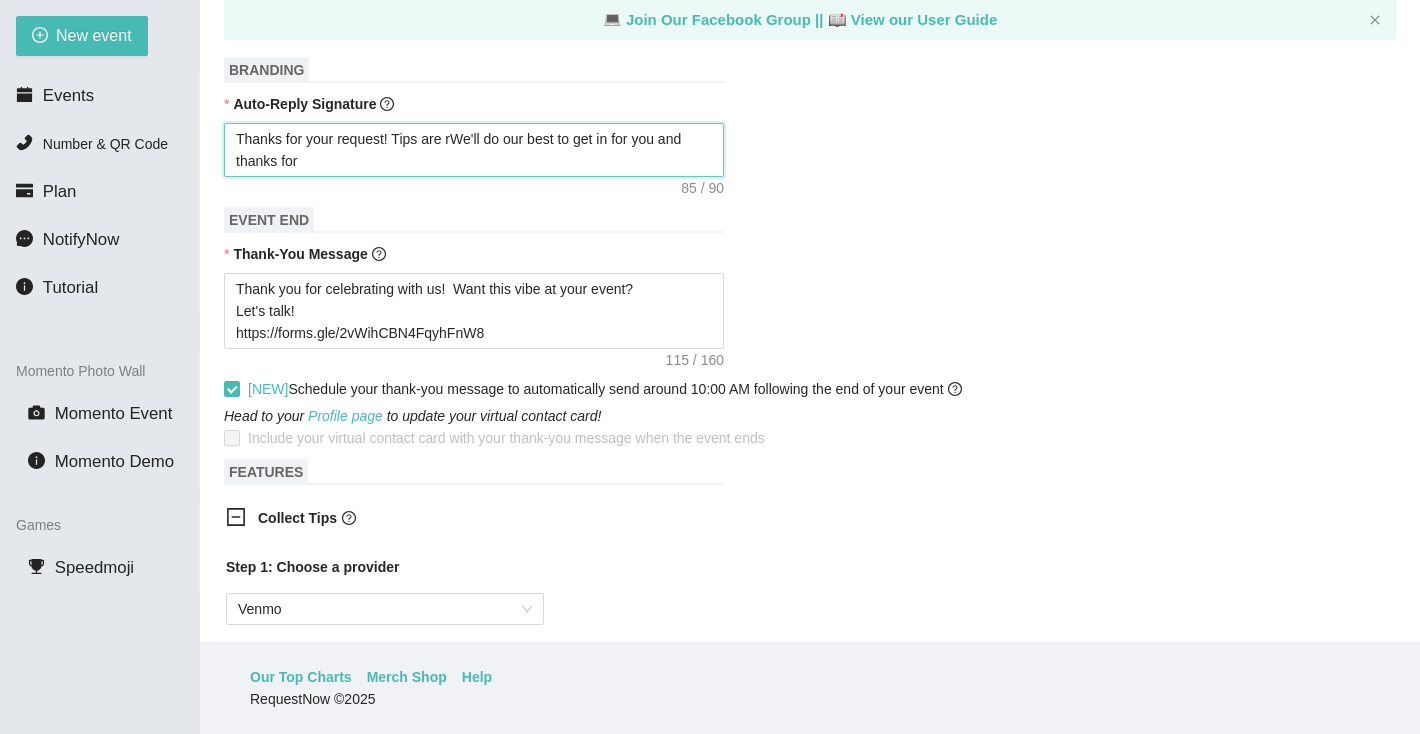 type on "Thanks for your request! Tips are reWe'll do our best to get in for you and thanks for" 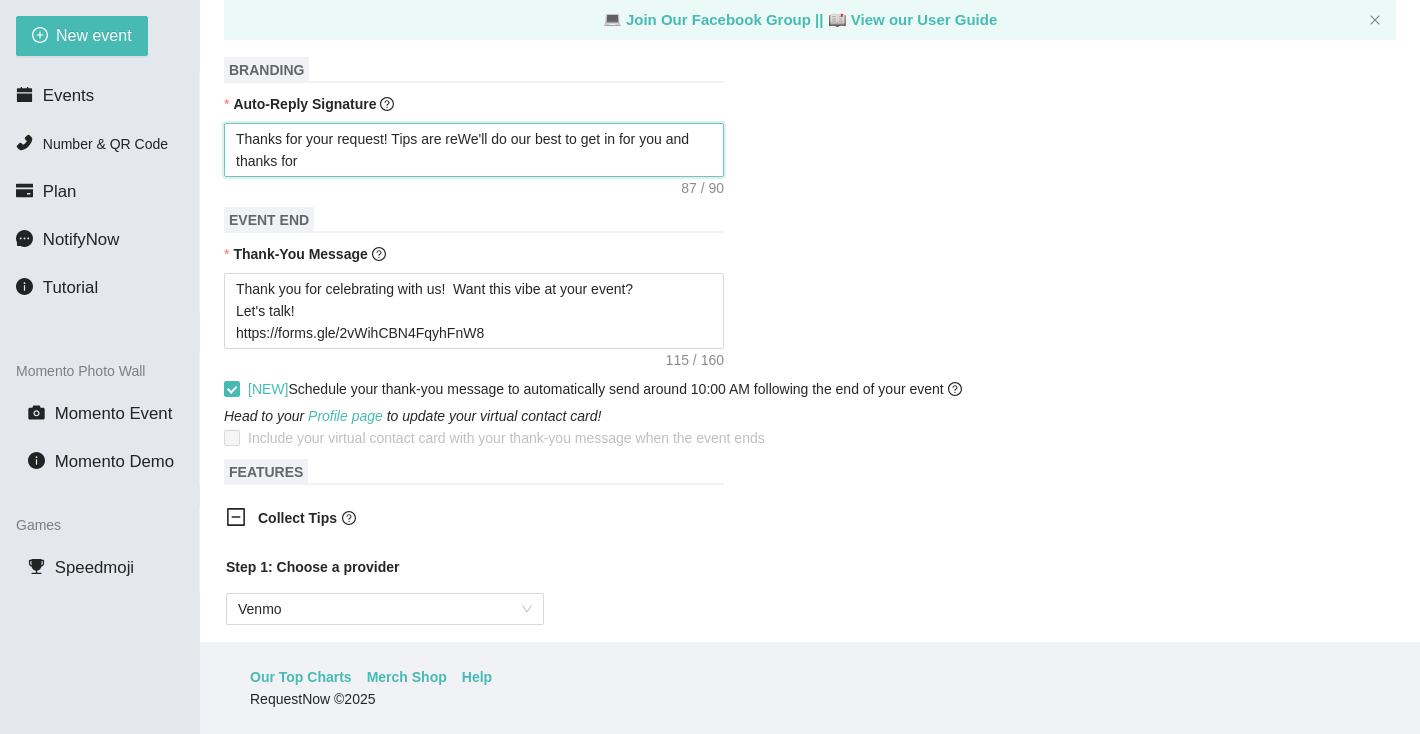 type on "Thanks for your request! Tips are reaWe'll do our best to get in for you and thanks for" 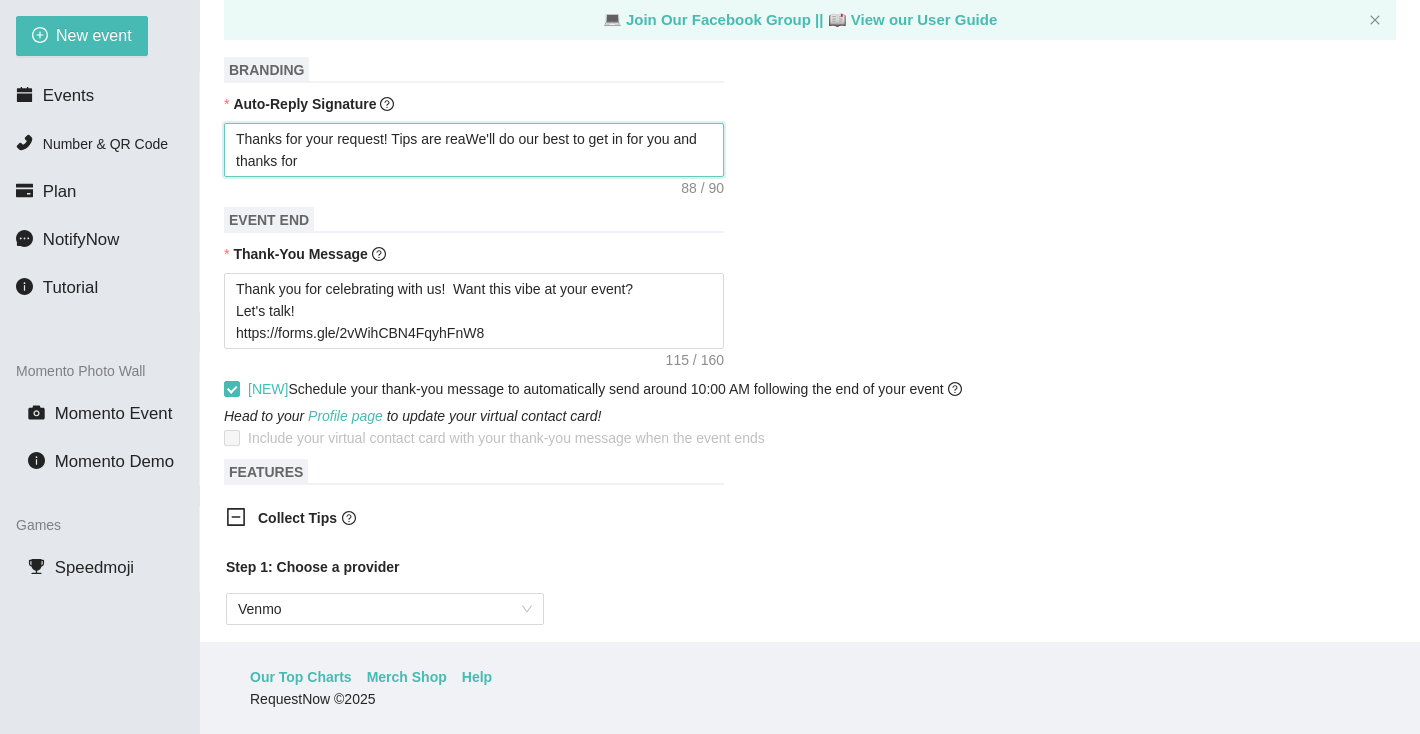type on "Thanks for your request! Tips are realWe'll do our best to get in for you and thanks for" 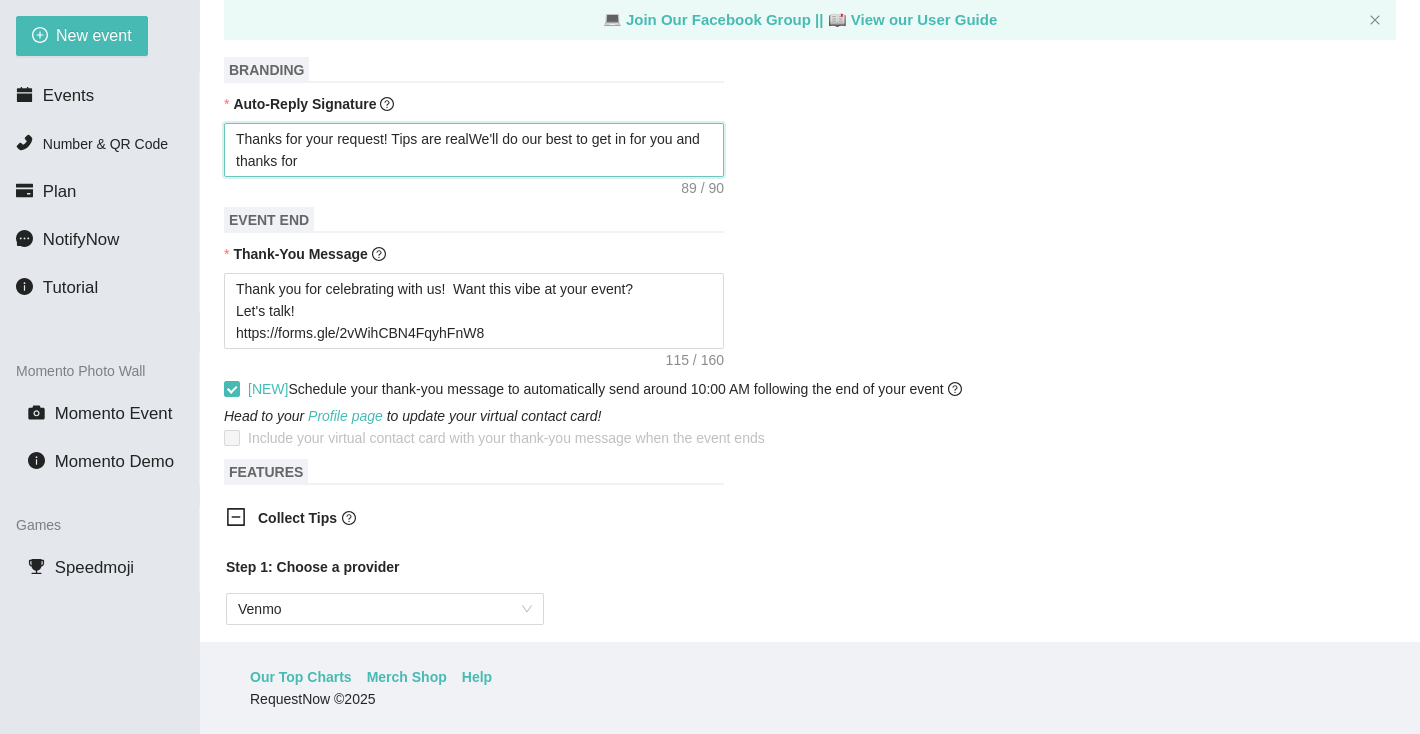 type on "Thanks for your request! Tips are reallWe'll do our best to get in for you and thanks for" 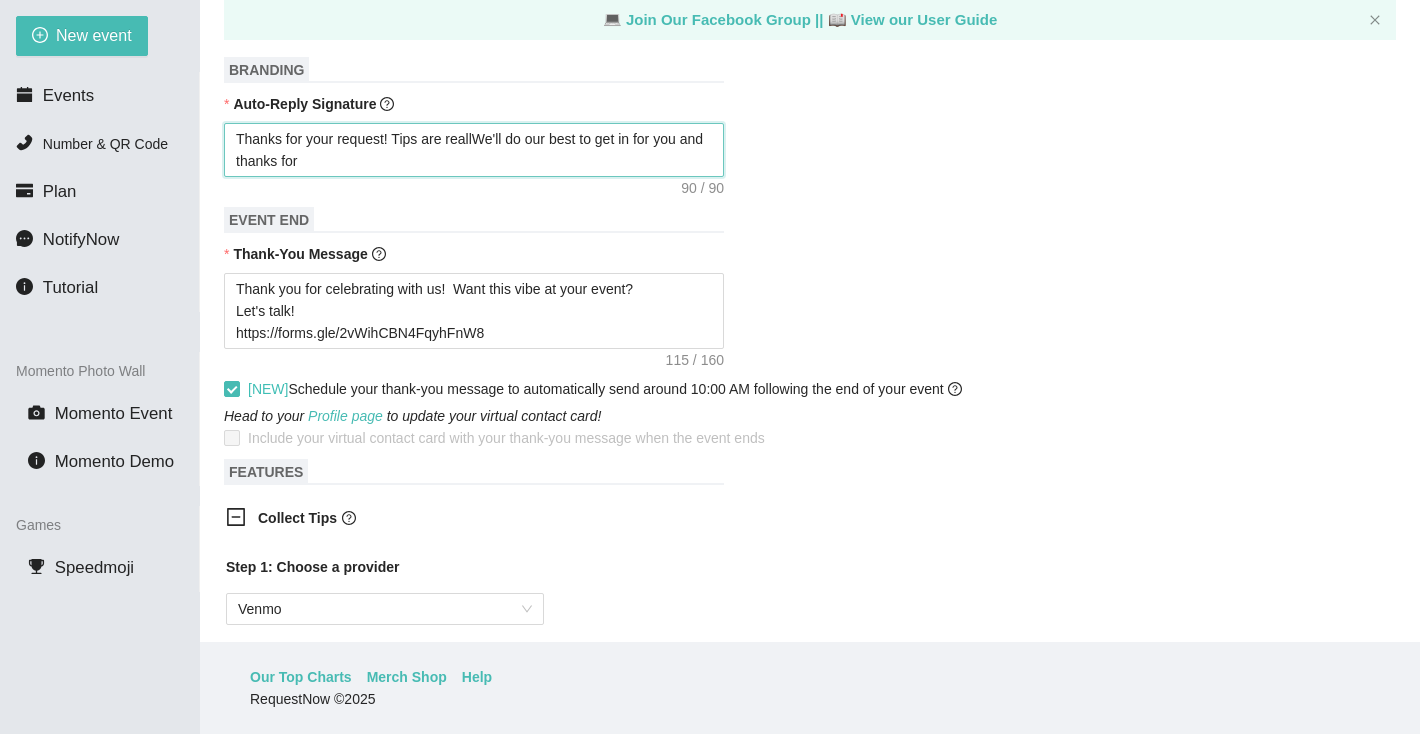 click on "Thanks for your request! Tips are reallWe'll do our best to get in for you and thanks for" at bounding box center [474, 150] 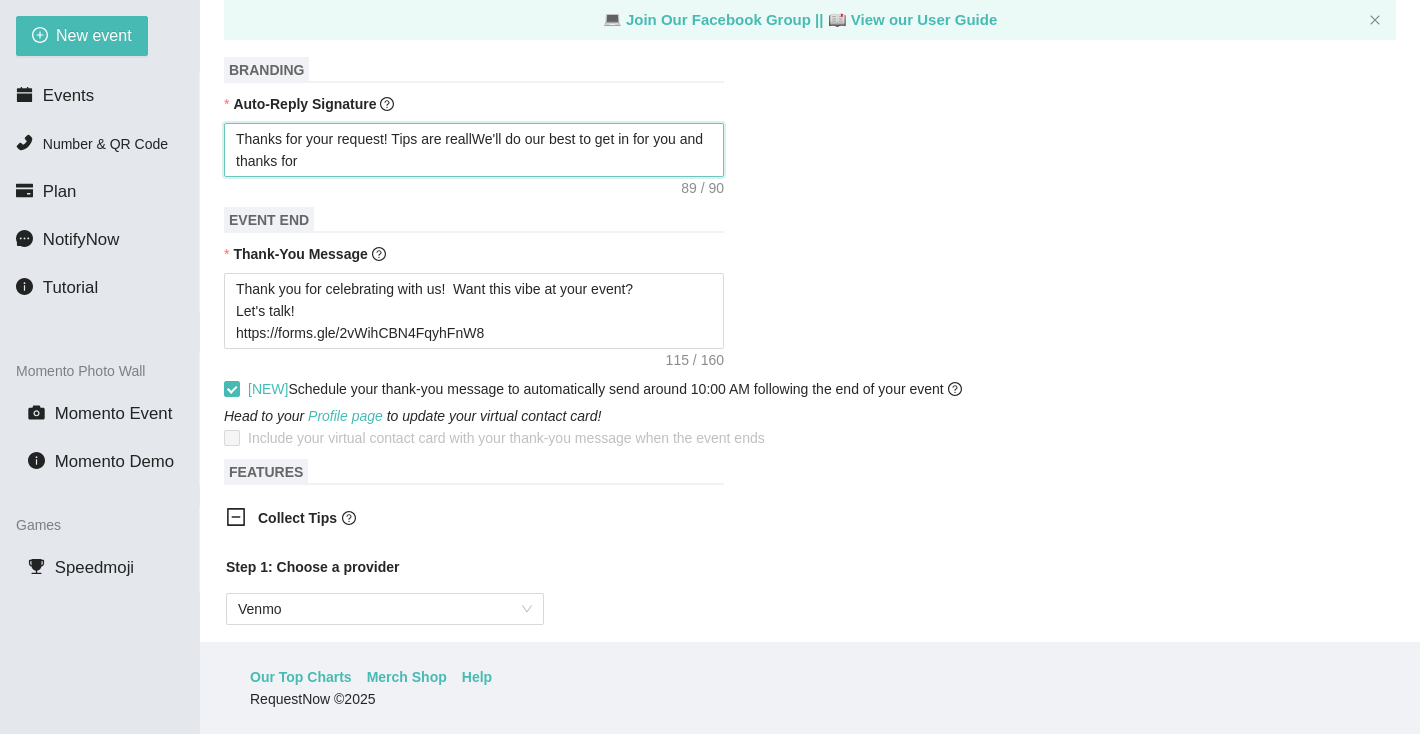 type on "Thanks for your request! Tips are reallWe'll do our best to get in for you and thanks fo" 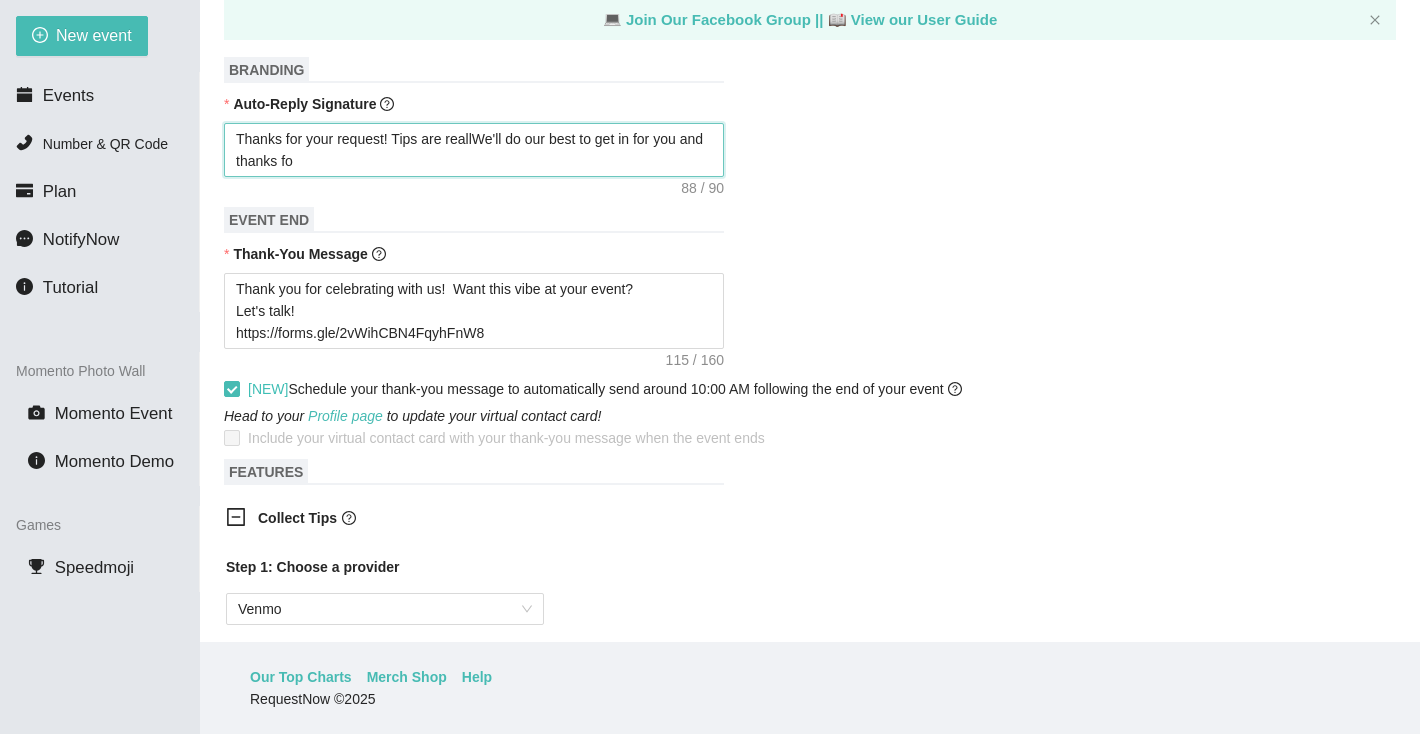 type on "Thanks for your request! Tips are reallWe'll do our best to get in for you and thanks f" 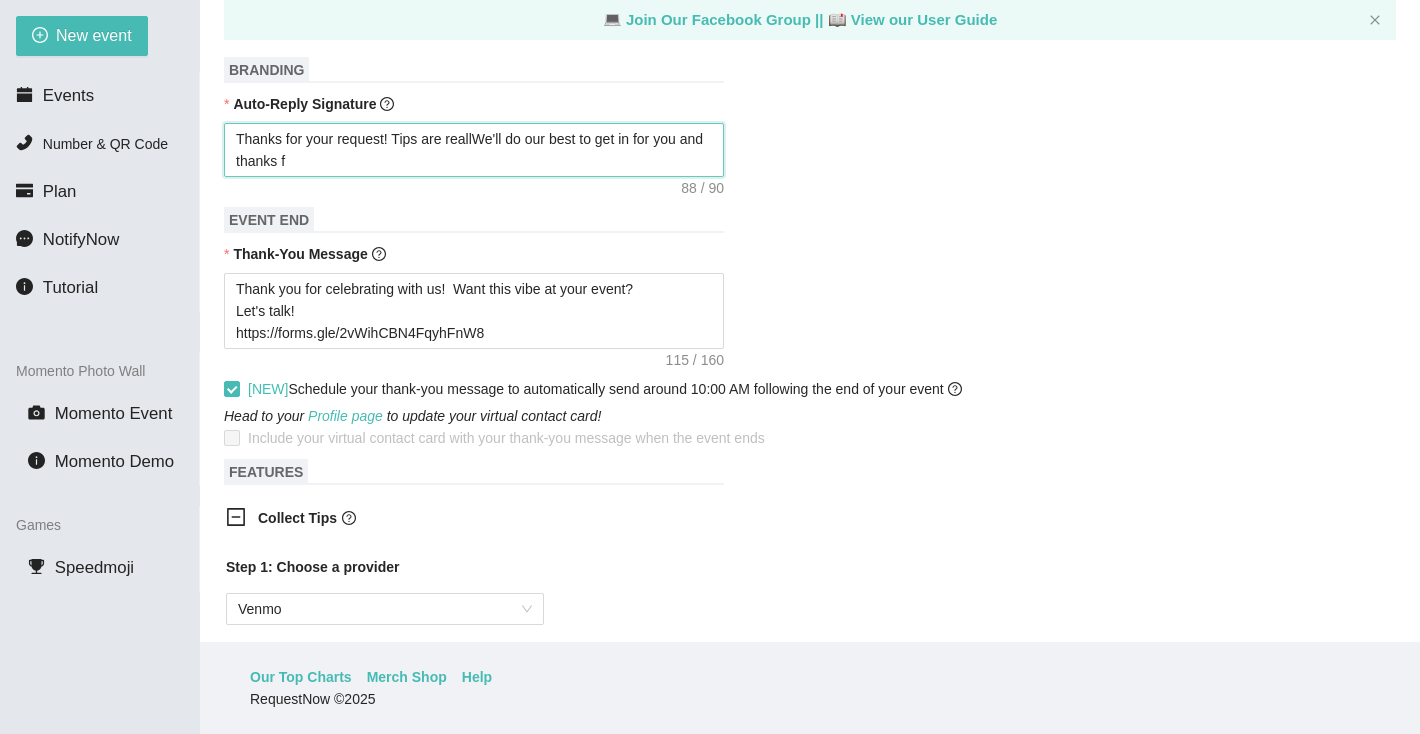 type on "Thanks for your request! Tips are reallWe'll do our best to get in for you and thanks" 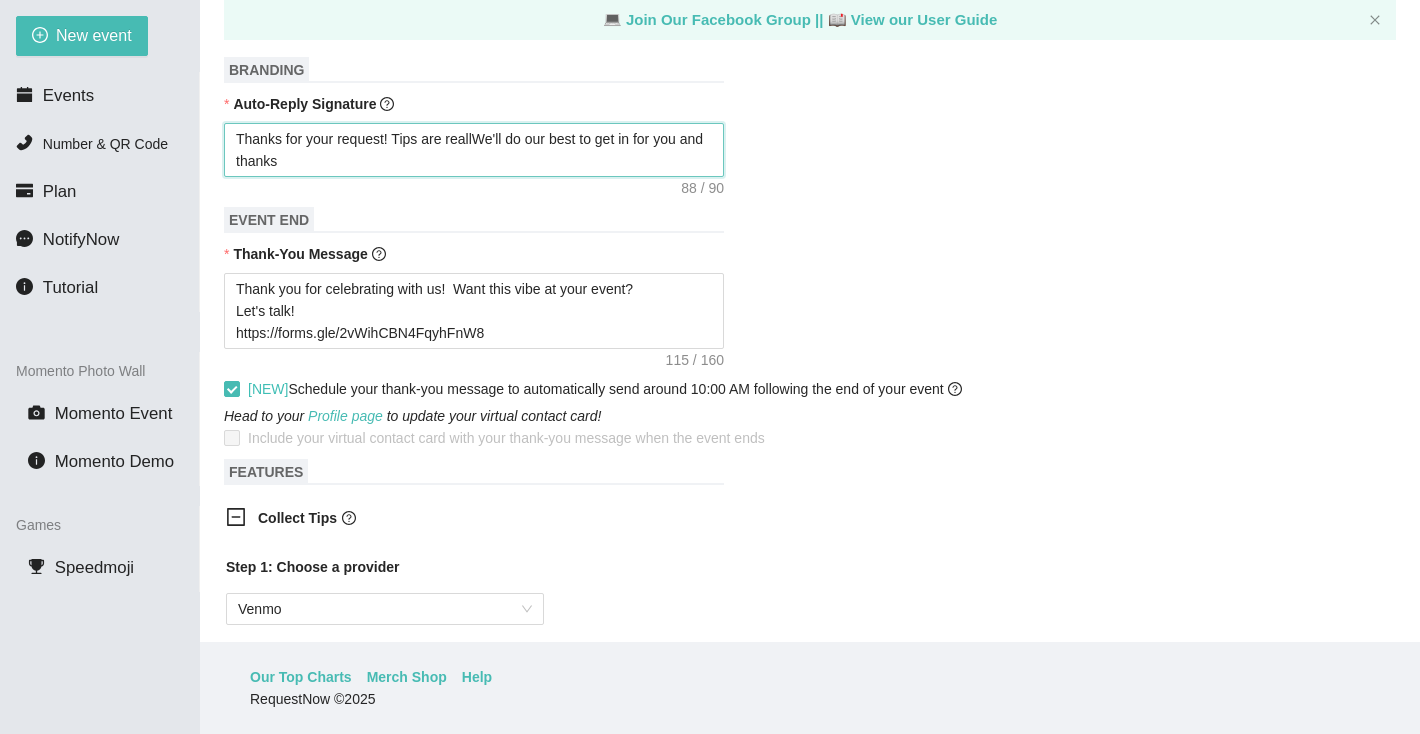type on "Thanks for your request! Tips are reallWe'll do our best to get in for you and thanks" 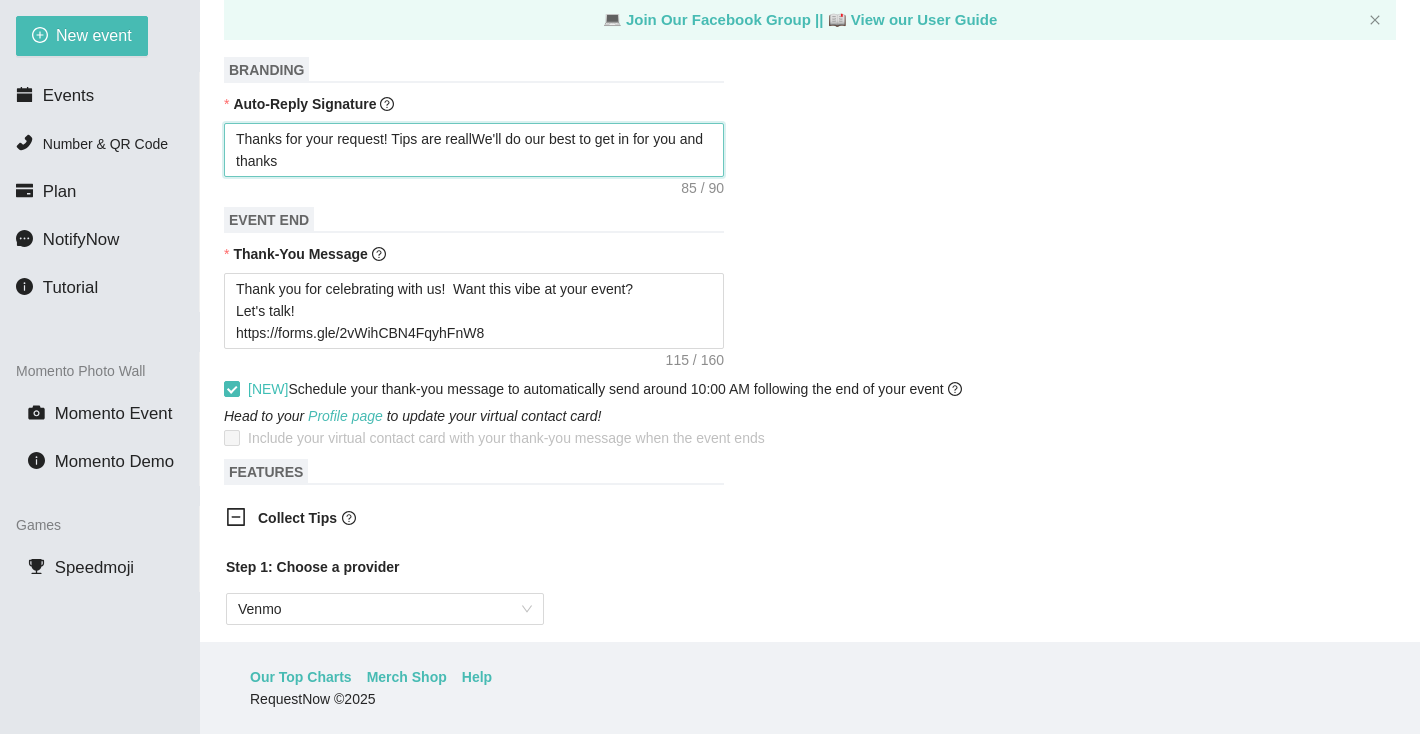 type on "Thanks for your request! Tips are reallWe'll do our best to get in for you and thank" 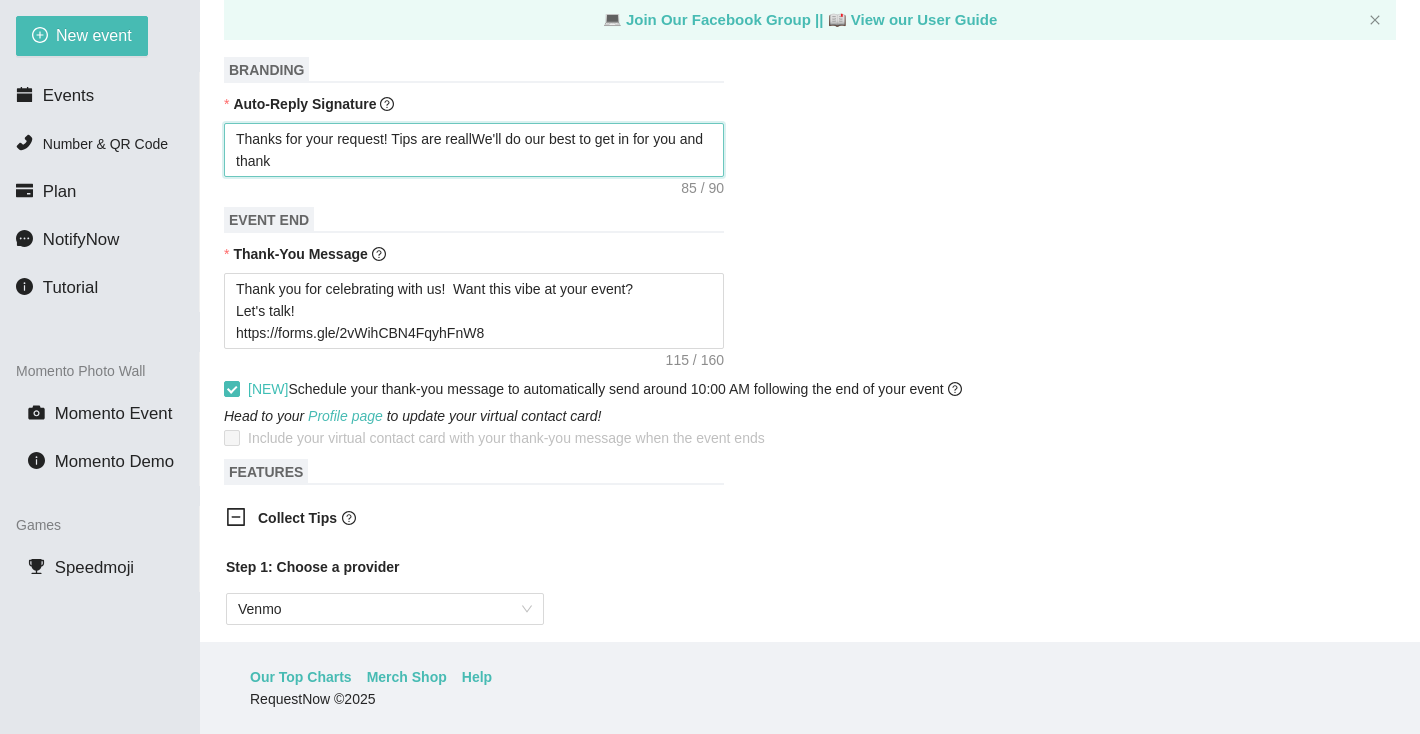 type on "Thanks for your request! Tips are reallWe'll do our best to get in for you and than" 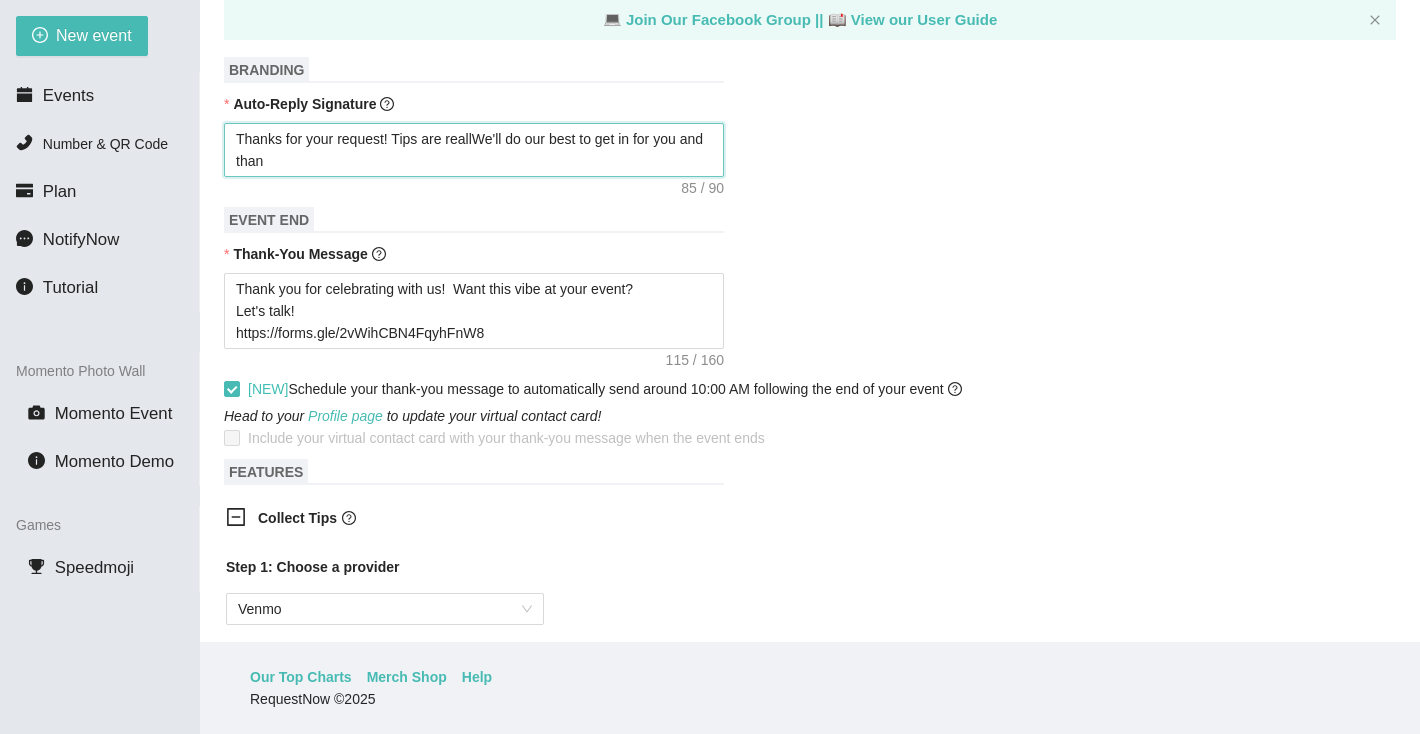 type on "Thanks for your request! Tips are reallWe'll do our best to get in for you and tha" 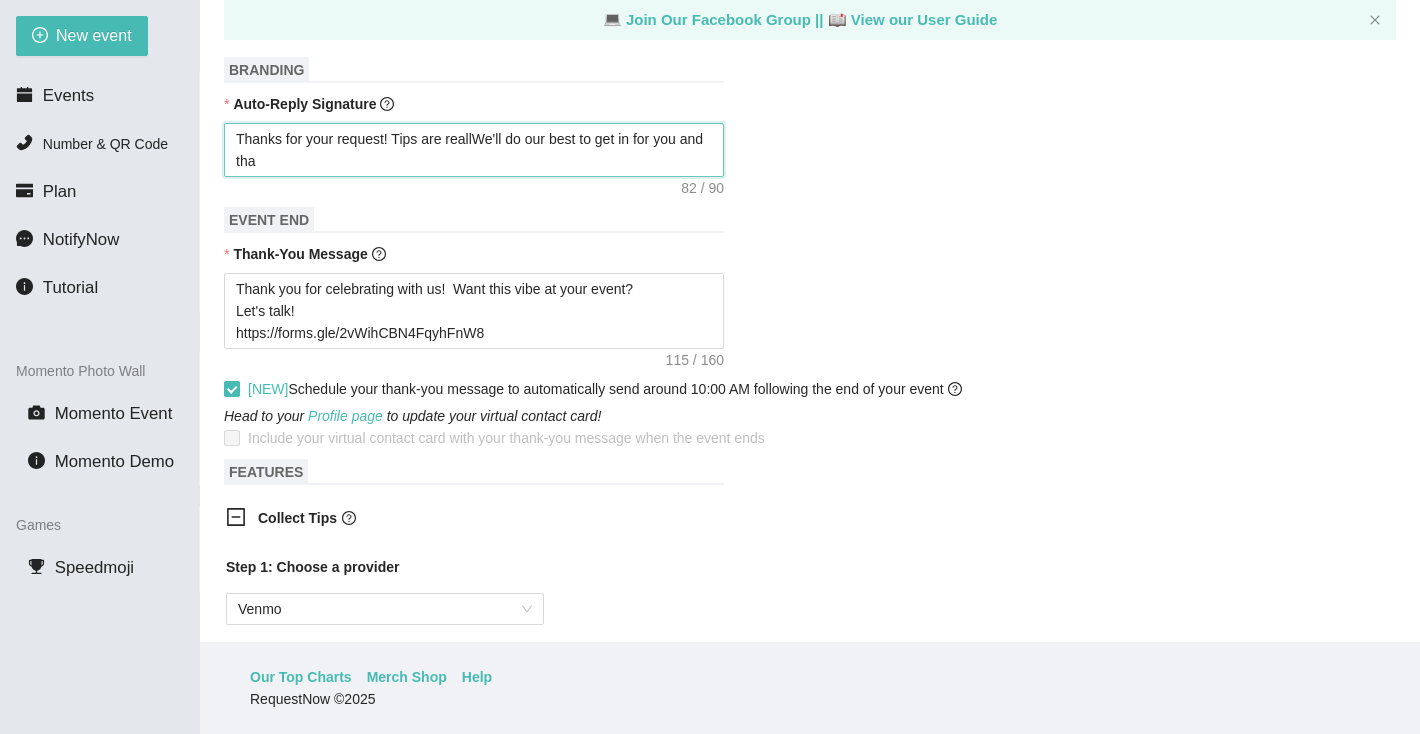 type on "Thanks for your request! Tips are reallWe'll do our best to get in for you and th" 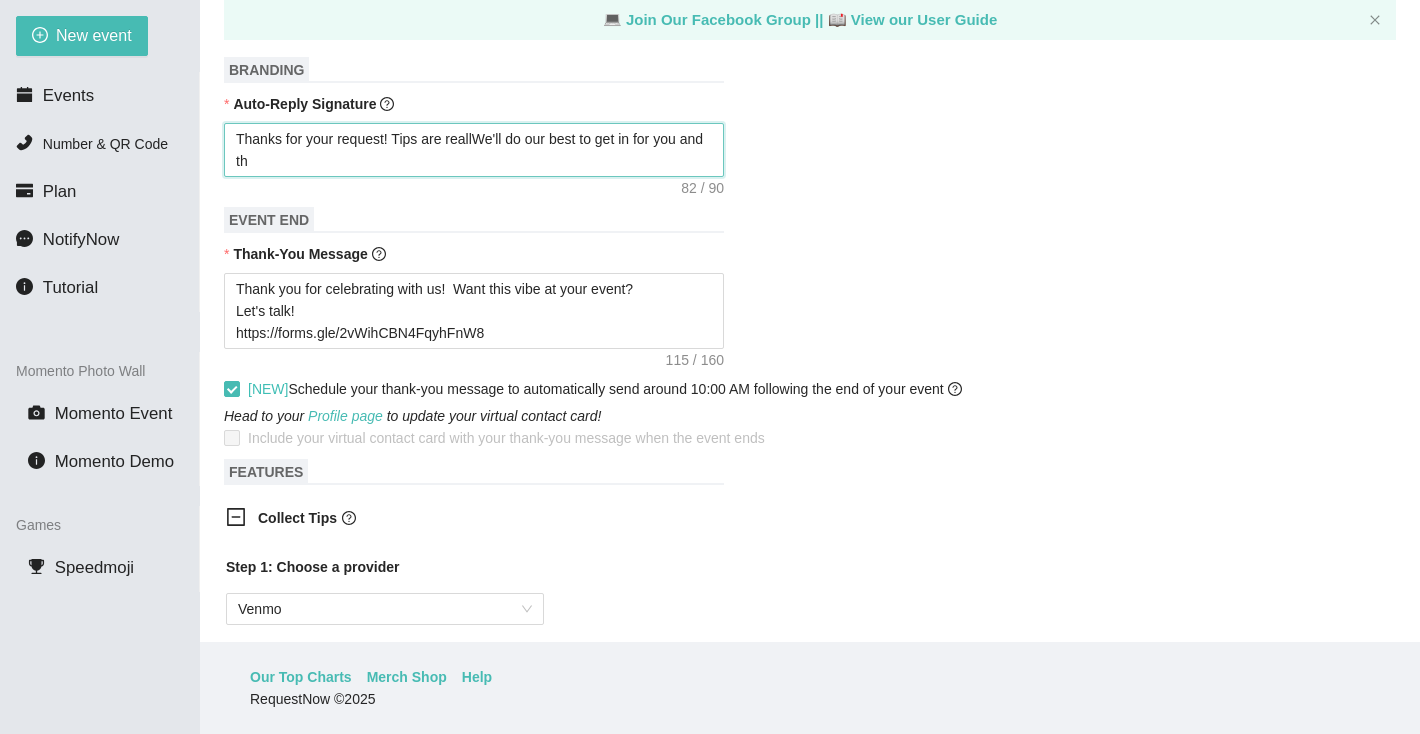 type on "Thanks for your request! Tips are reallWe'll do our best to get in for you and t" 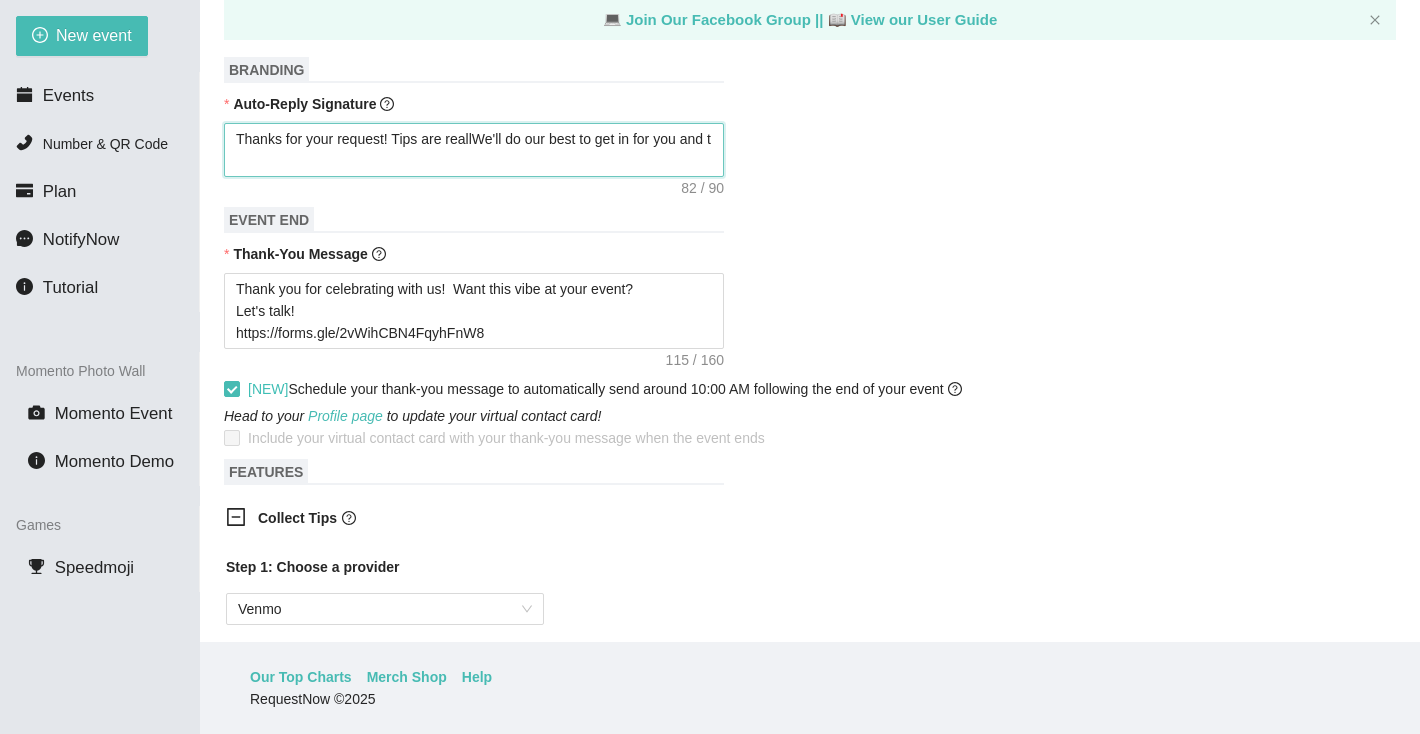 type on "Thanks for your request! Tips are reallWe'll do our best to get in for you and" 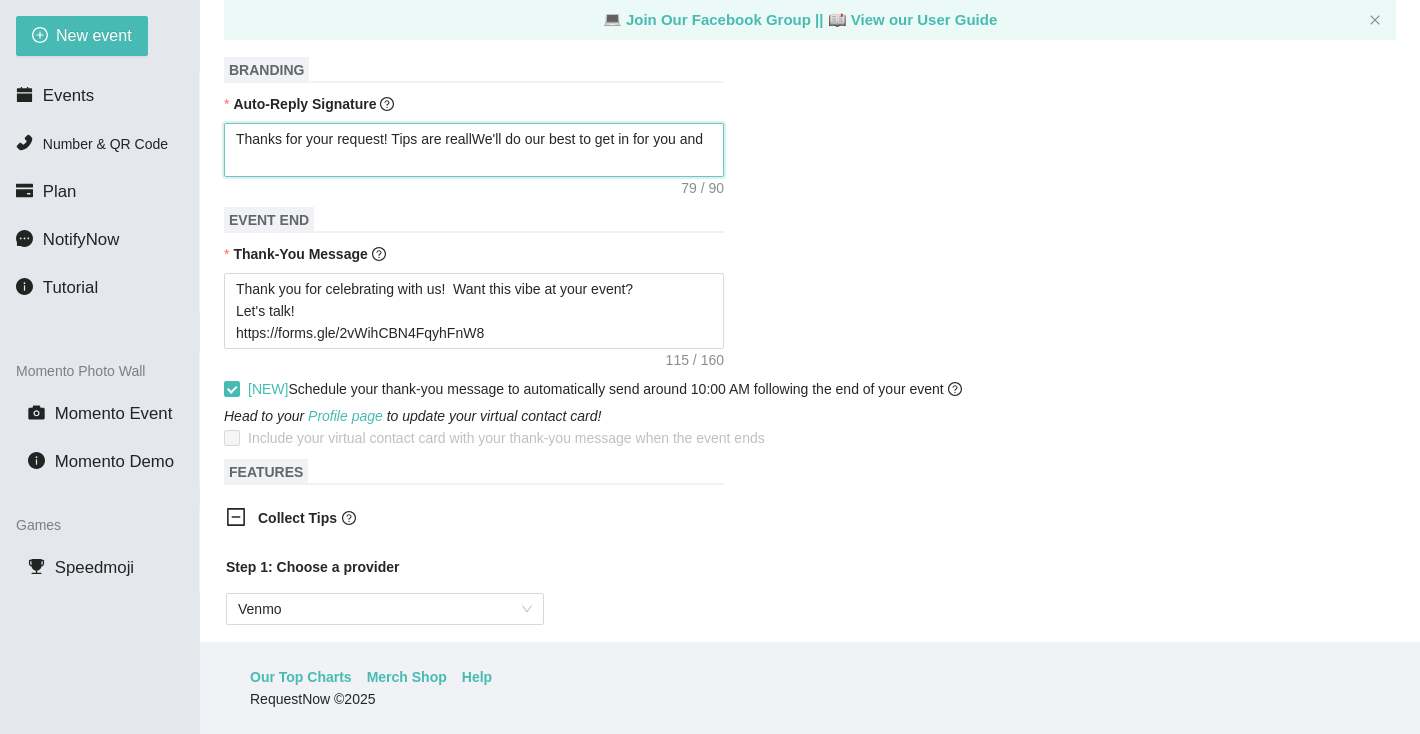 type on "Thanks for your request! Tips are reallWe'll do our best to get in for you and" 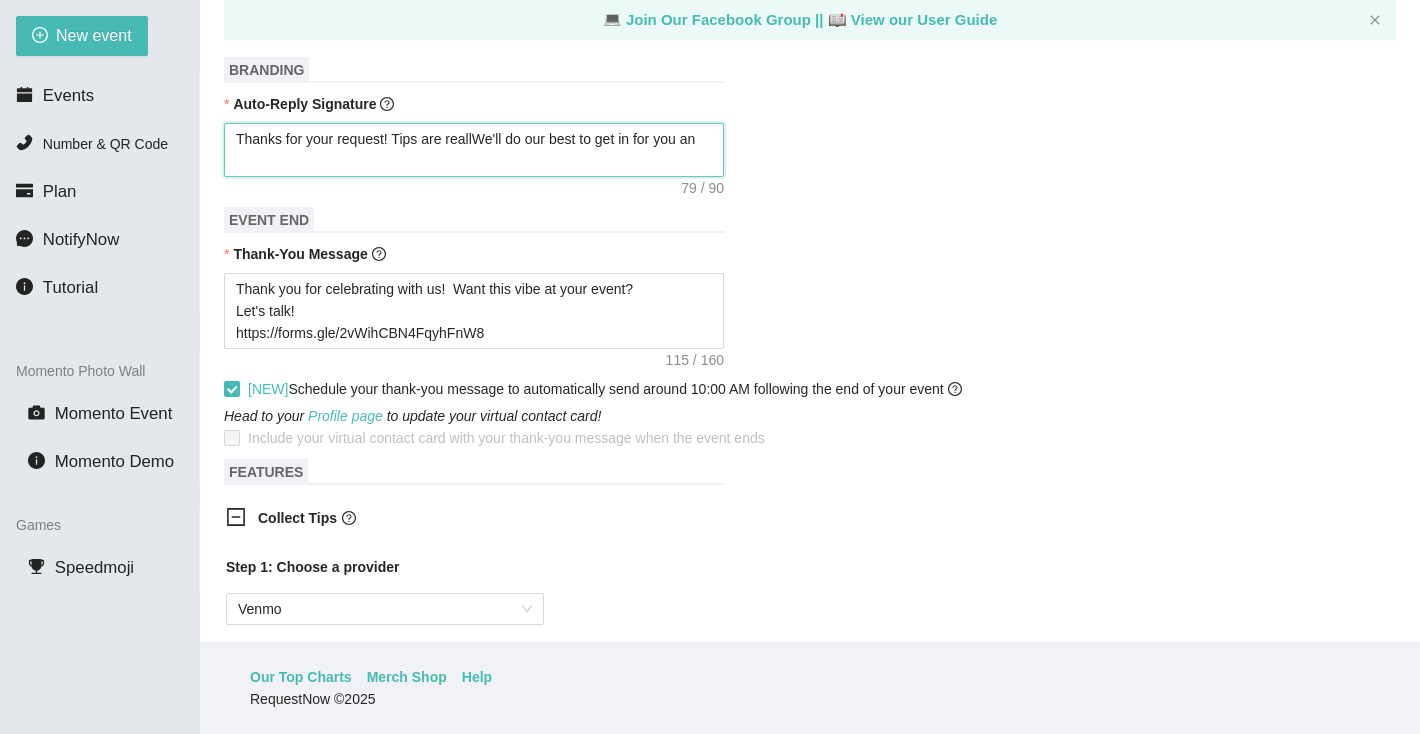 type on "Thanks for your request! Tips are reallWe'll do our best to get in for you a" 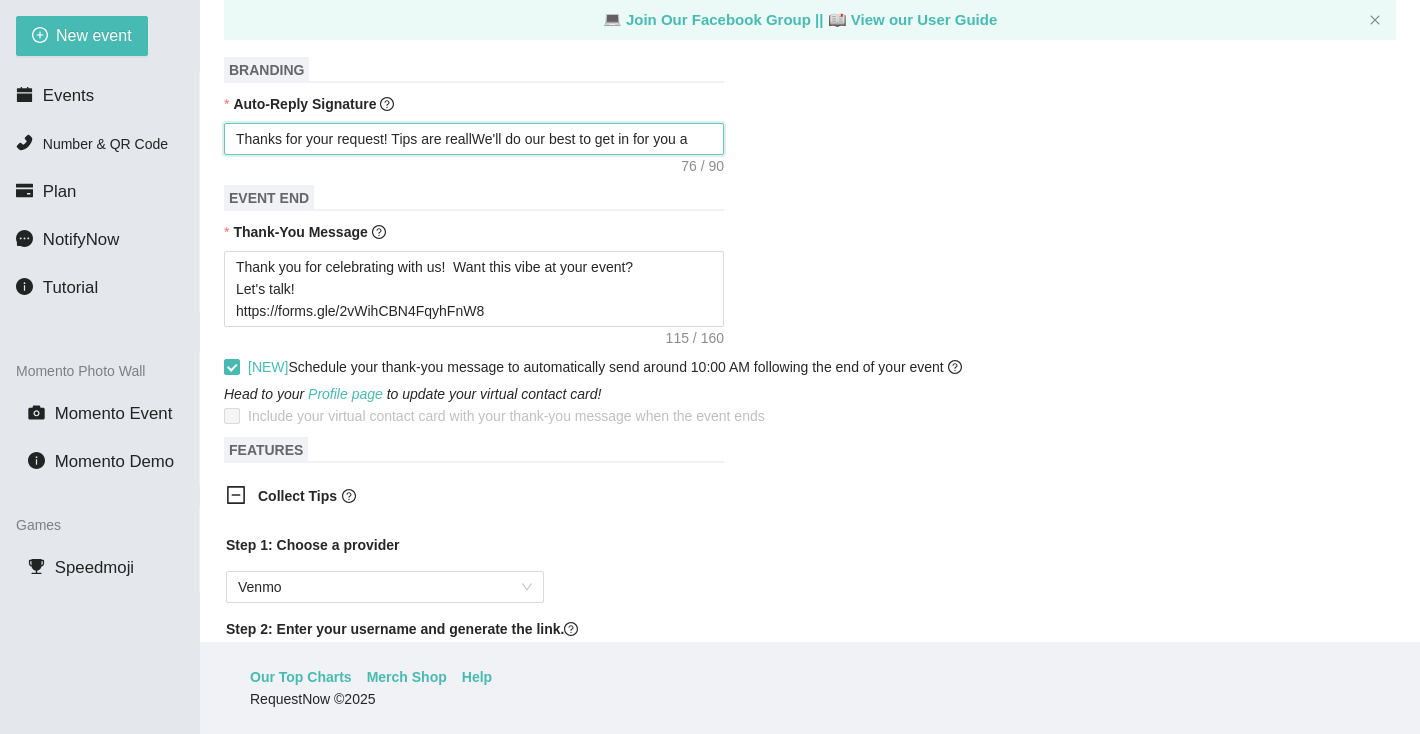 type on "Thanks for your request! Tips are reallWe'll do our best to get in for you" 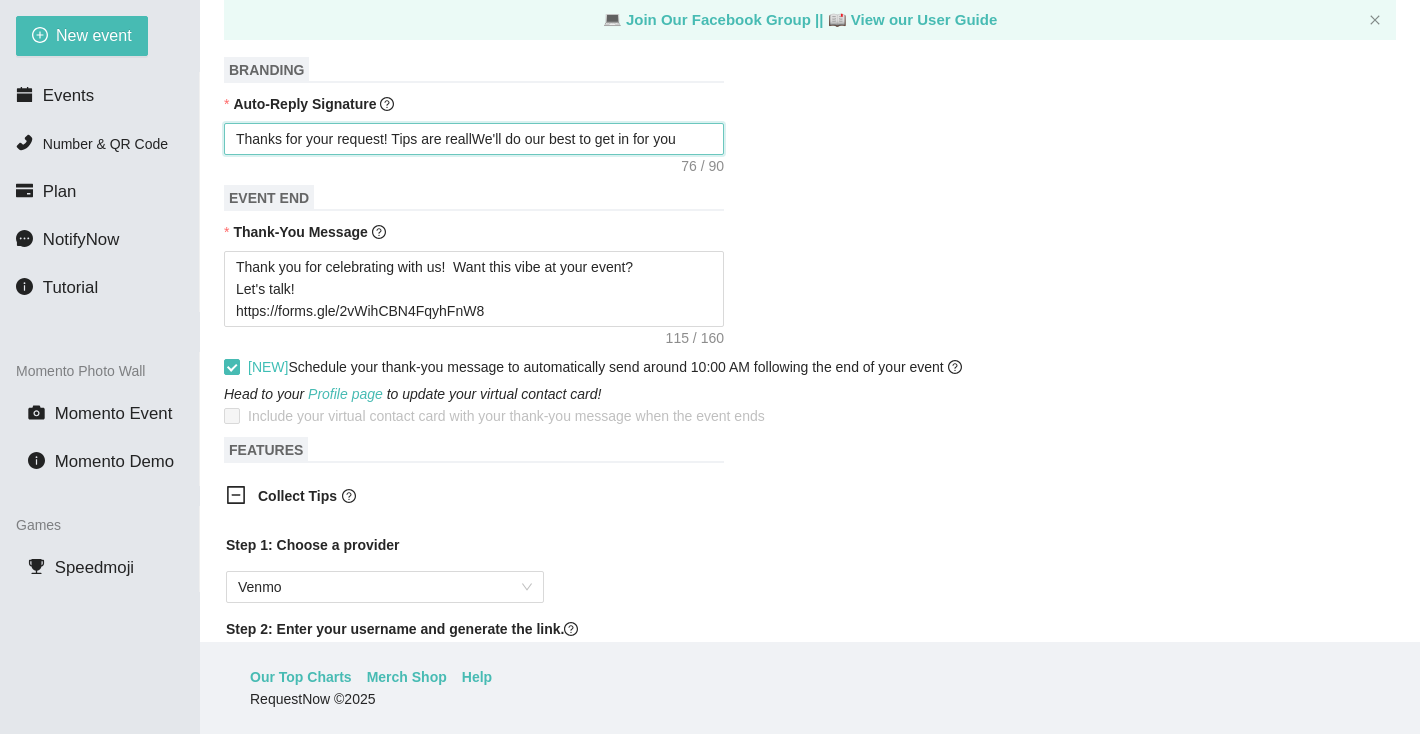 type on "Thanks for your request! Tips are reallWe'll do our best to get in for you" 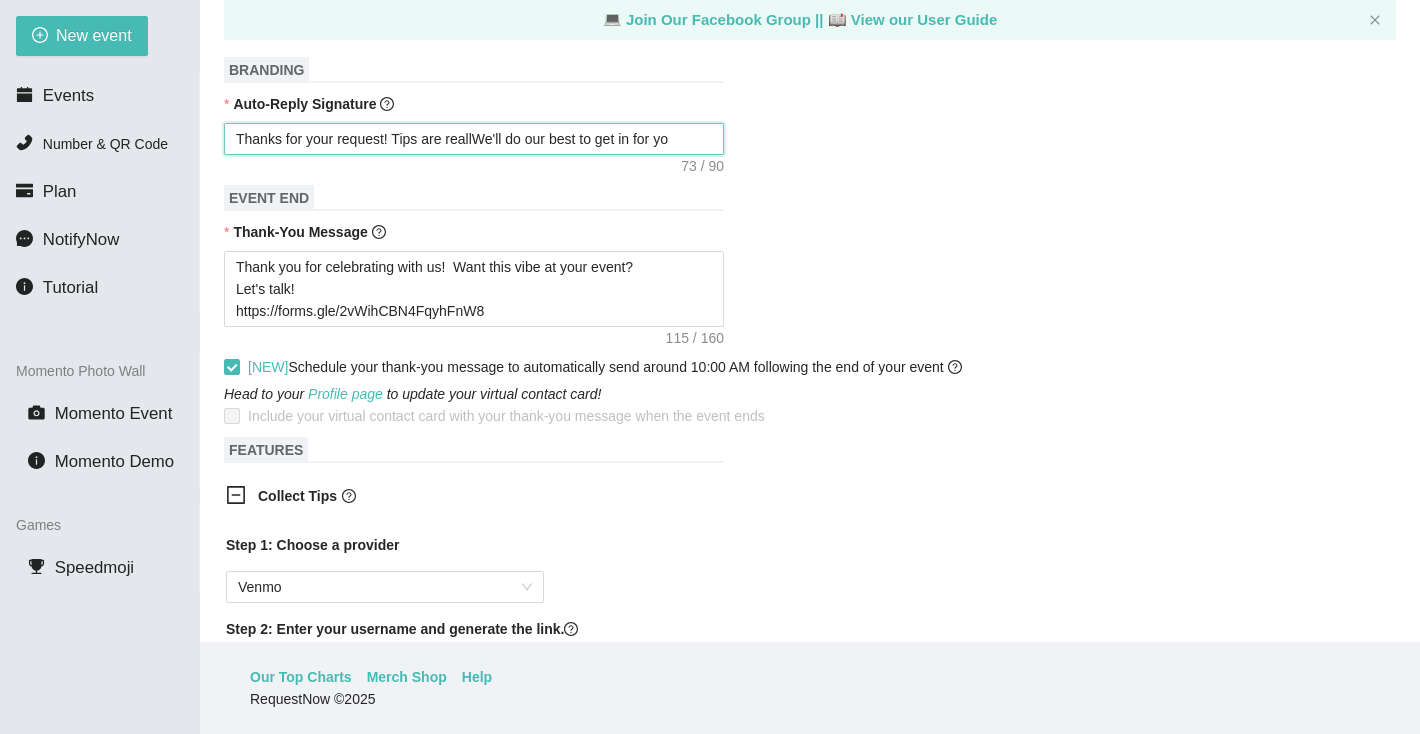 type on "Thanks for your request! Tips are reallWe'll do our best to get in for y" 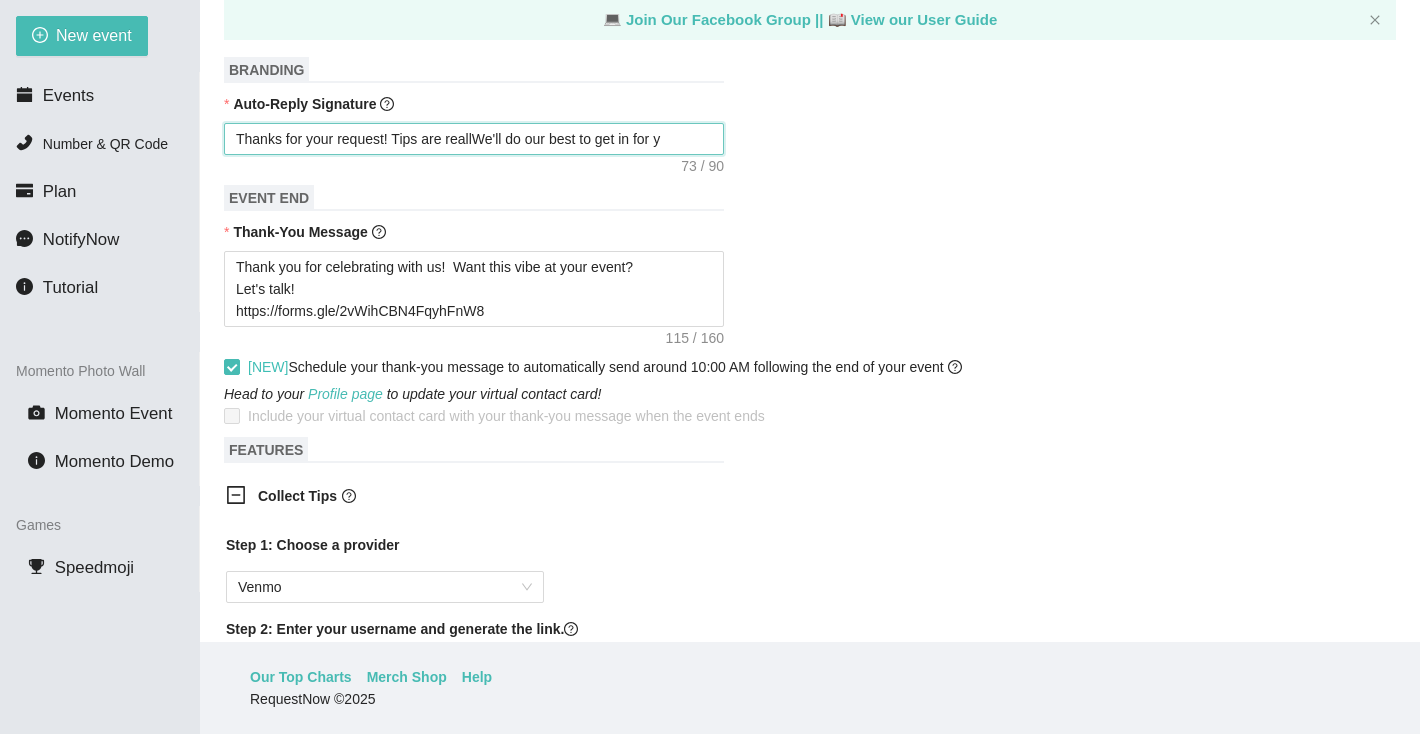 type on "Thanks for your request! Tips are reallWe'll do our best to get in for" 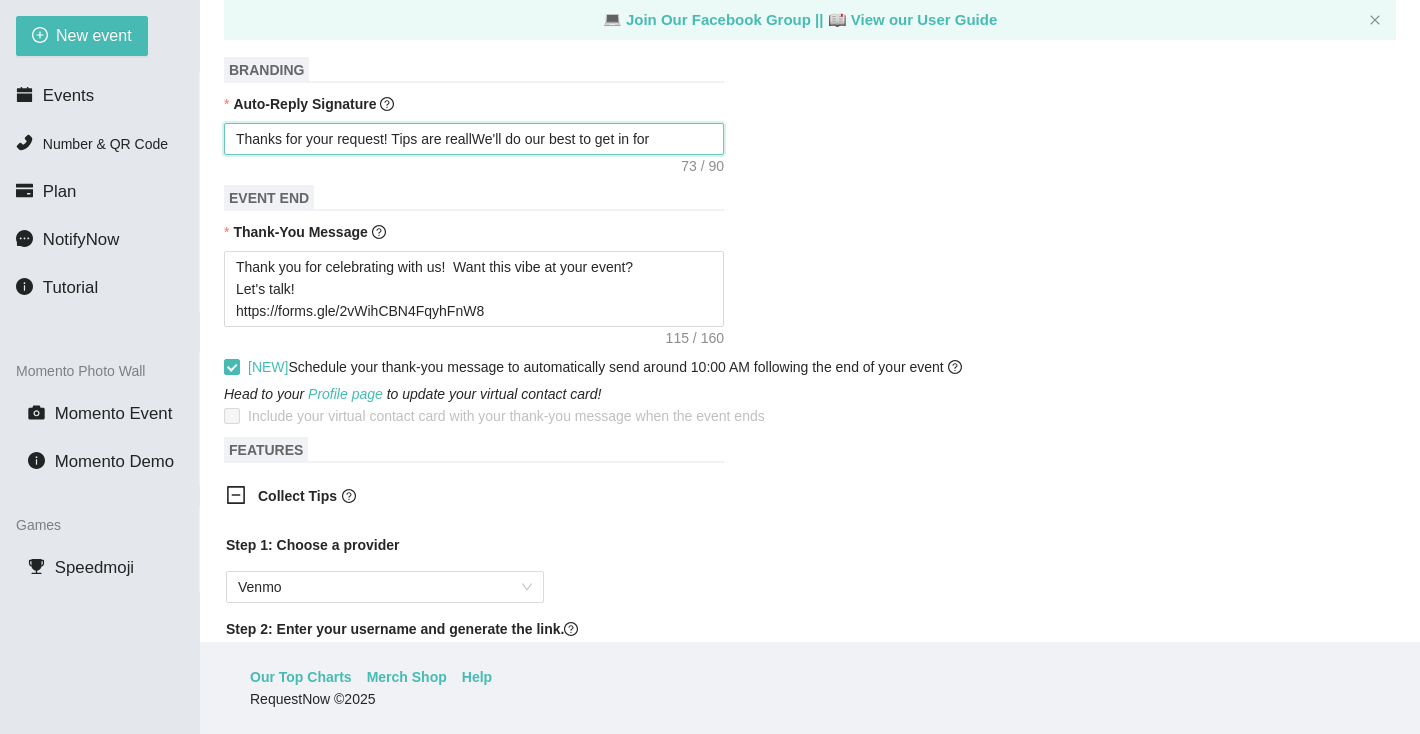 type on "Thanks for your request! Tips are reallWe'll do our best to get in for" 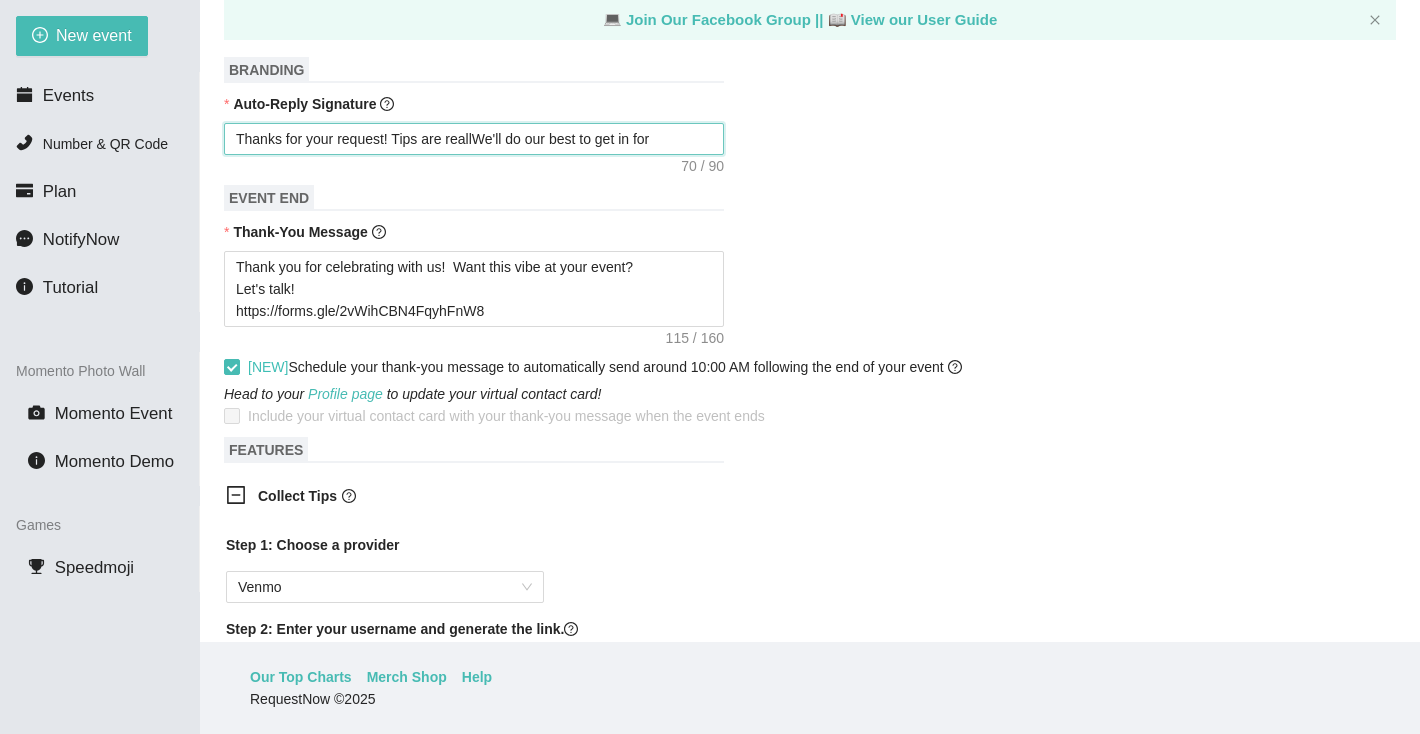 type on "Thanks for your request! Tips are reallWe'll do our best to get in fo" 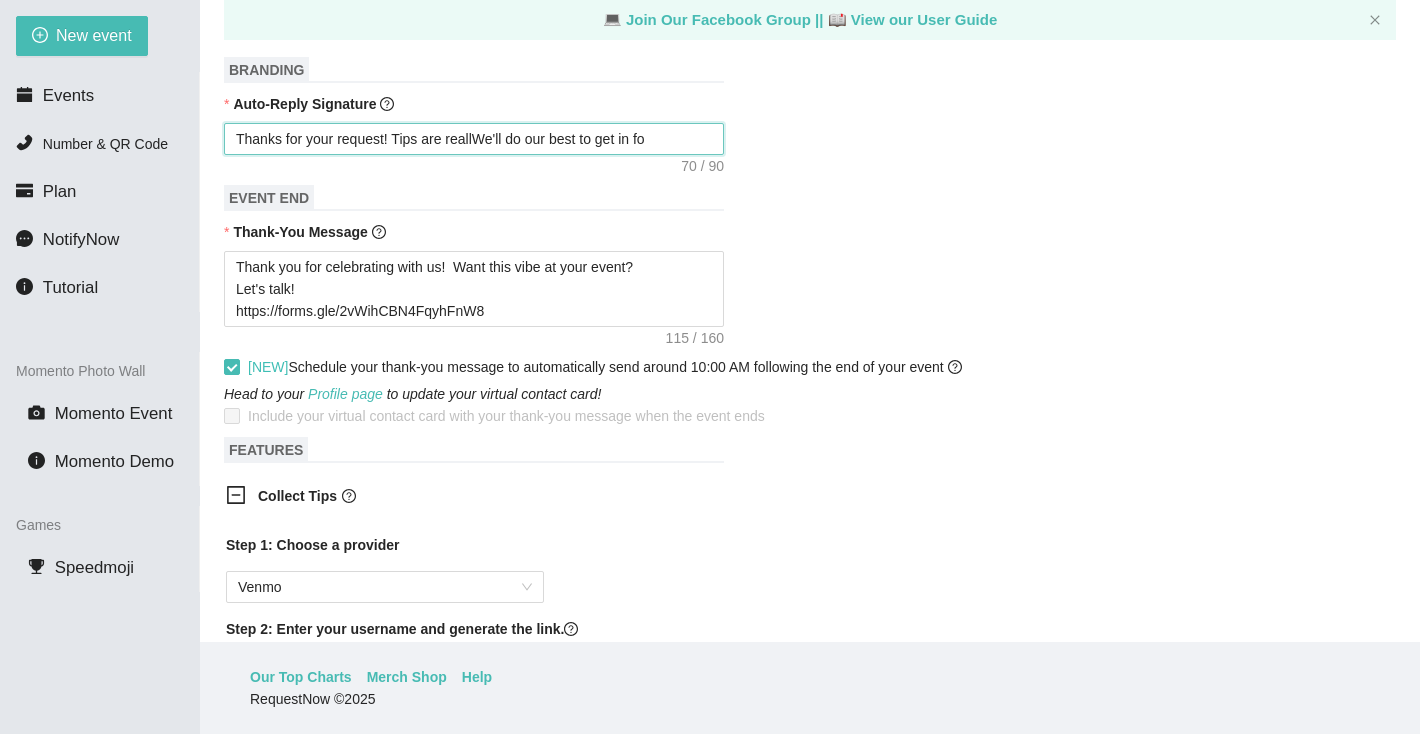 type on "Thanks for your request! Tips are reallWe'll do our best to get in f" 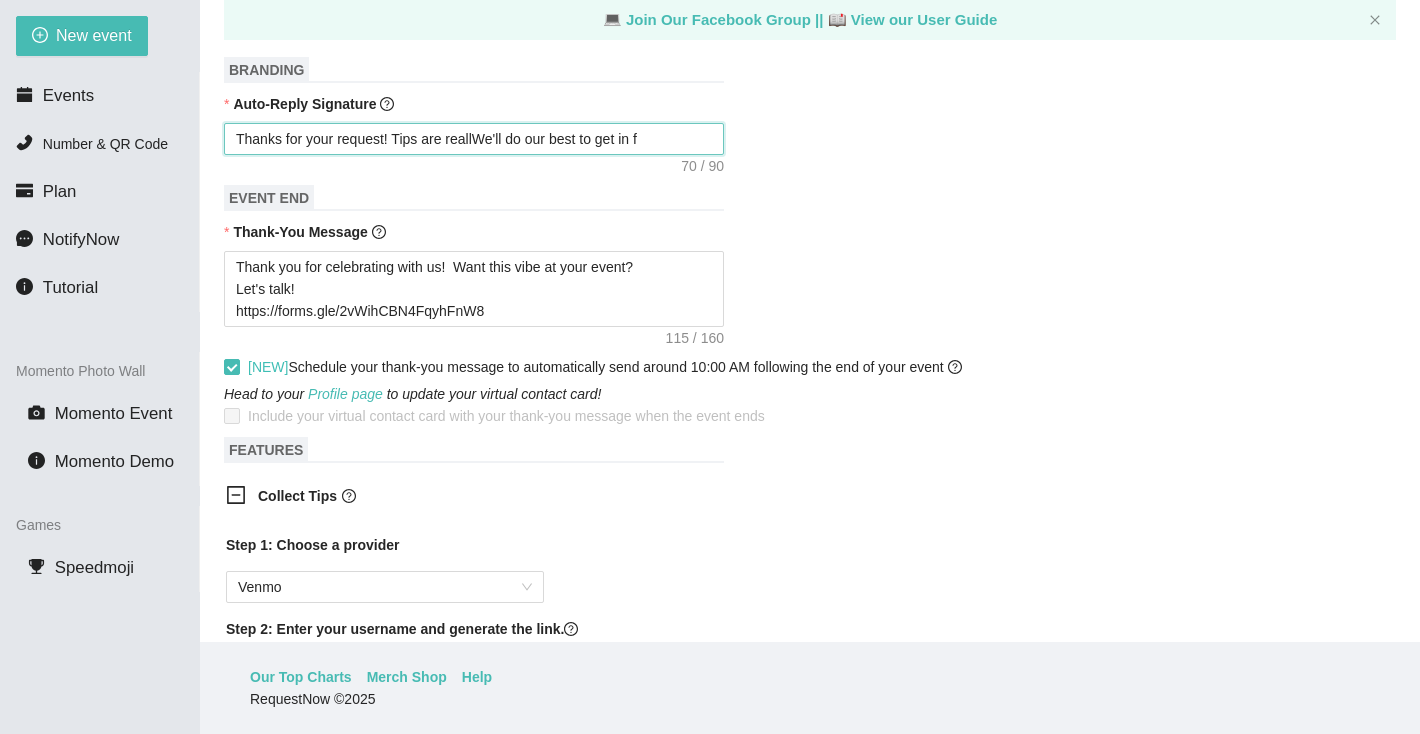 type on "Thanks for your request! Tips are reallWe'll do our best to get in" 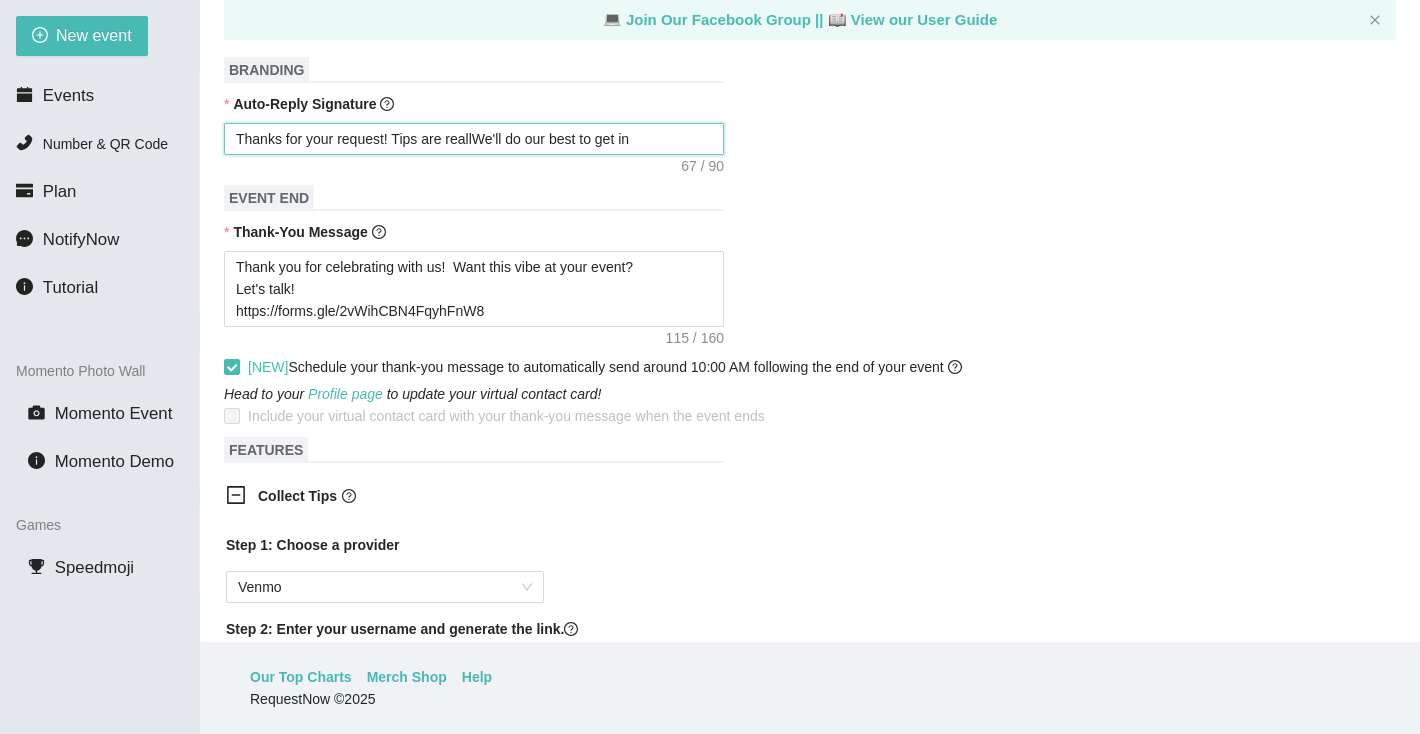 type on "Thanks for your request! Tips are reallWe'll do our best to get in" 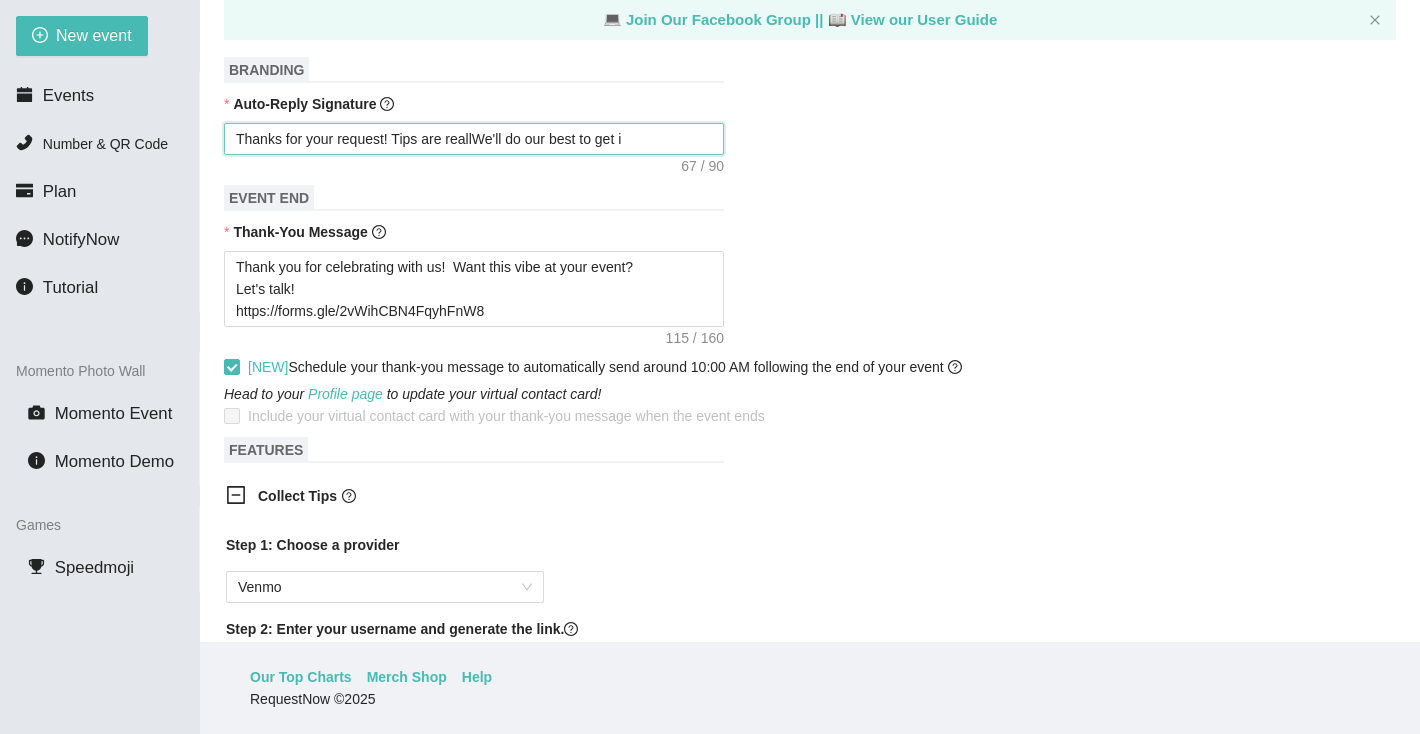 type on "Thanks for your request! Tips are reallWe'll do our best to get" 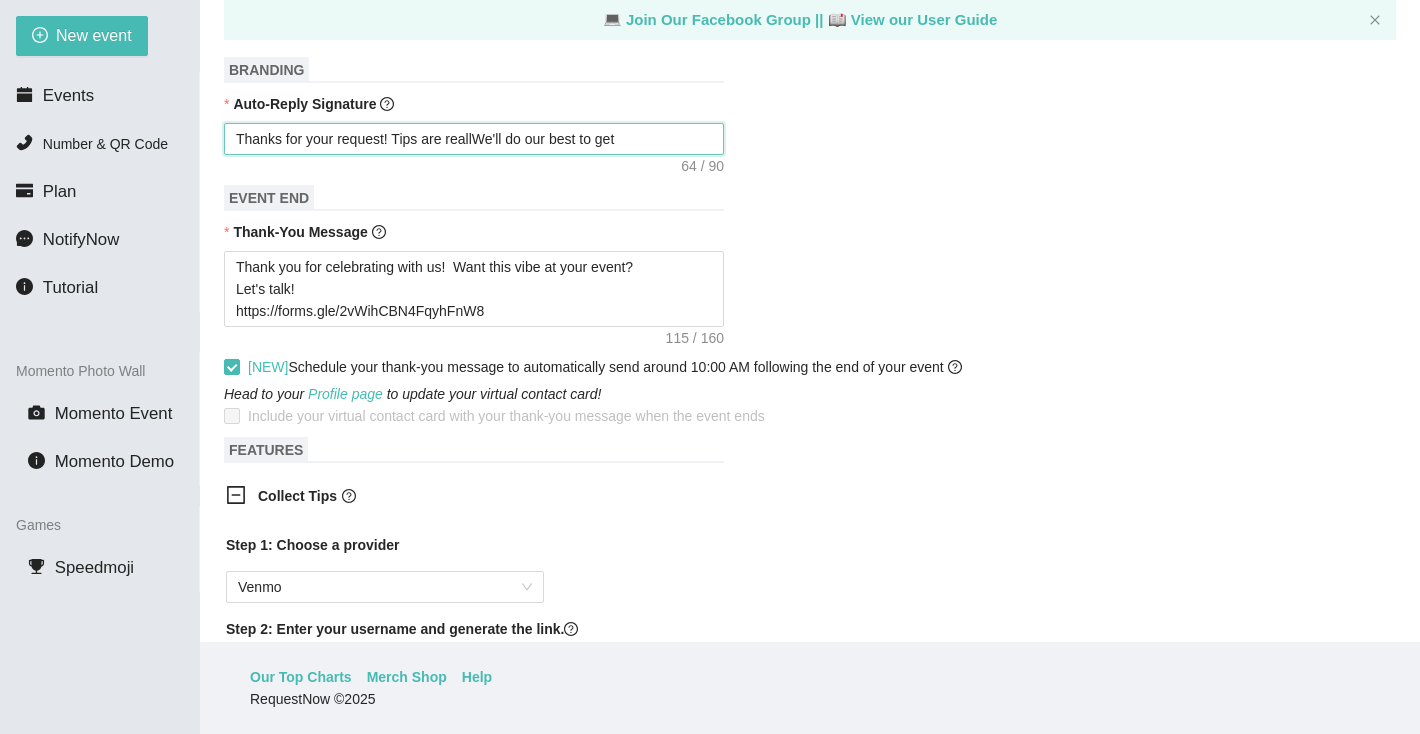 type on "Thanks for your request! Tips are reallWe'll do our best to get" 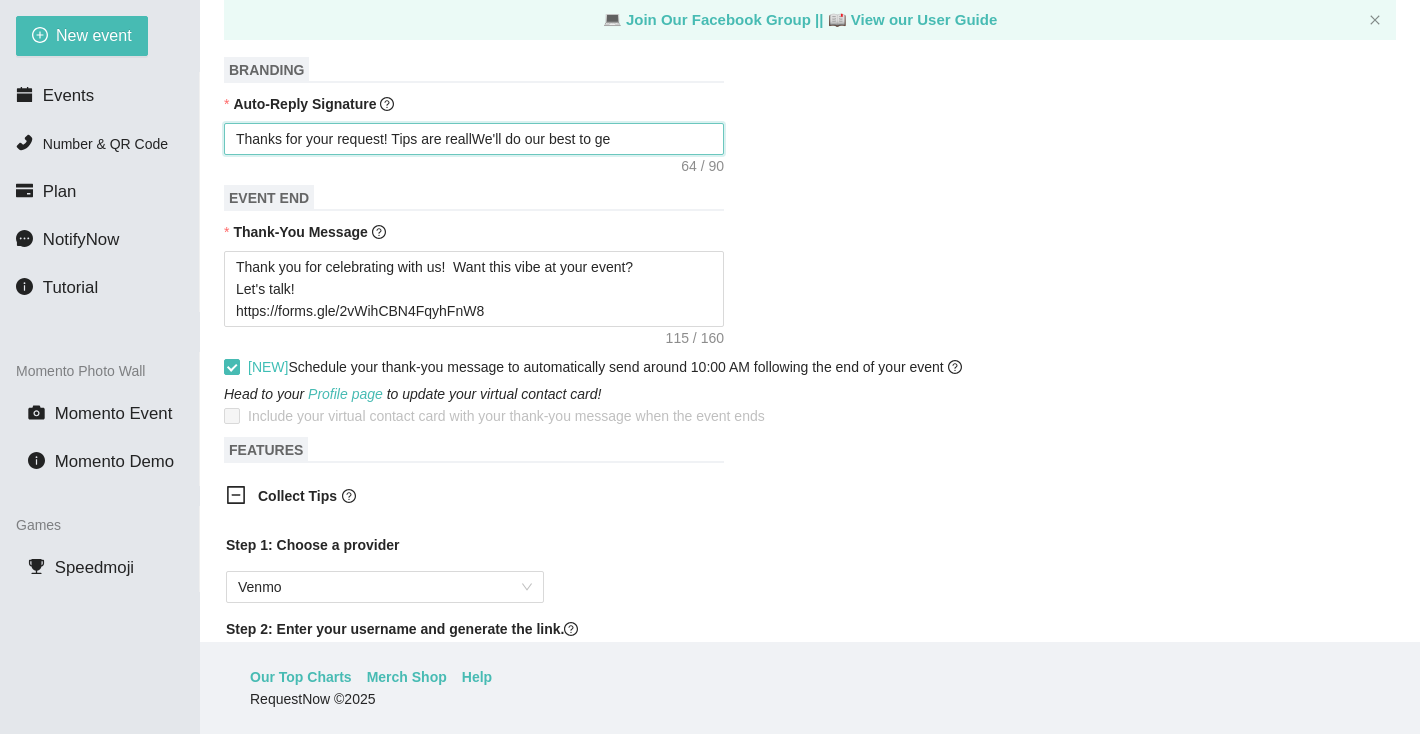 type on "Thanks for your request! Tips are reallWe'll do our best to g" 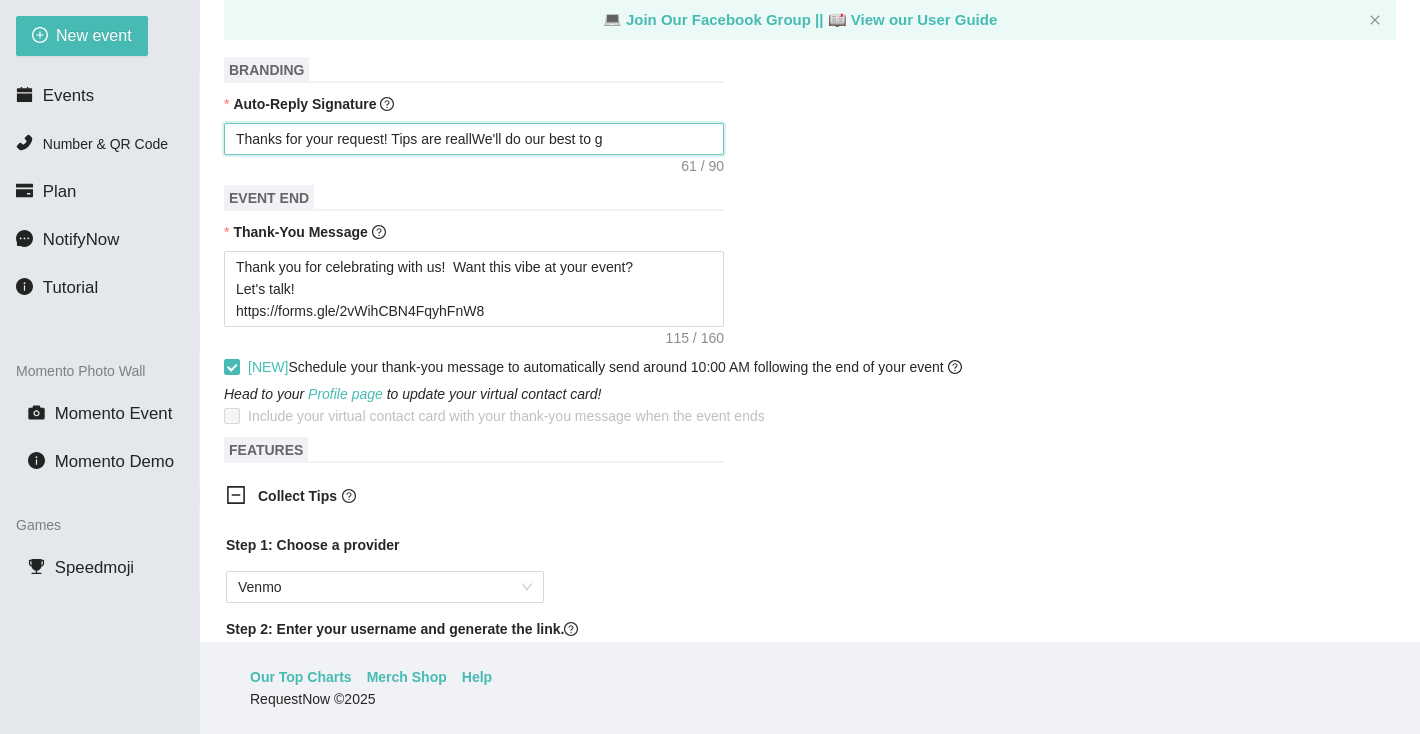 type on "Thanks for your request! Tips are reallWe'll do our best to" 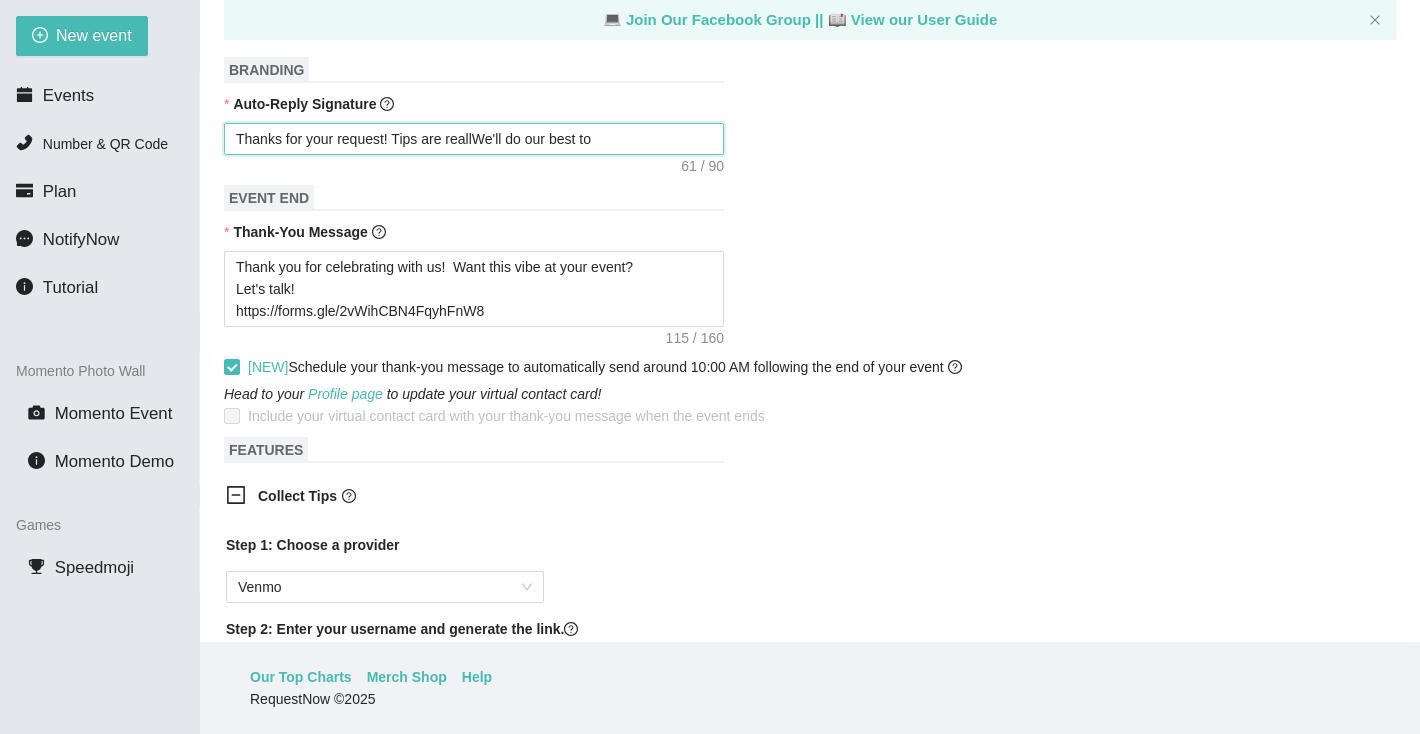 type on "Thanks for your request! Tips are reallWe'll do our best to" 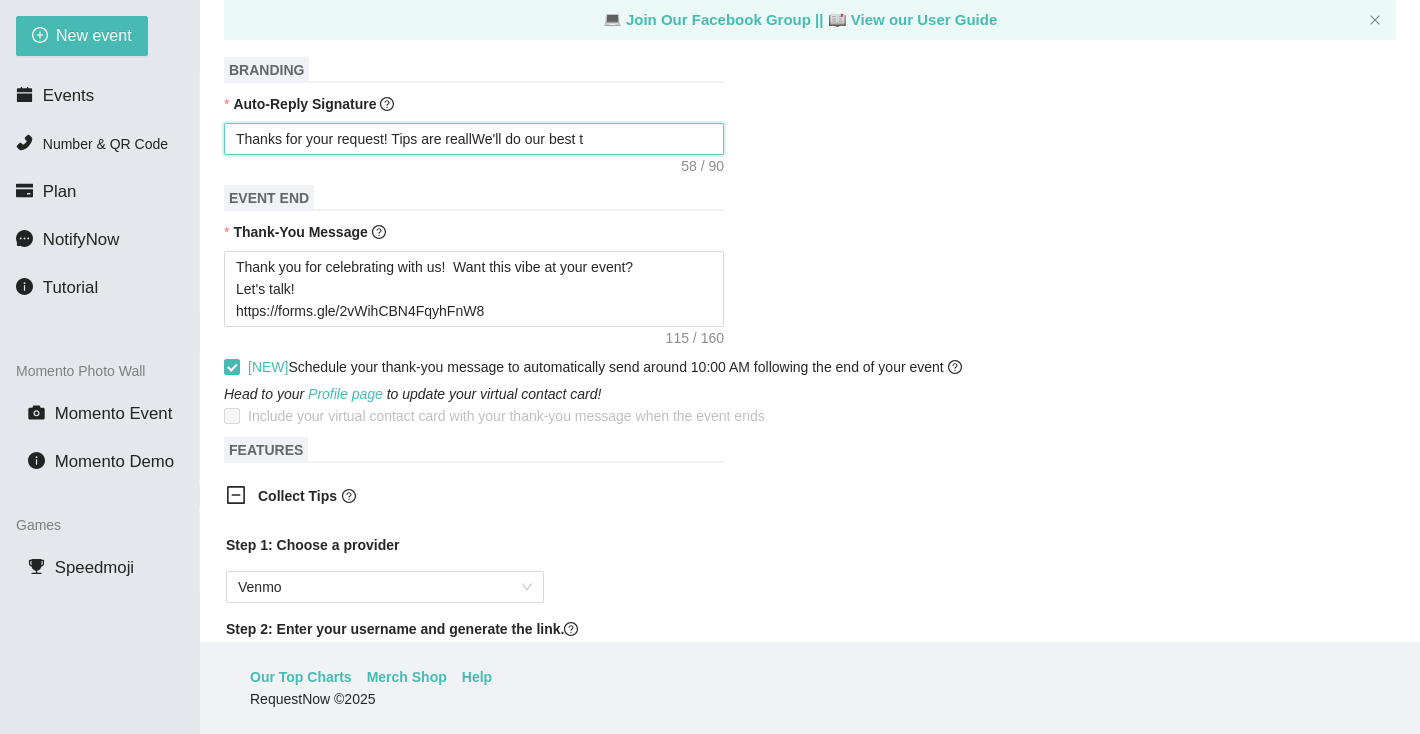 type on "Thanks for your request! Tips are reallWe'll do our best" 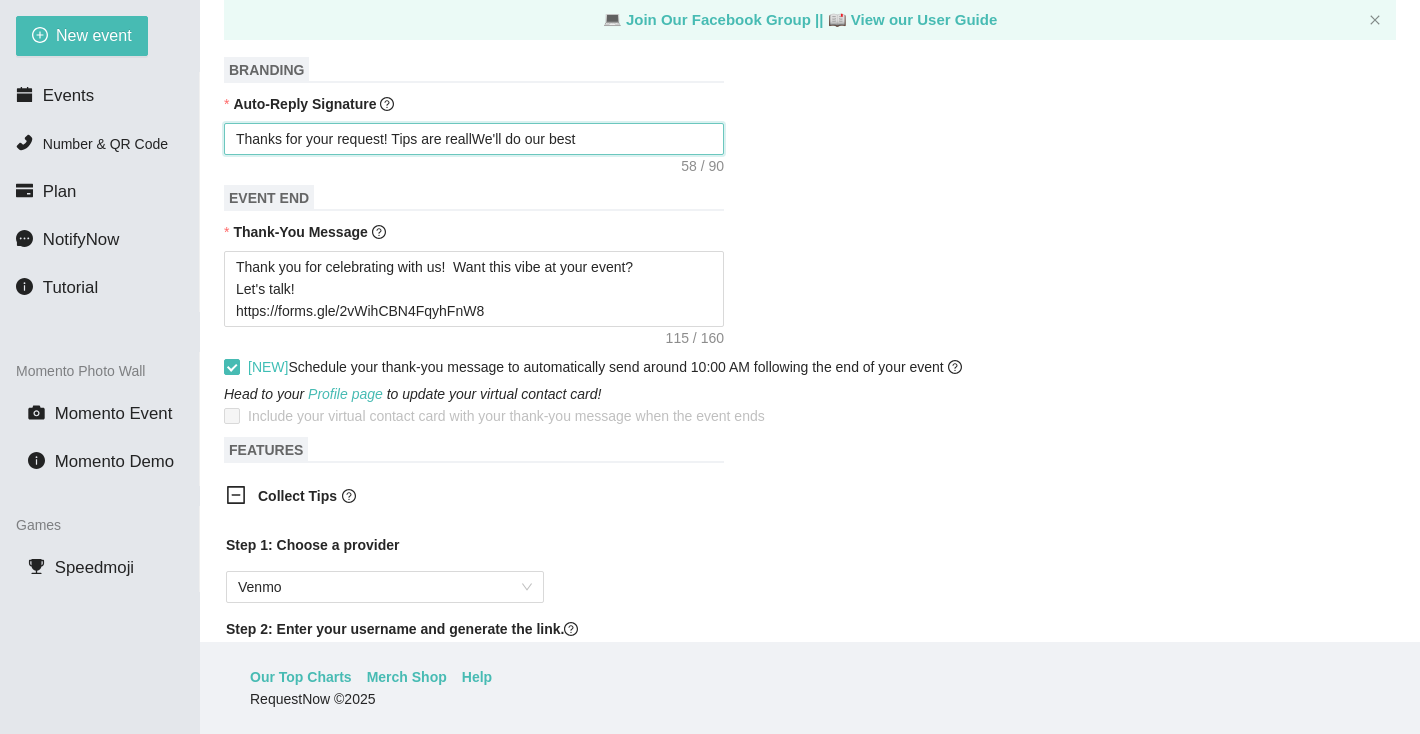 type on "Thanks for your request! Tips are reallWe'll do our best" 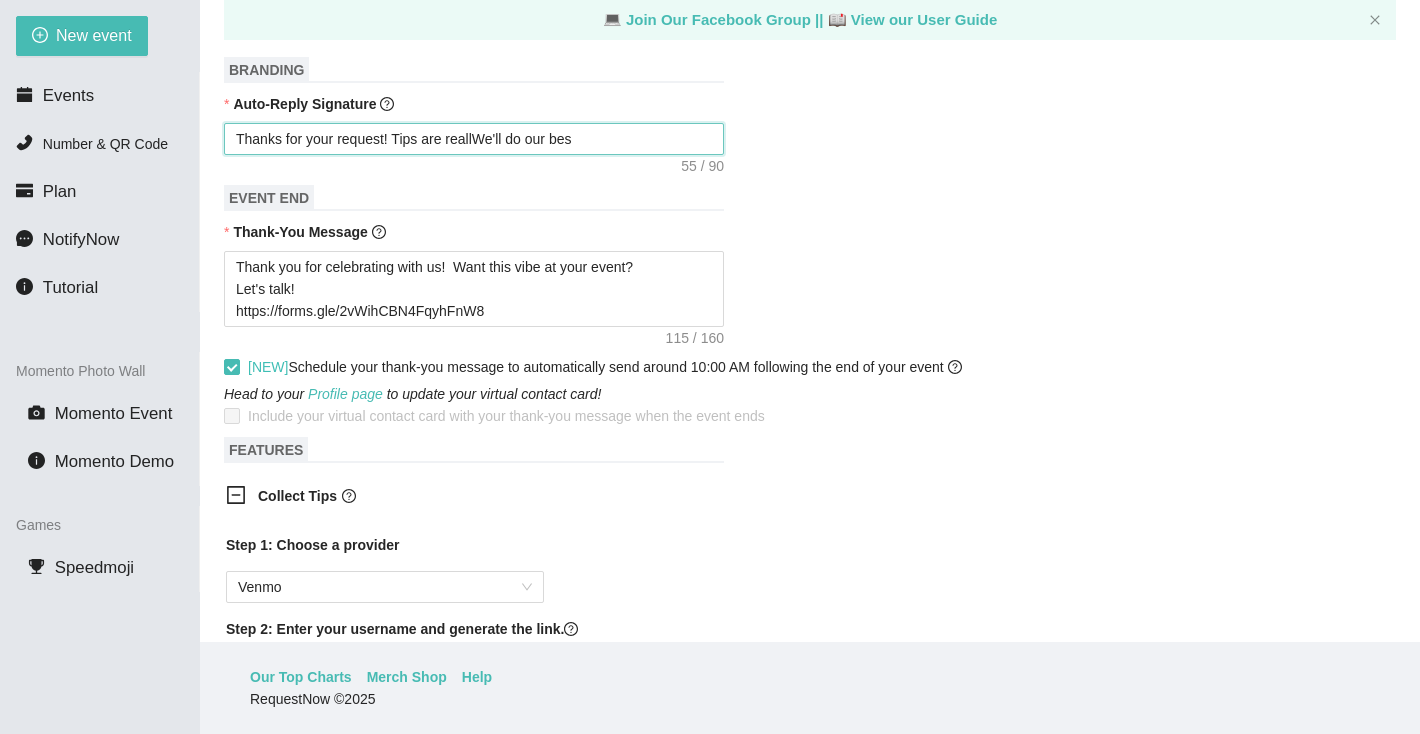 type on "Thanks for your request! Tips are reallWe'll do our be" 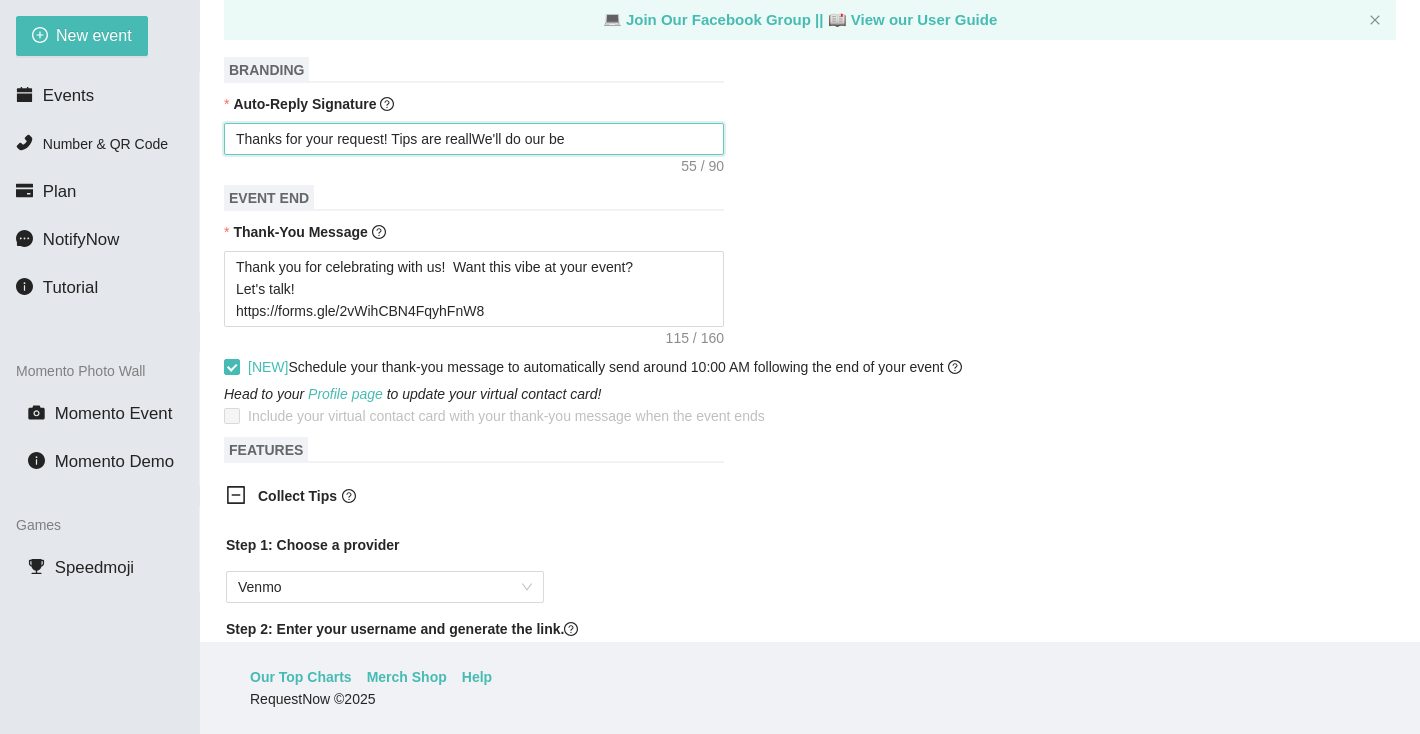 type on "Thanks for your request! Tips are reallWe'll do our b" 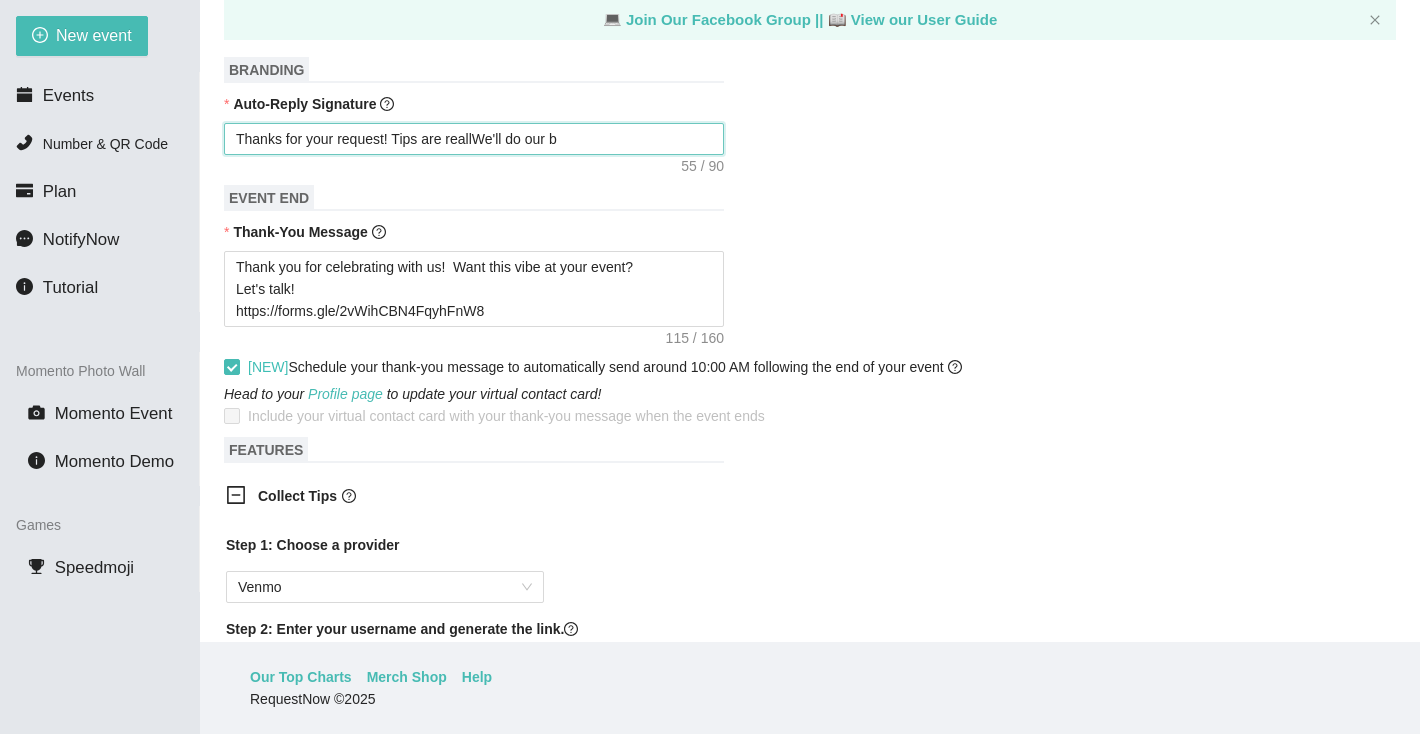 type on "Thanks for your request! Tips are reallWe'll do our" 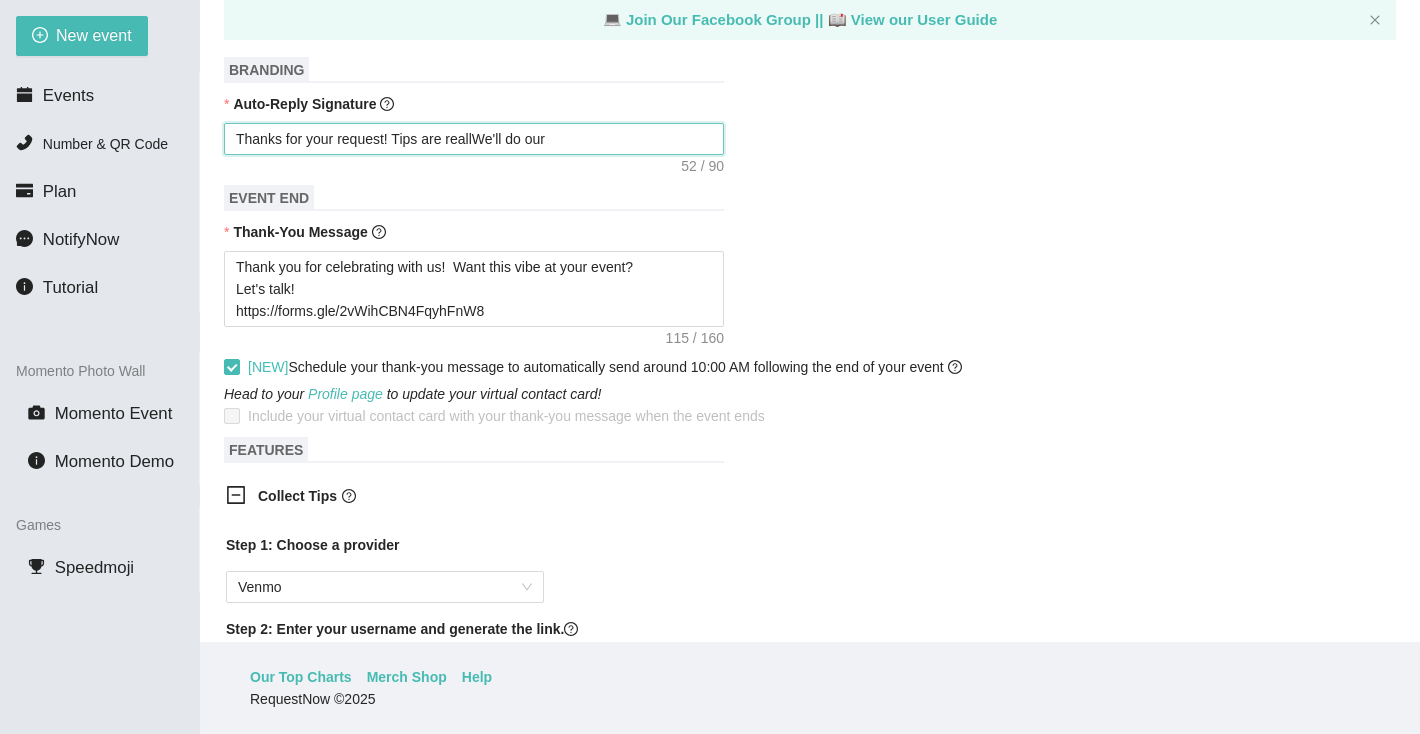 type on "Thanks for your request! Tips are reallWe'll do our" 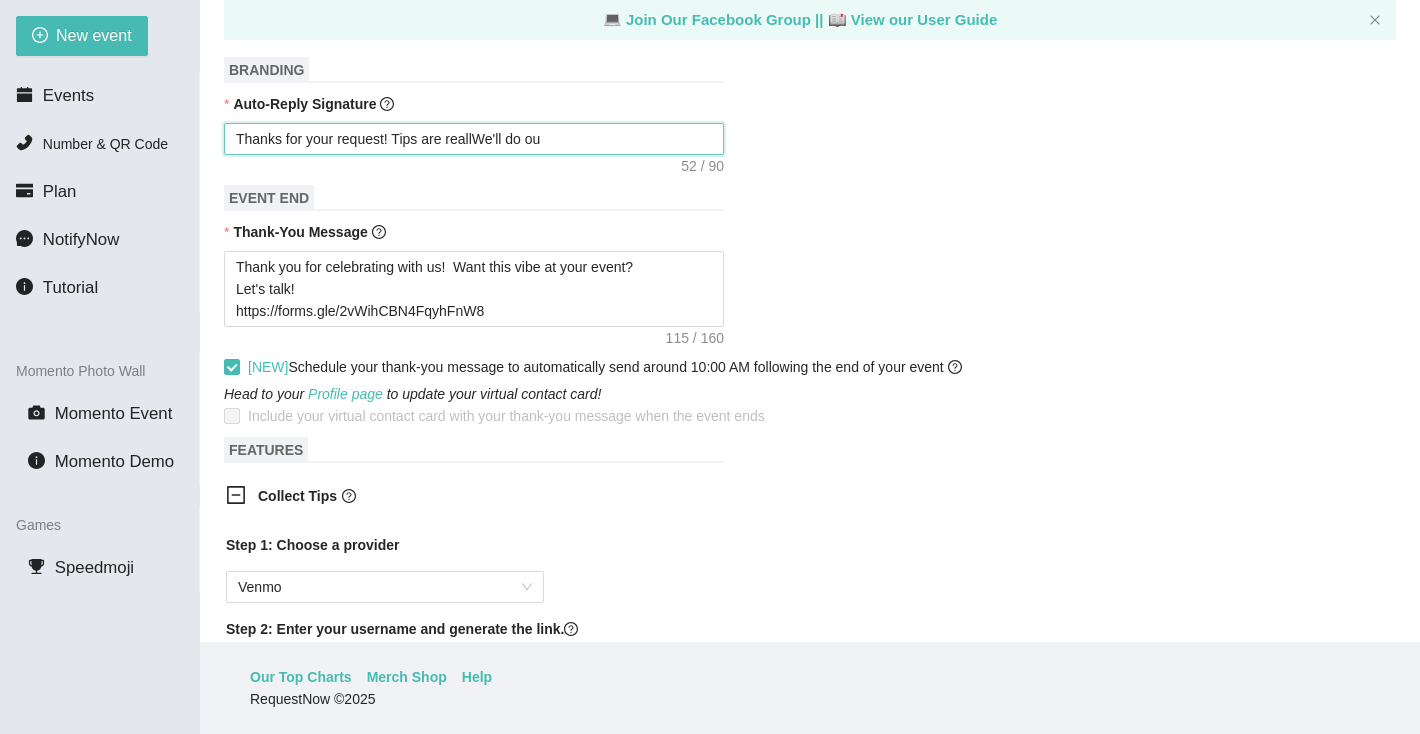 type on "Thanks for your request! Tips are reallWe'll do o" 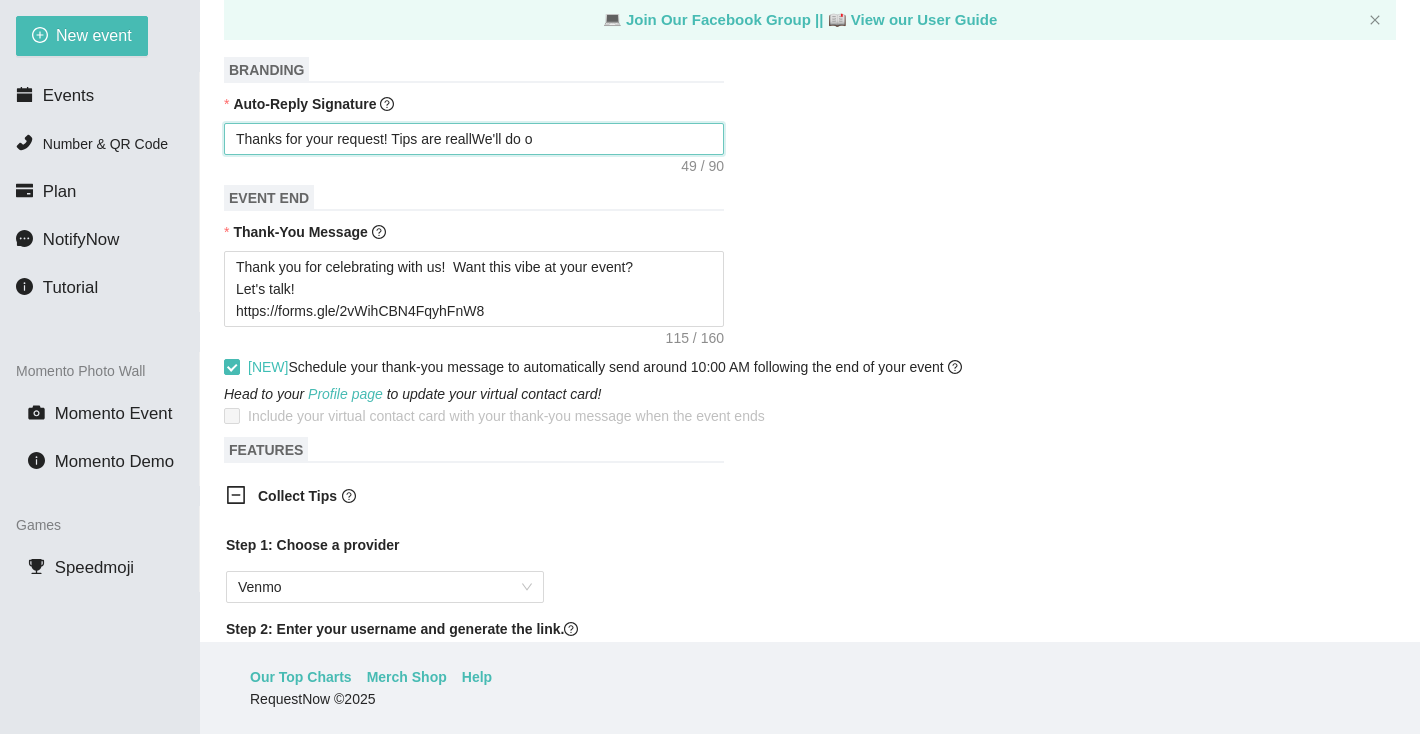 type on "Thanks for your request! Tips are reallWe'll do" 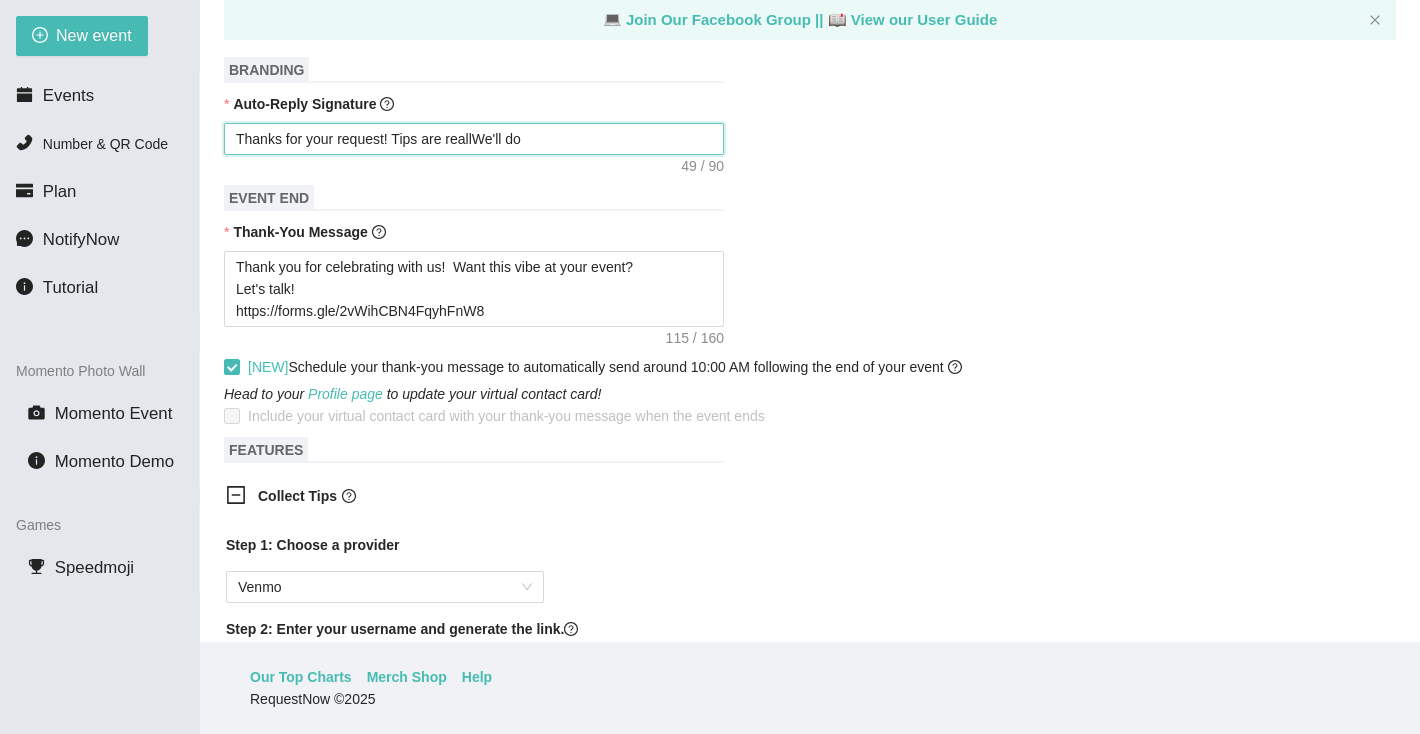 type on "Thanks for your request! Tips are reallWe'll do" 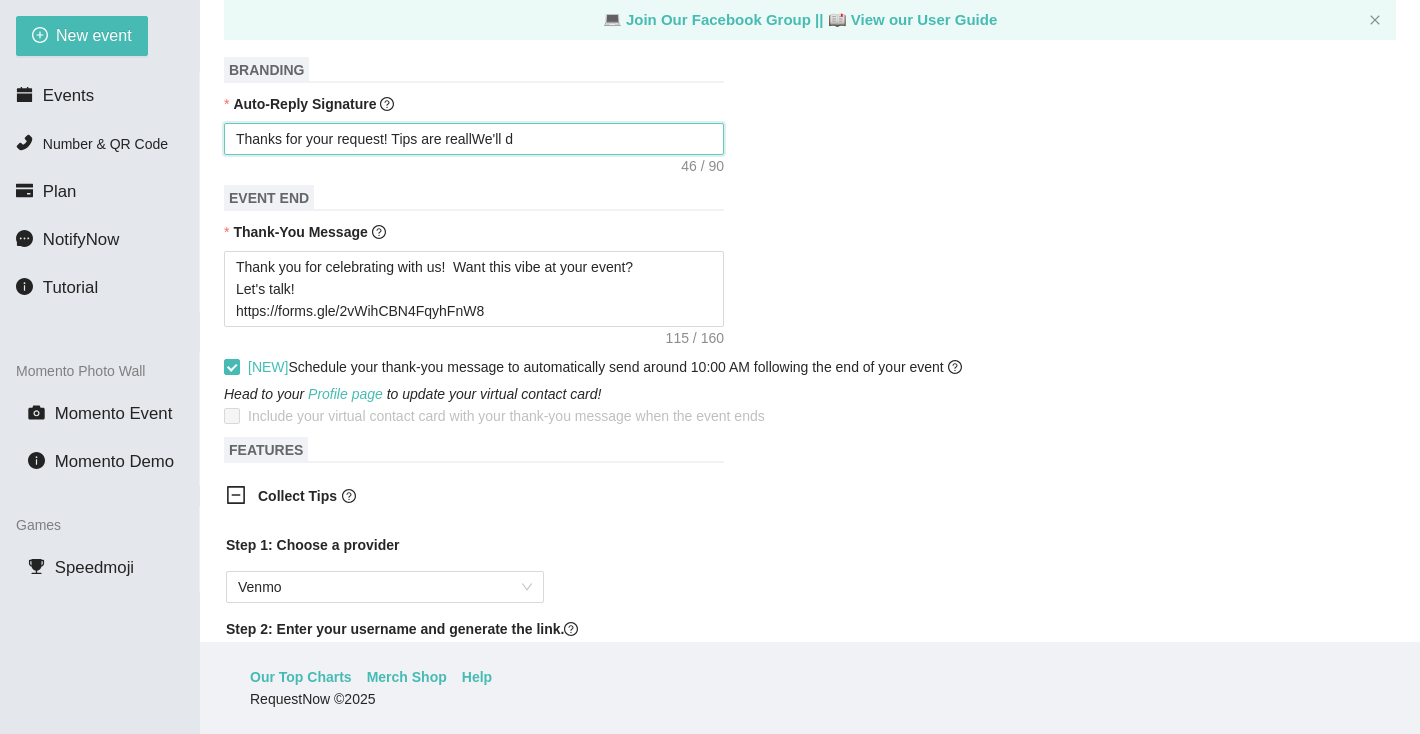 type on "Thanks for your request! Tips are reallWe'll" 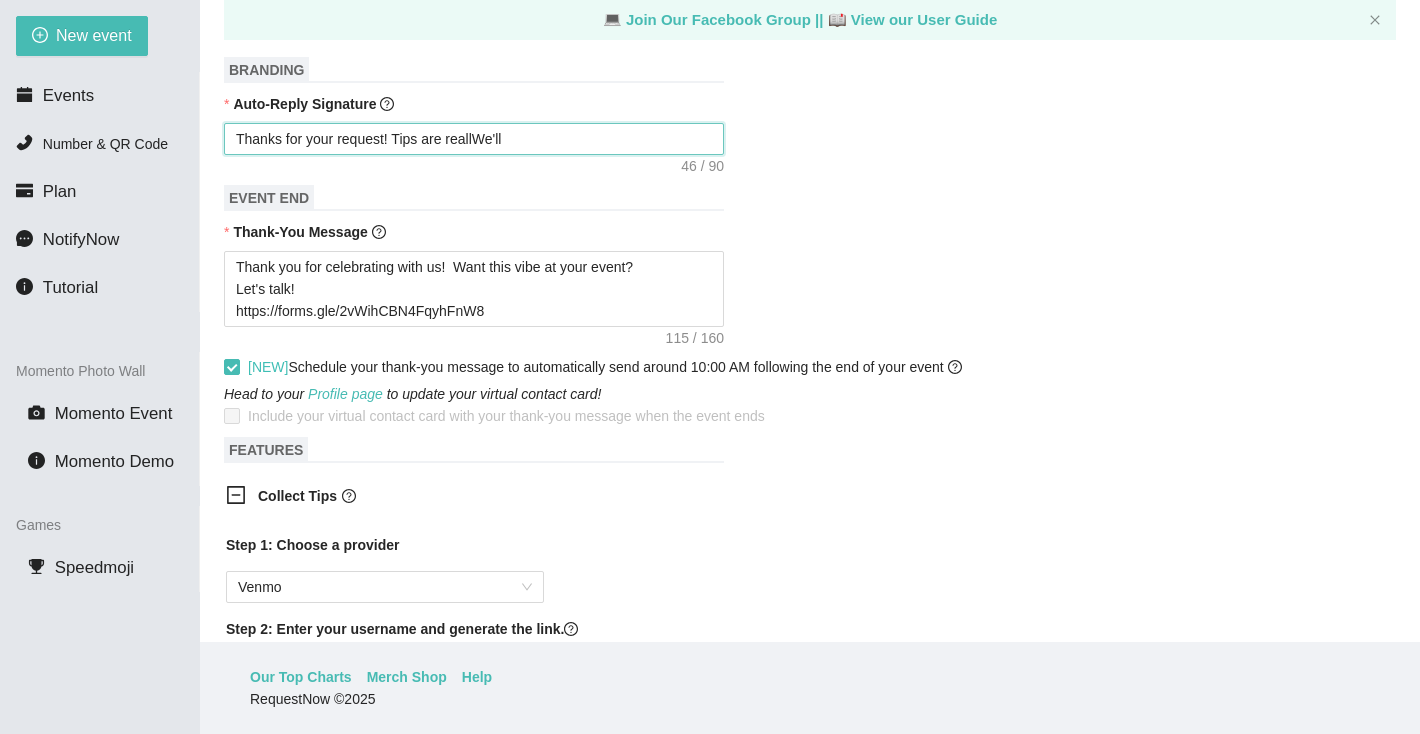 type on "Thanks for your request! Tips are reallWe'll" 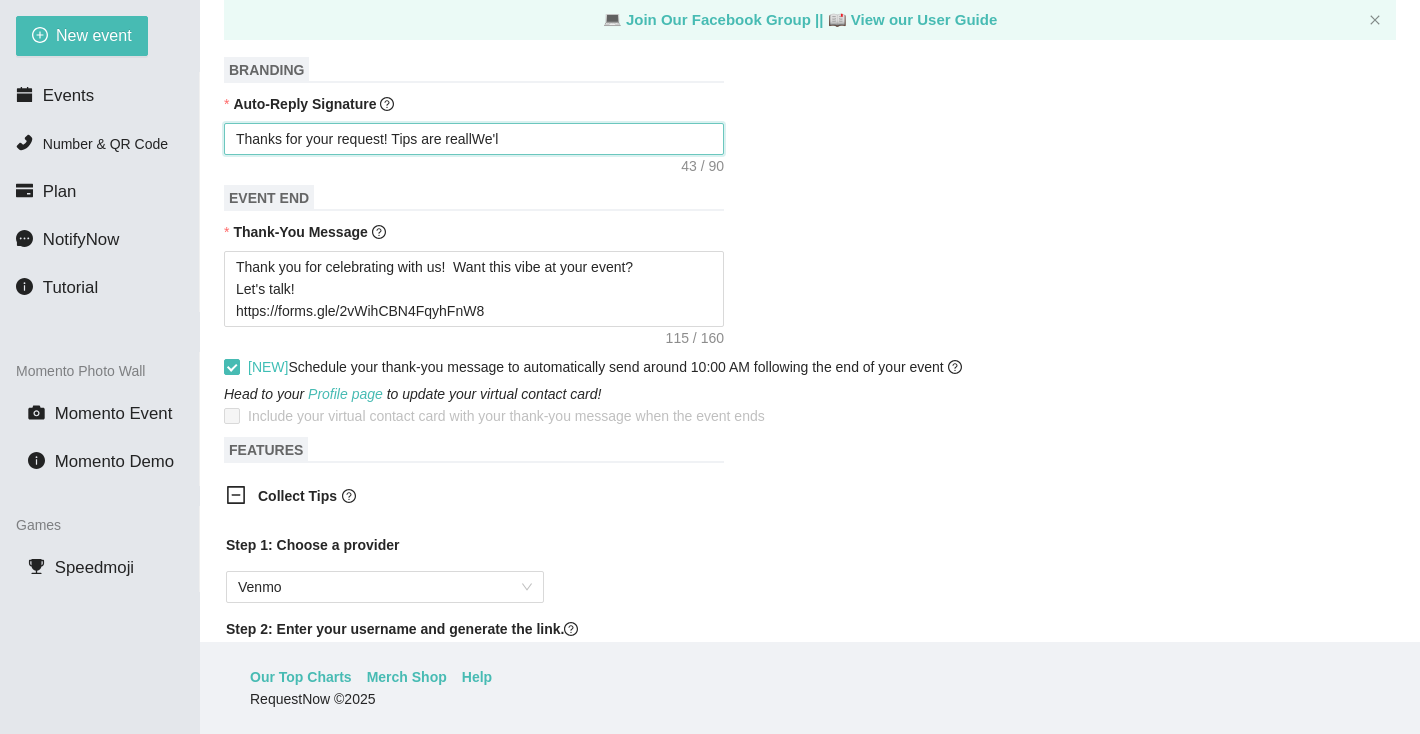 type on "Thanks for your request! Tips are reallWe'" 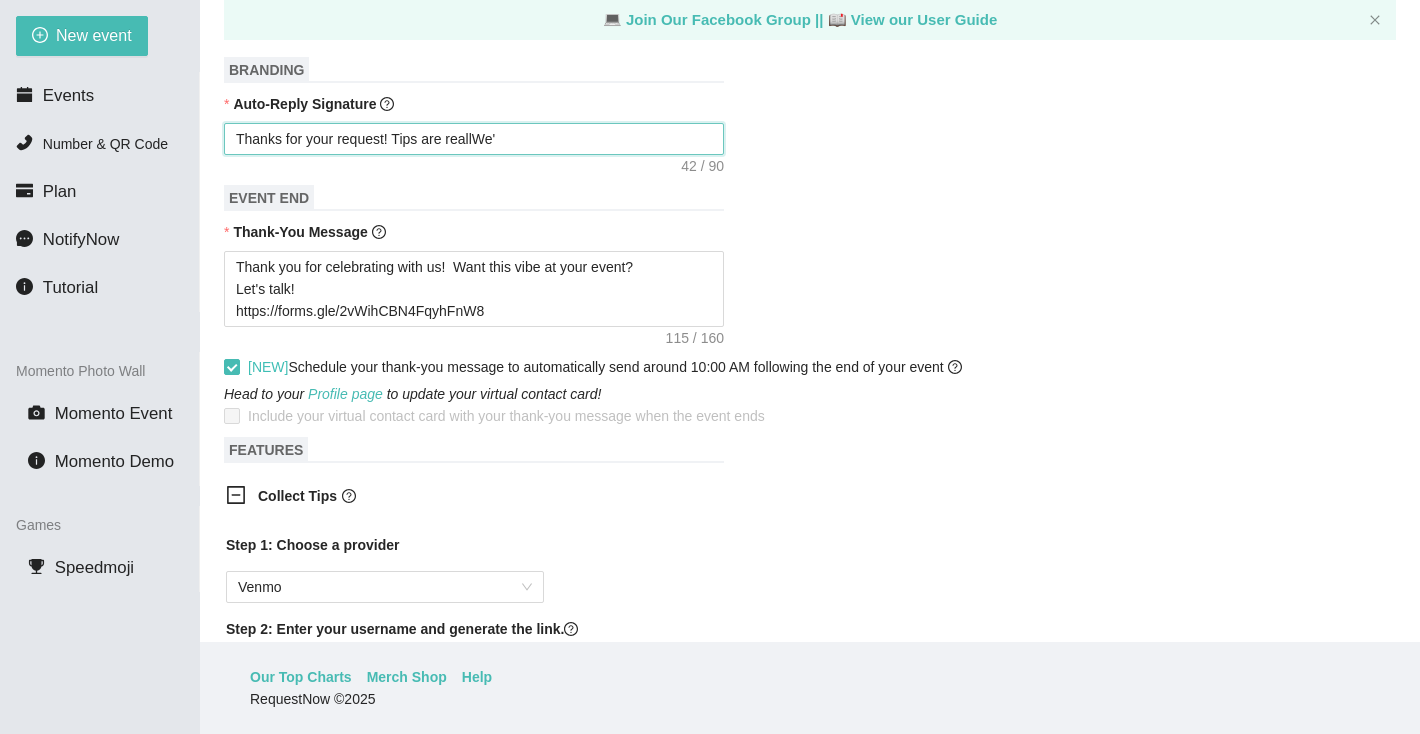 type on "Thanks for your request! Tips are reallWe" 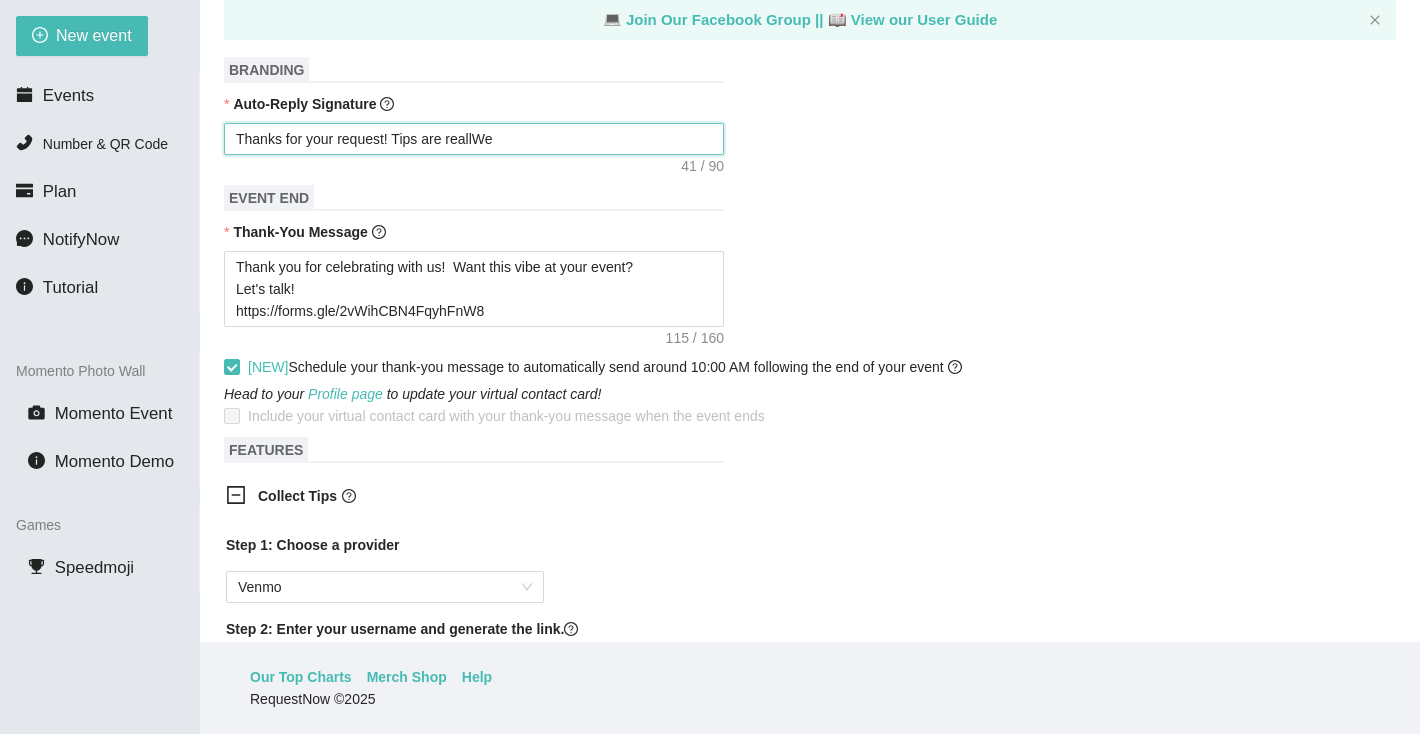 type on "Thanks for your request! Tips are reallW" 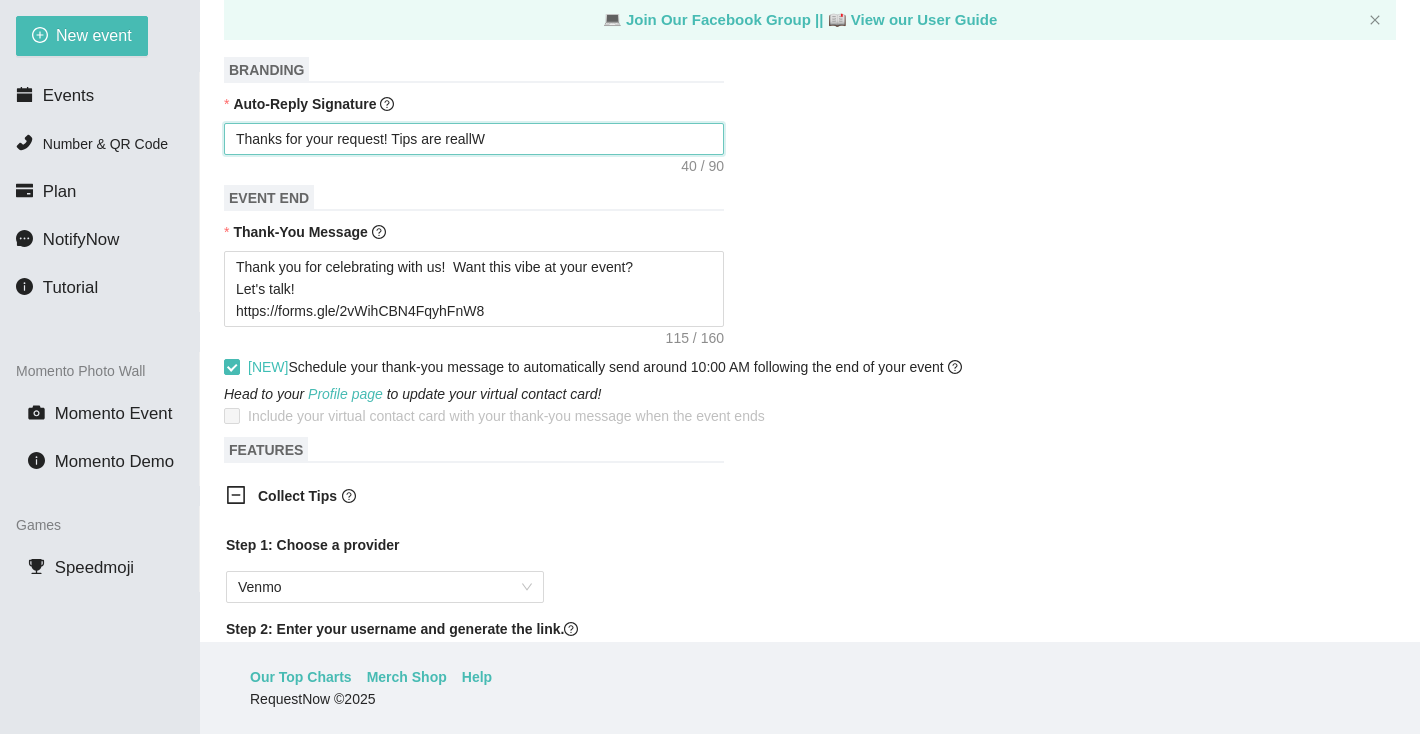 type on "Thanks for your request! Tips are reall" 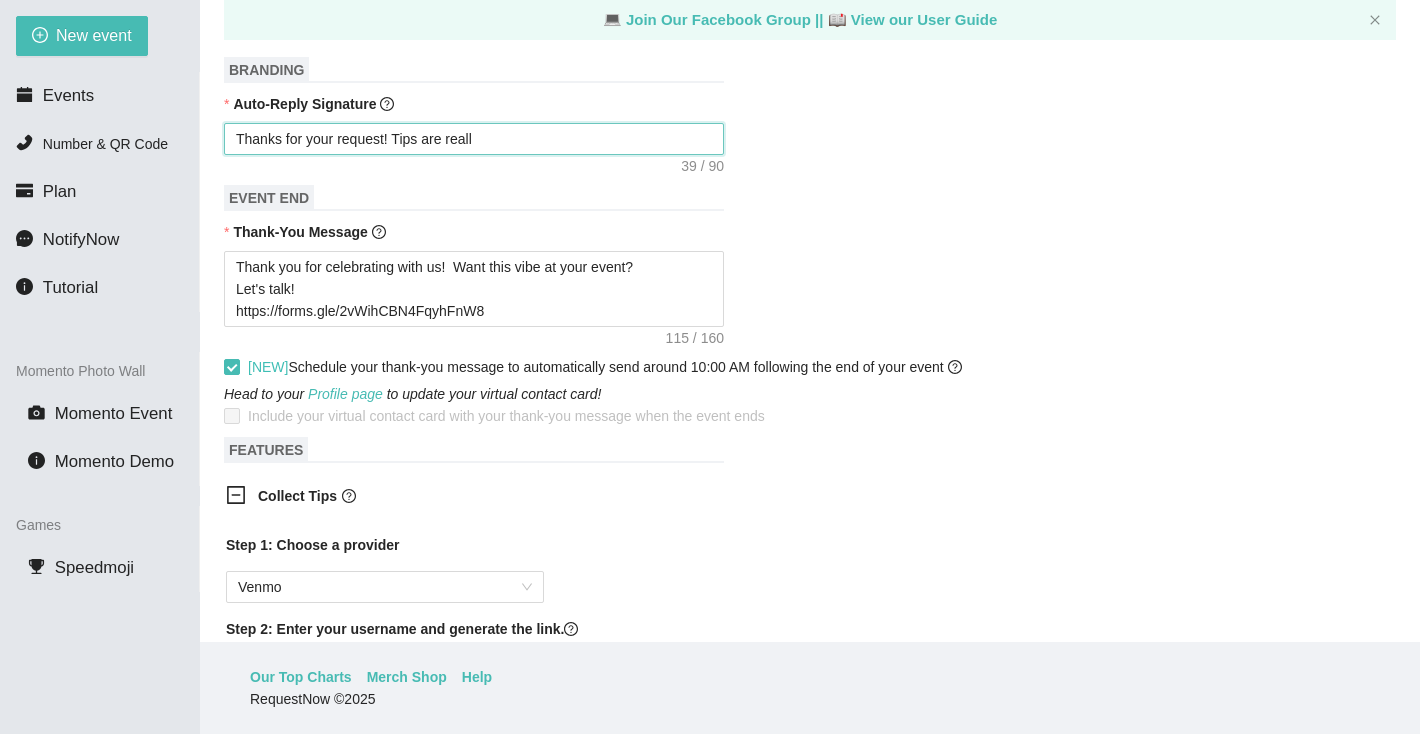 type on "Thanks for your request! Tips are really" 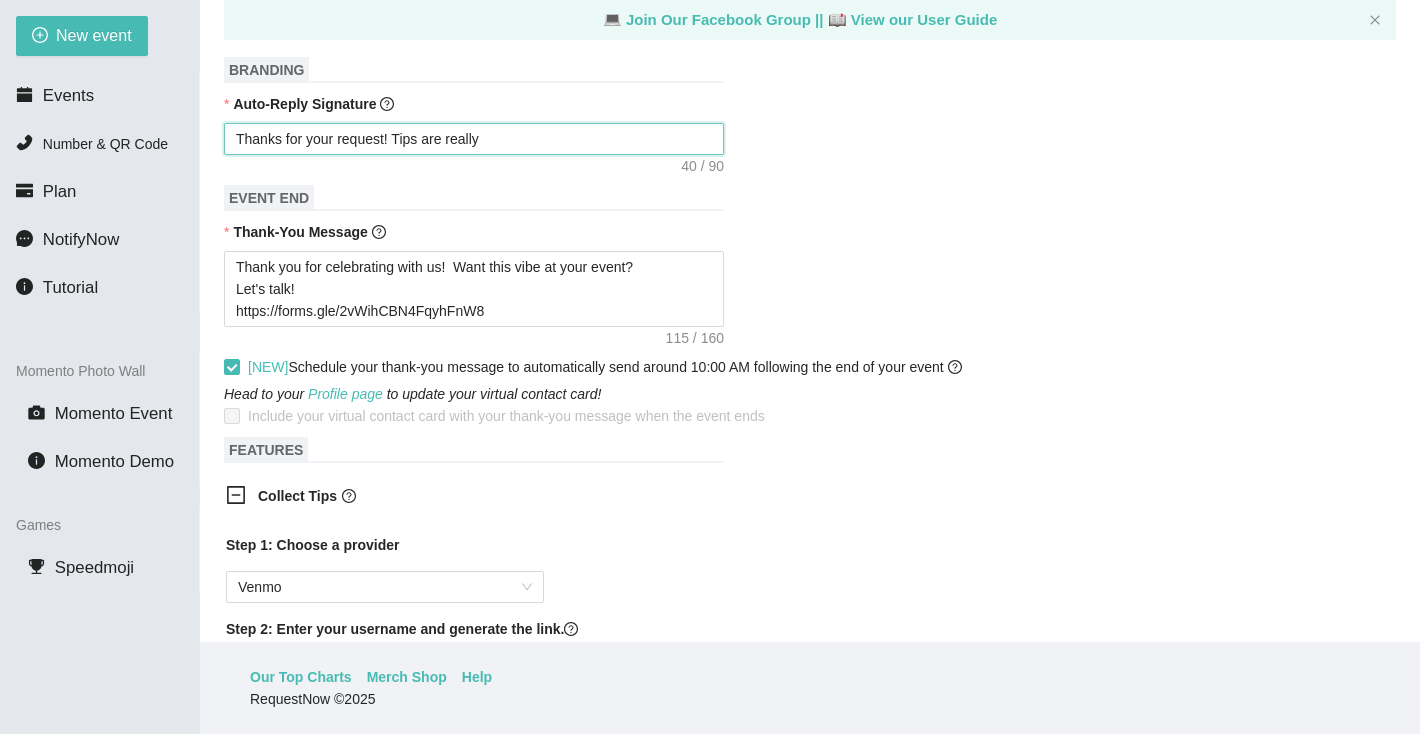 type on "Thanks for your request! Tips are really" 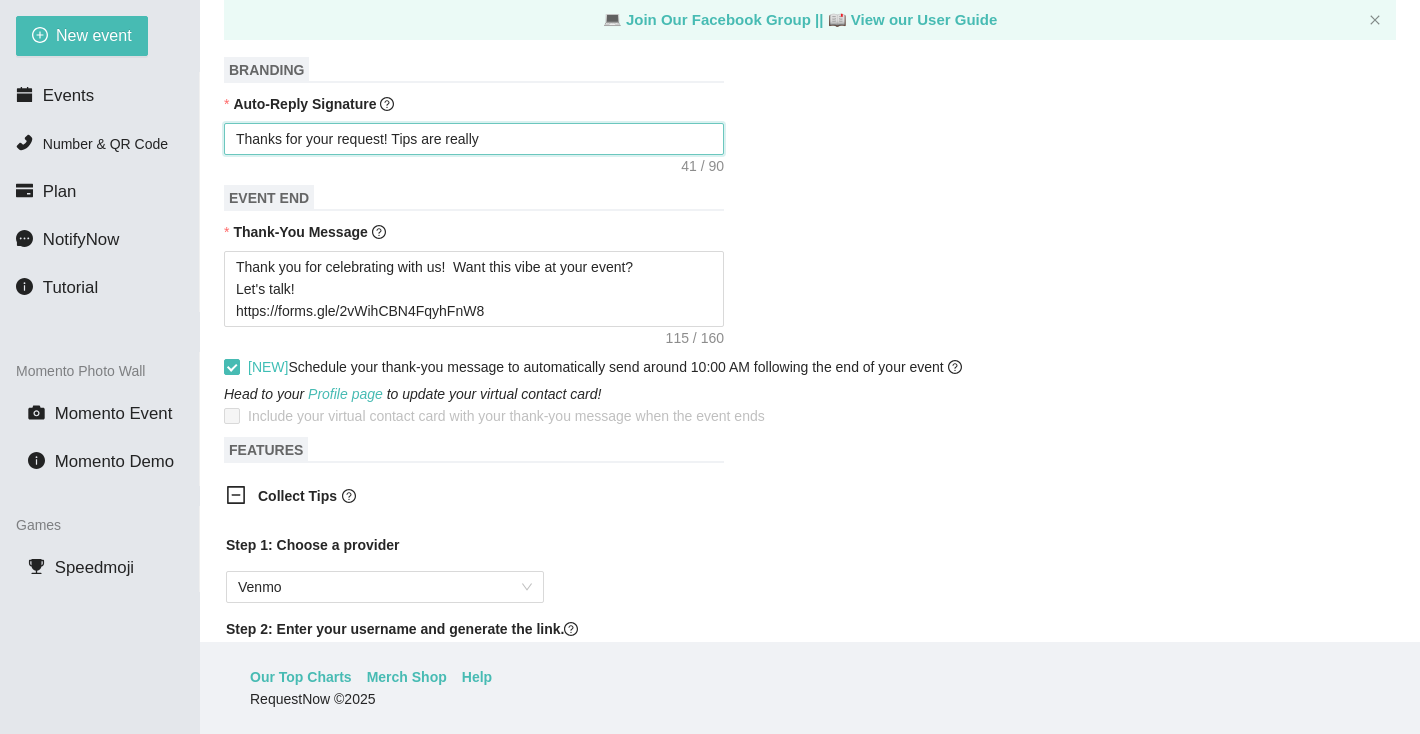 type on "Thanks for your request! Tips are really a" 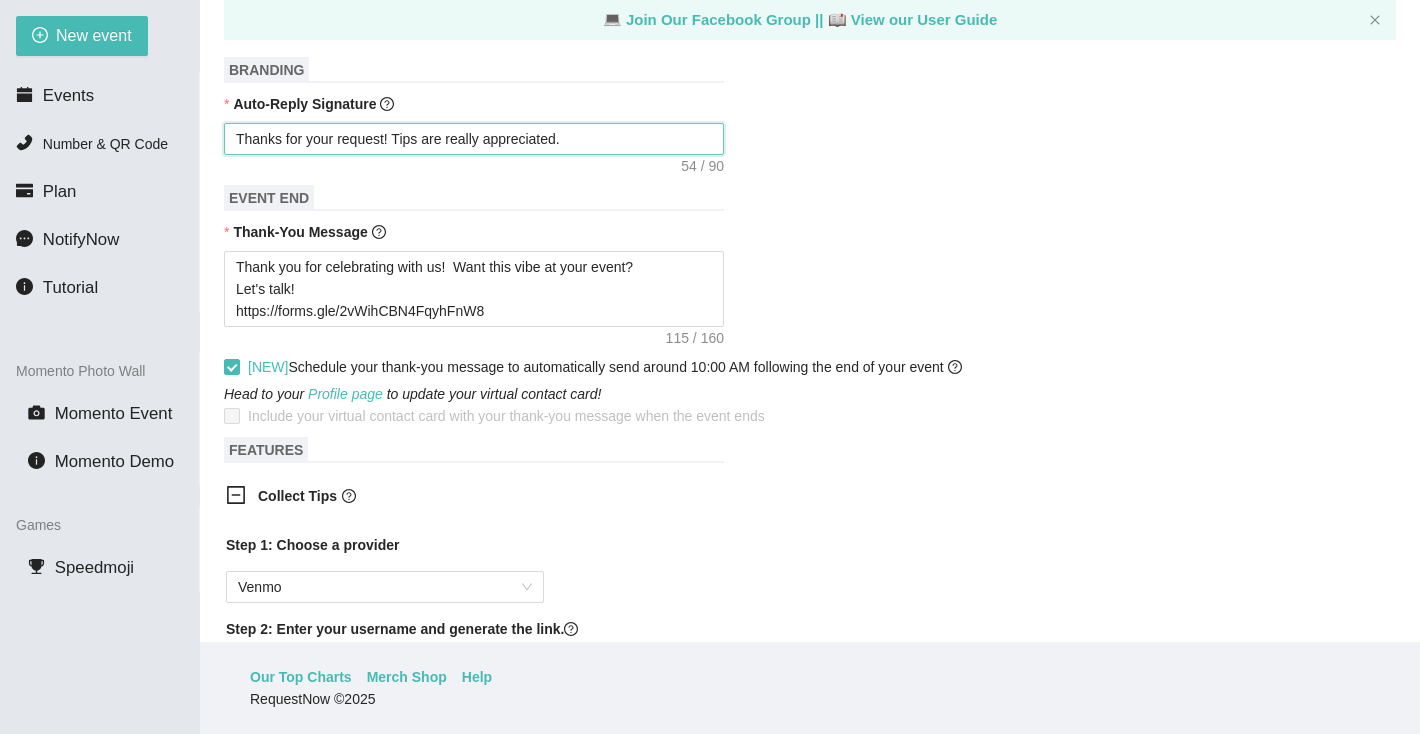 click on "Thanks for your request! Tips are really appreciated." at bounding box center (474, 139) 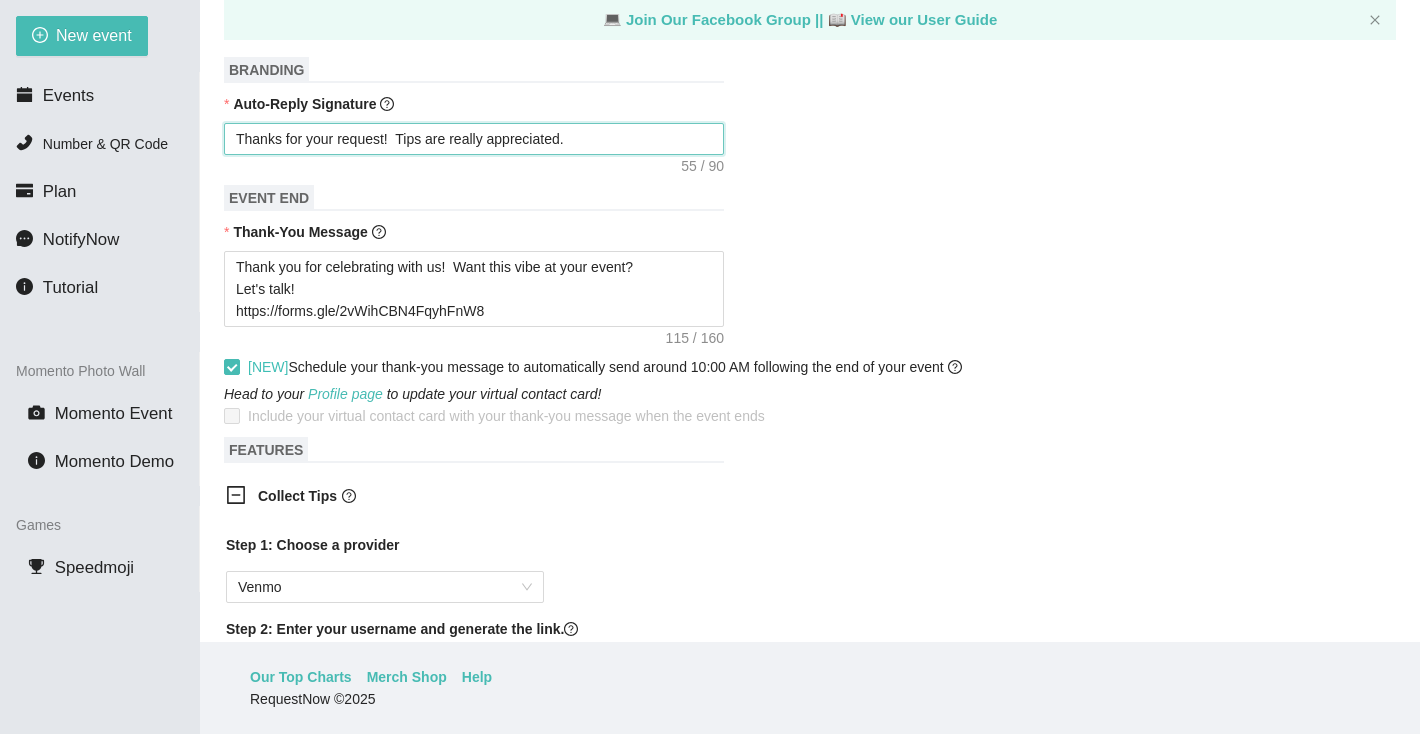 drag, startPoint x: 397, startPoint y: 139, endPoint x: 648, endPoint y: 153, distance: 251.39014 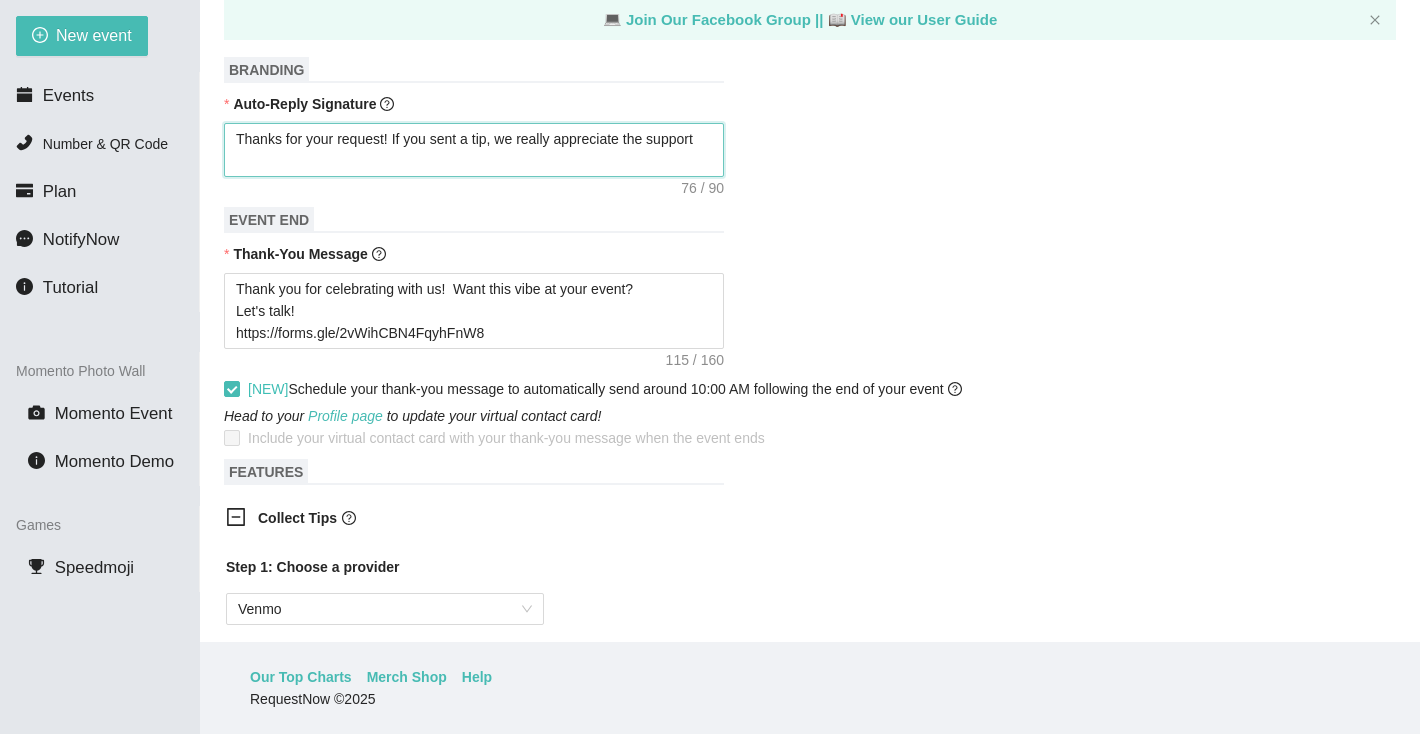 click on "Thanks for your request! If you sent a tip, we really appreciate the support" at bounding box center (474, 150) 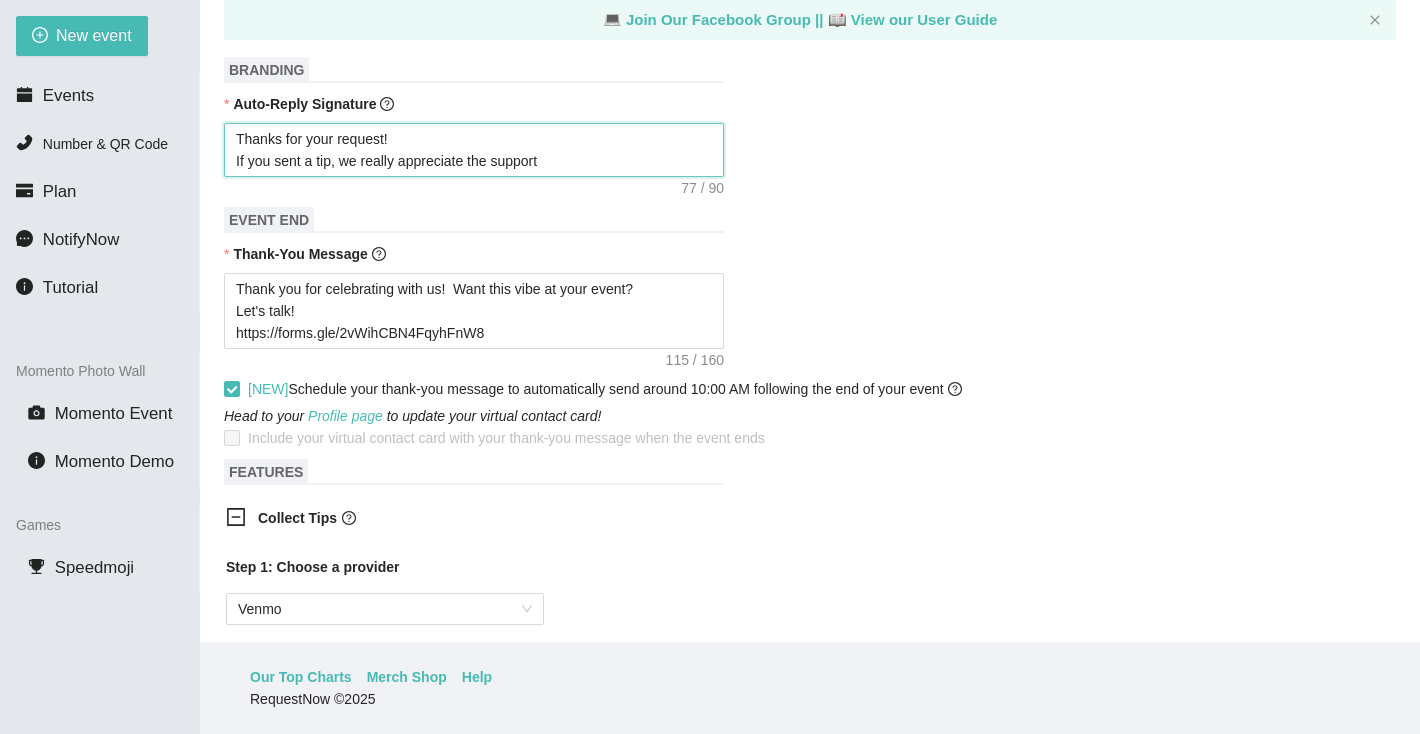 click on "Thanks for your request!
If you sent a tip, we really appreciate the support" at bounding box center (474, 150) 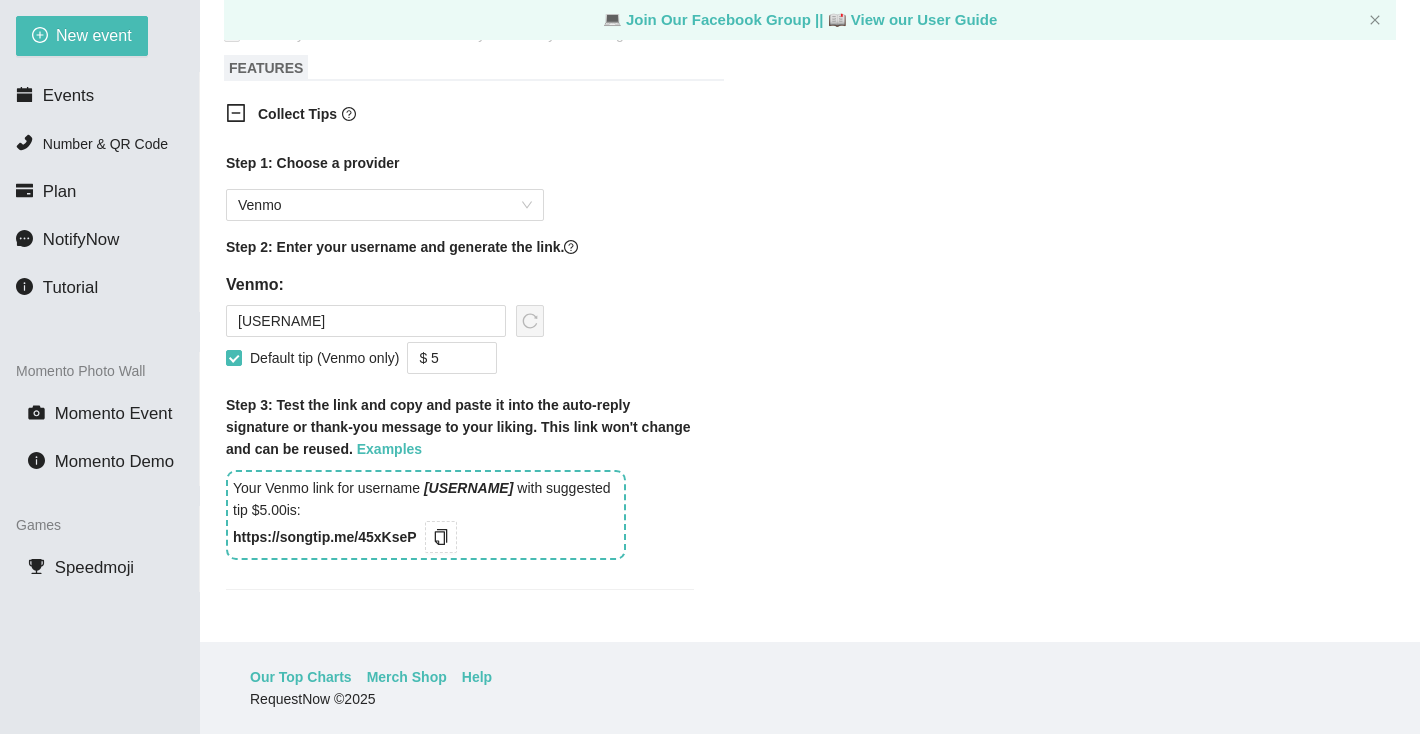scroll, scrollTop: 1196, scrollLeft: 0, axis: vertical 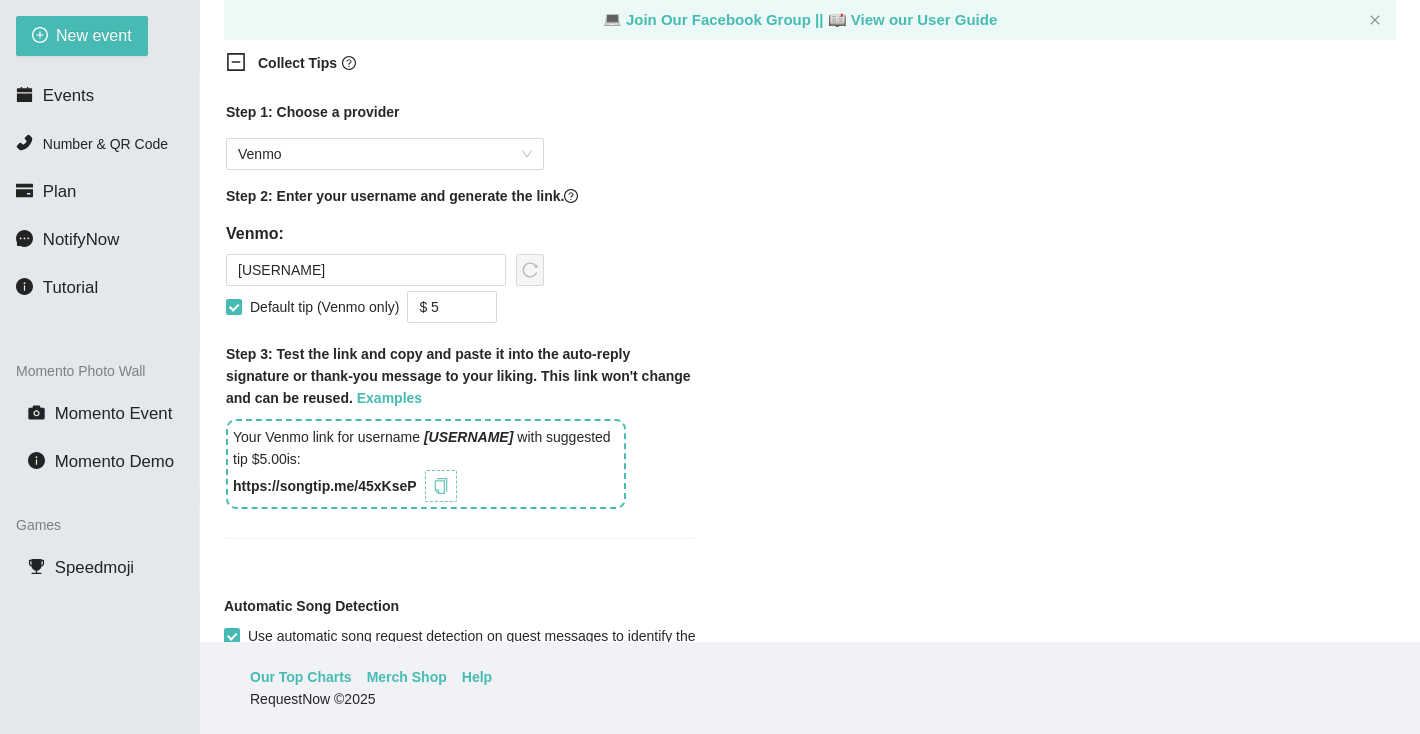 click 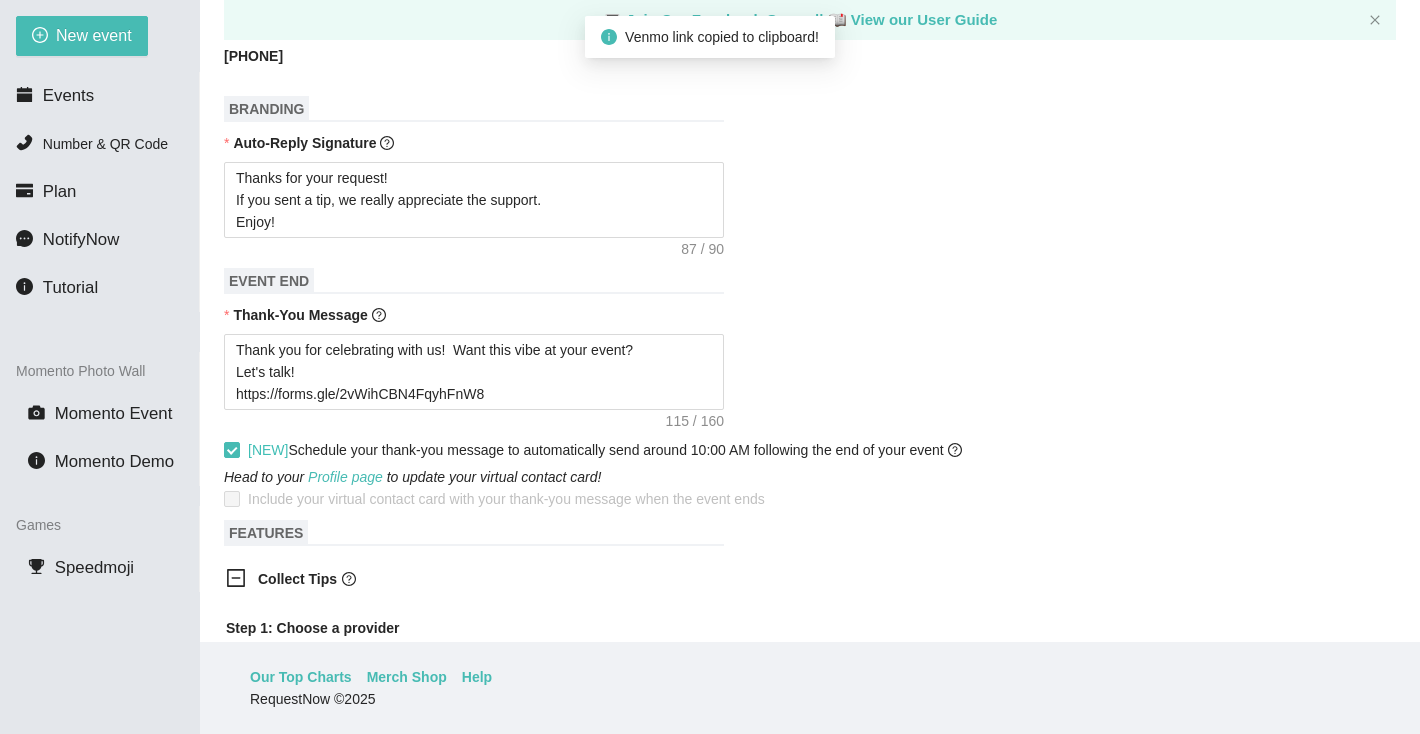 scroll, scrollTop: 592, scrollLeft: 0, axis: vertical 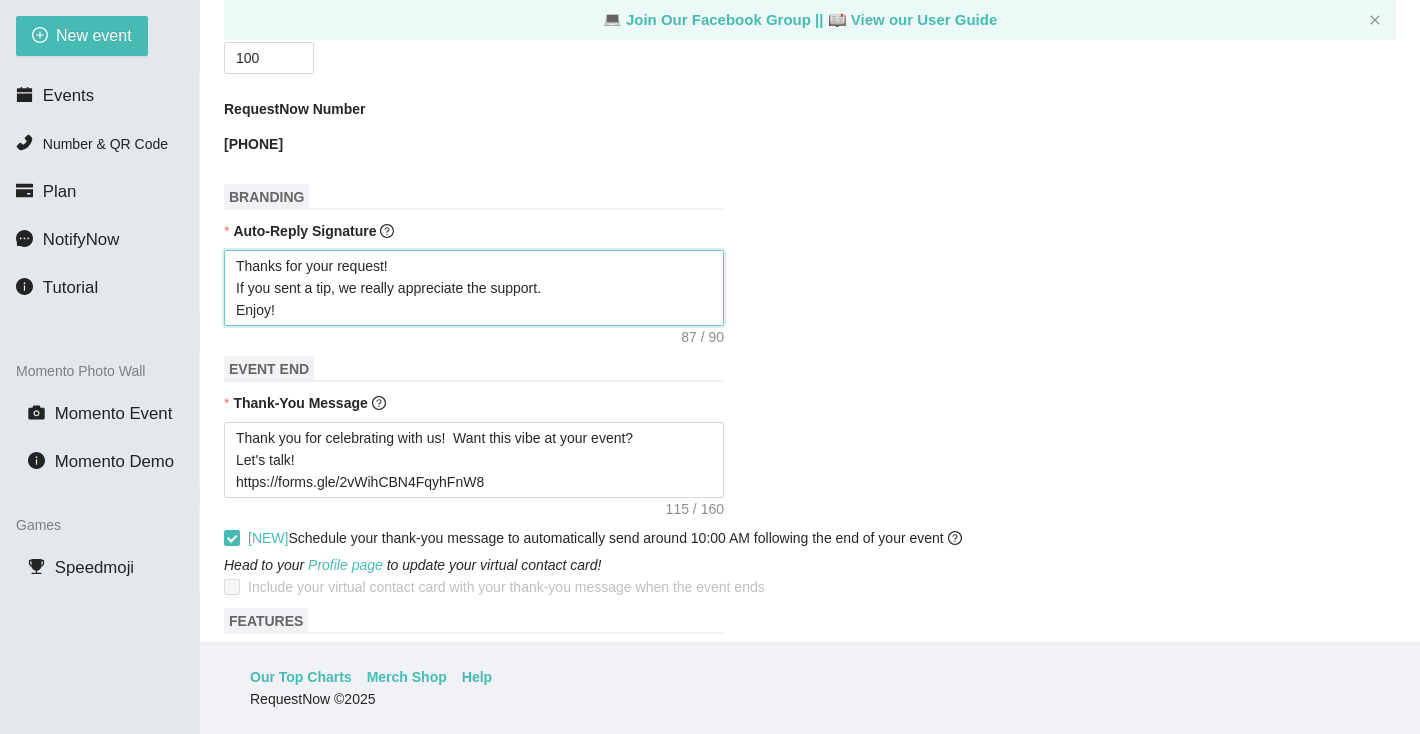 click on "Thanks for your request!
If you sent a tip, we really appreciate the support.
Enjoy!" at bounding box center (474, 288) 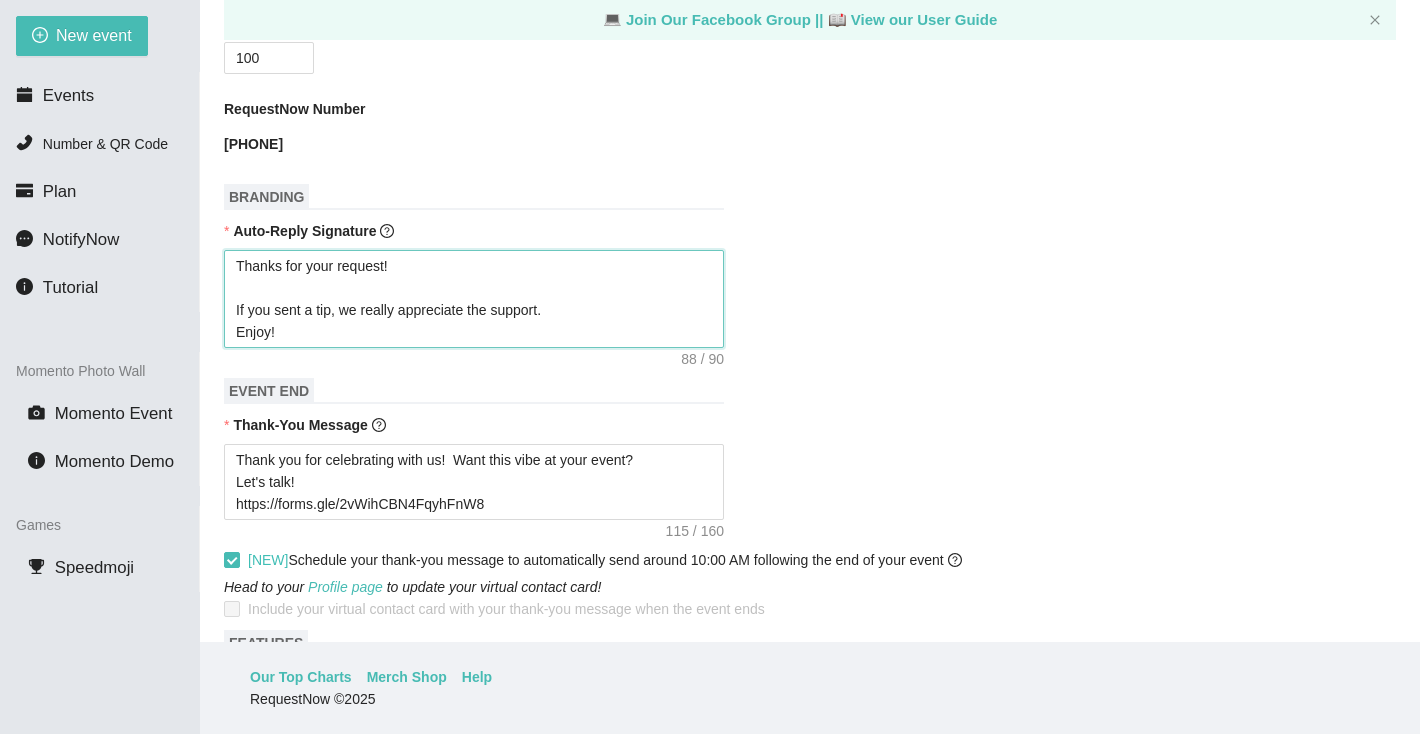 paste 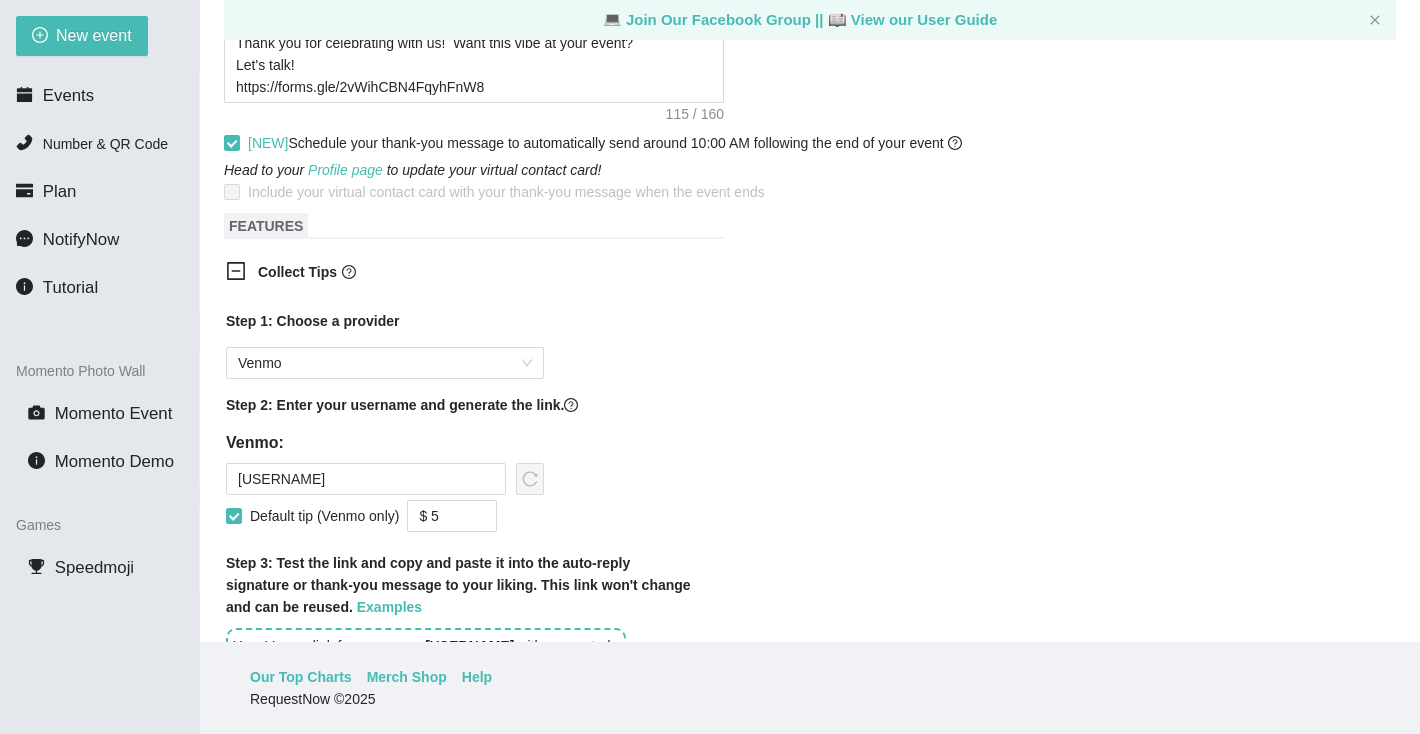 scroll, scrollTop: 1315, scrollLeft: 0, axis: vertical 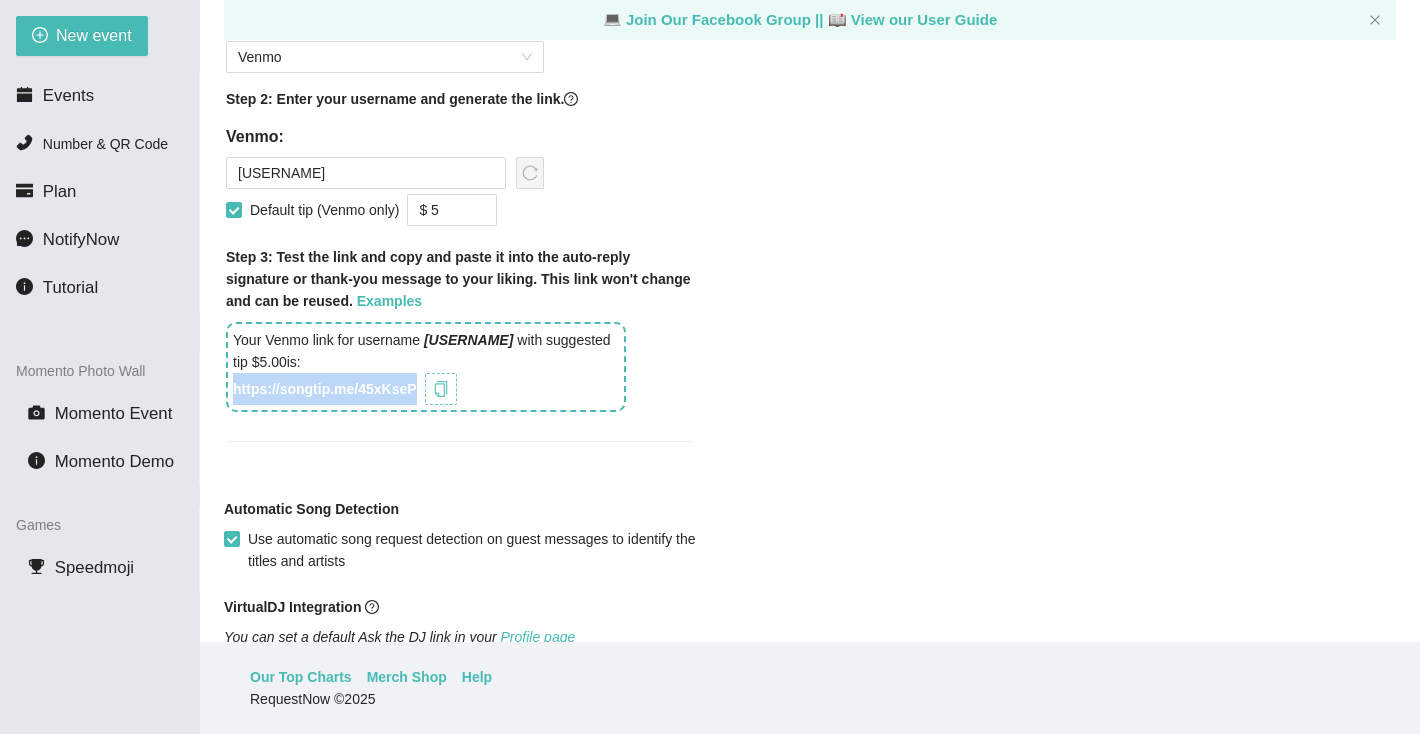 drag, startPoint x: 234, startPoint y: 391, endPoint x: 436, endPoint y: 394, distance: 202.02228 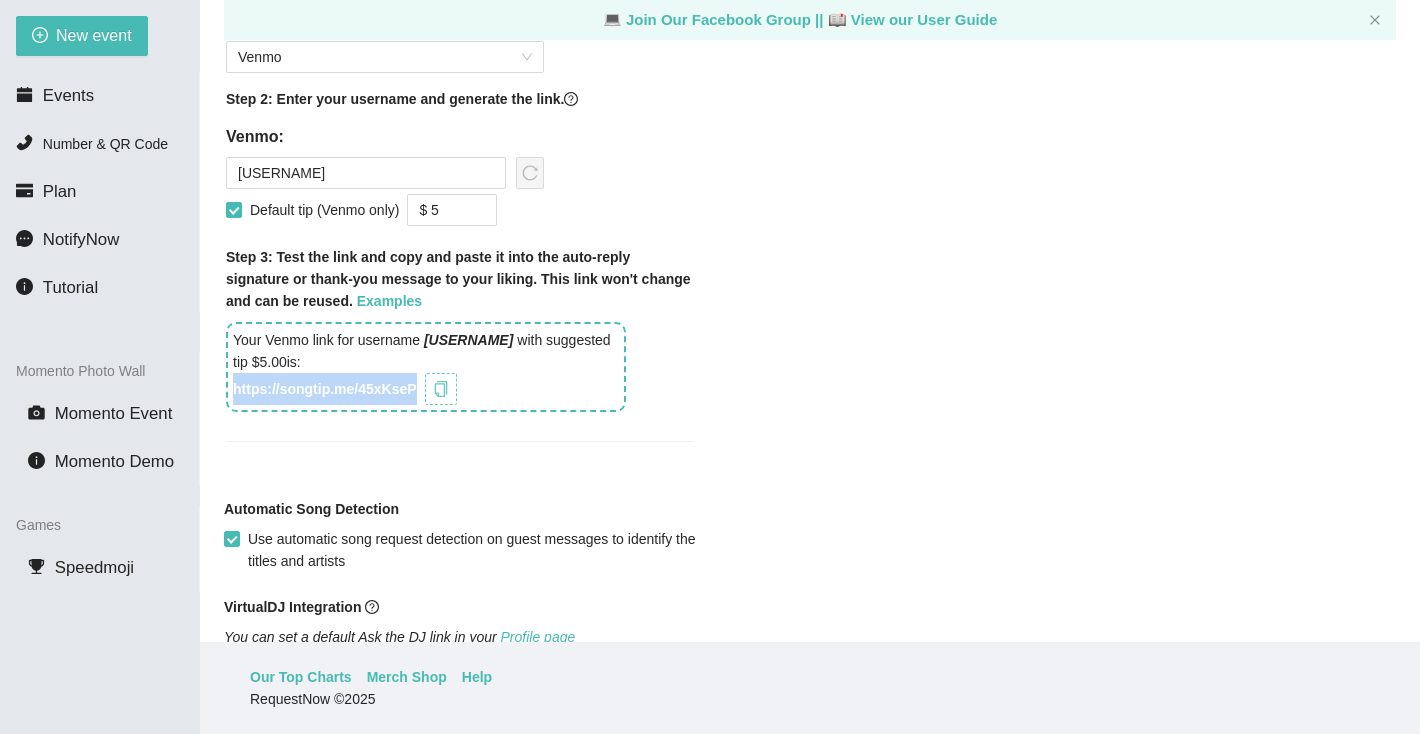 click on "Your Venmo link for username   Jude-Wellington   with suggested tip $5.00  is:  https://songtip.me/45xKseP" at bounding box center (426, 367) 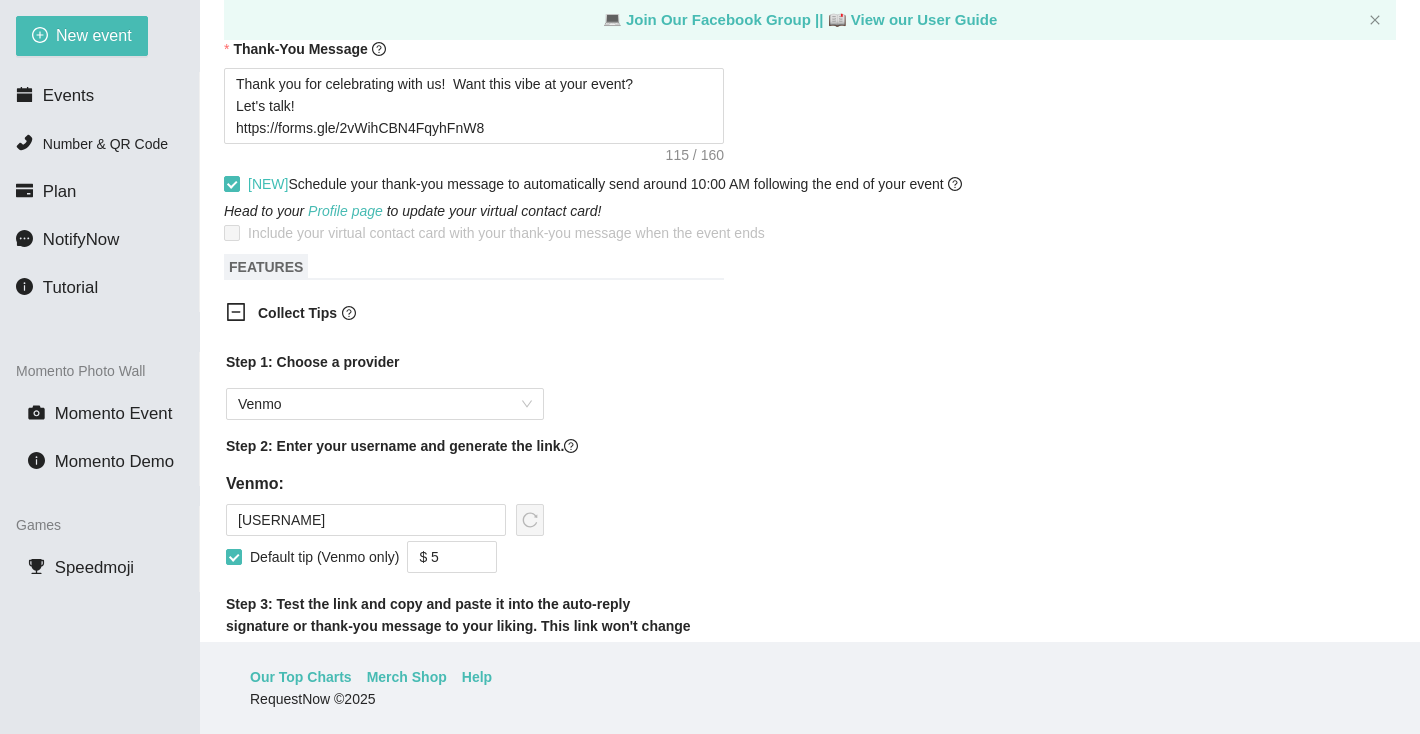 scroll, scrollTop: 761, scrollLeft: 0, axis: vertical 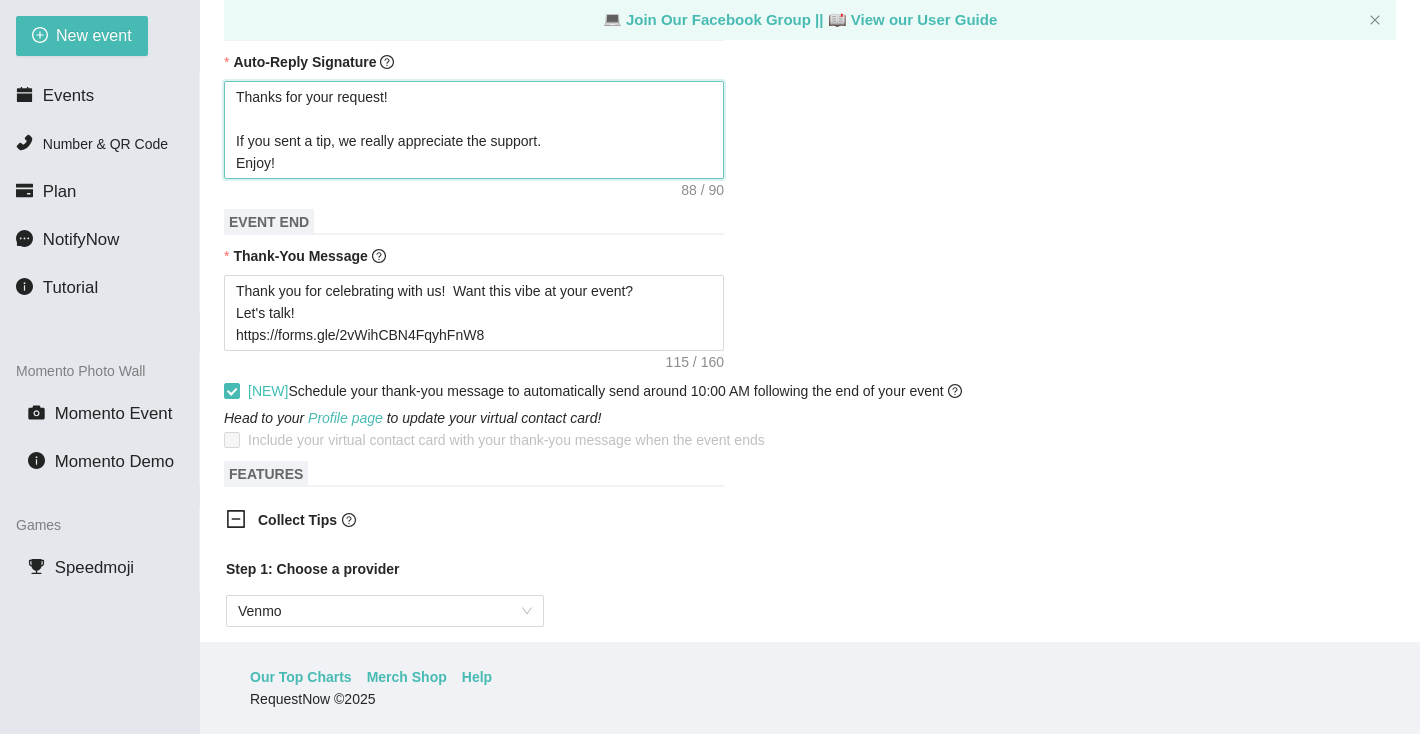 click on "Thanks for your request!
If you sent a tip, we really appreciate the support.
Enjoy!" at bounding box center [474, 130] 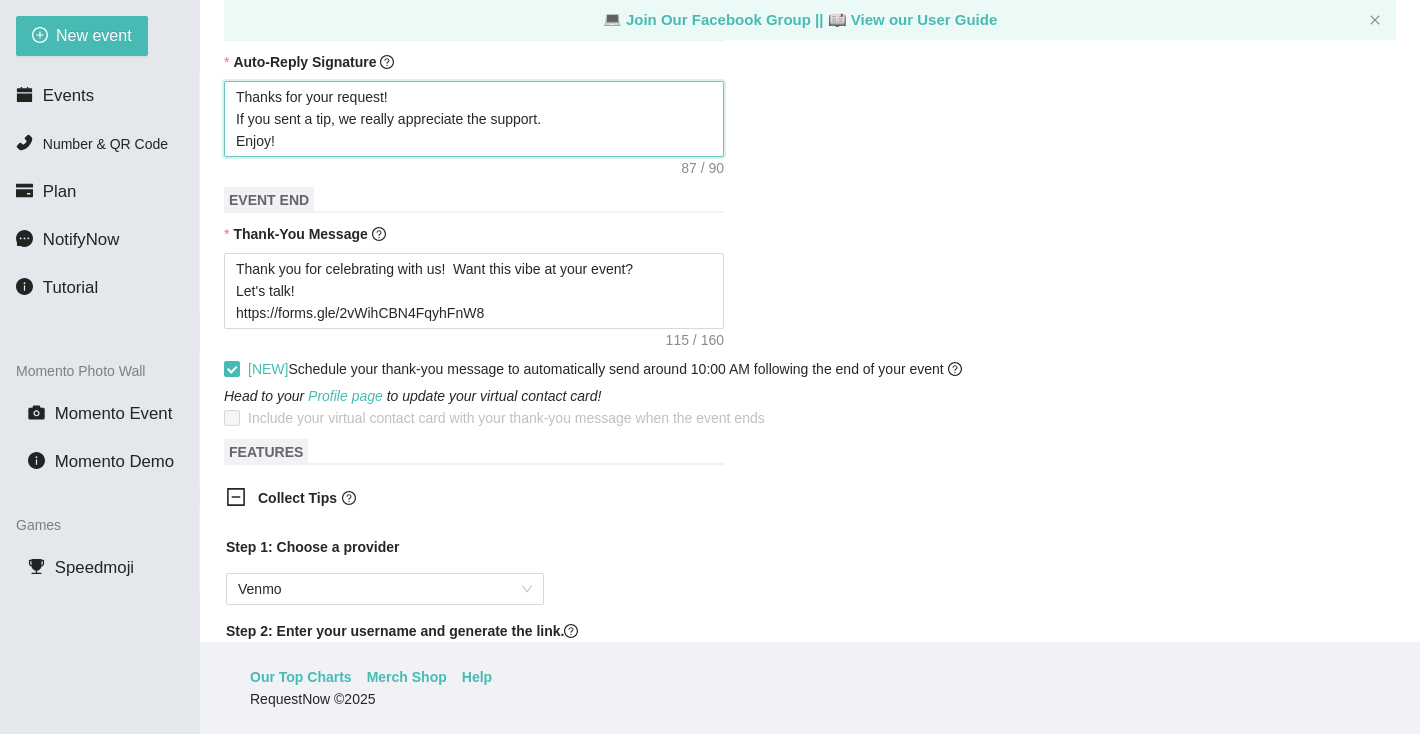 click on "Thanks for your request!
If you sent a tip, we really appreciate the support.
Enjoy!" at bounding box center (474, 119) 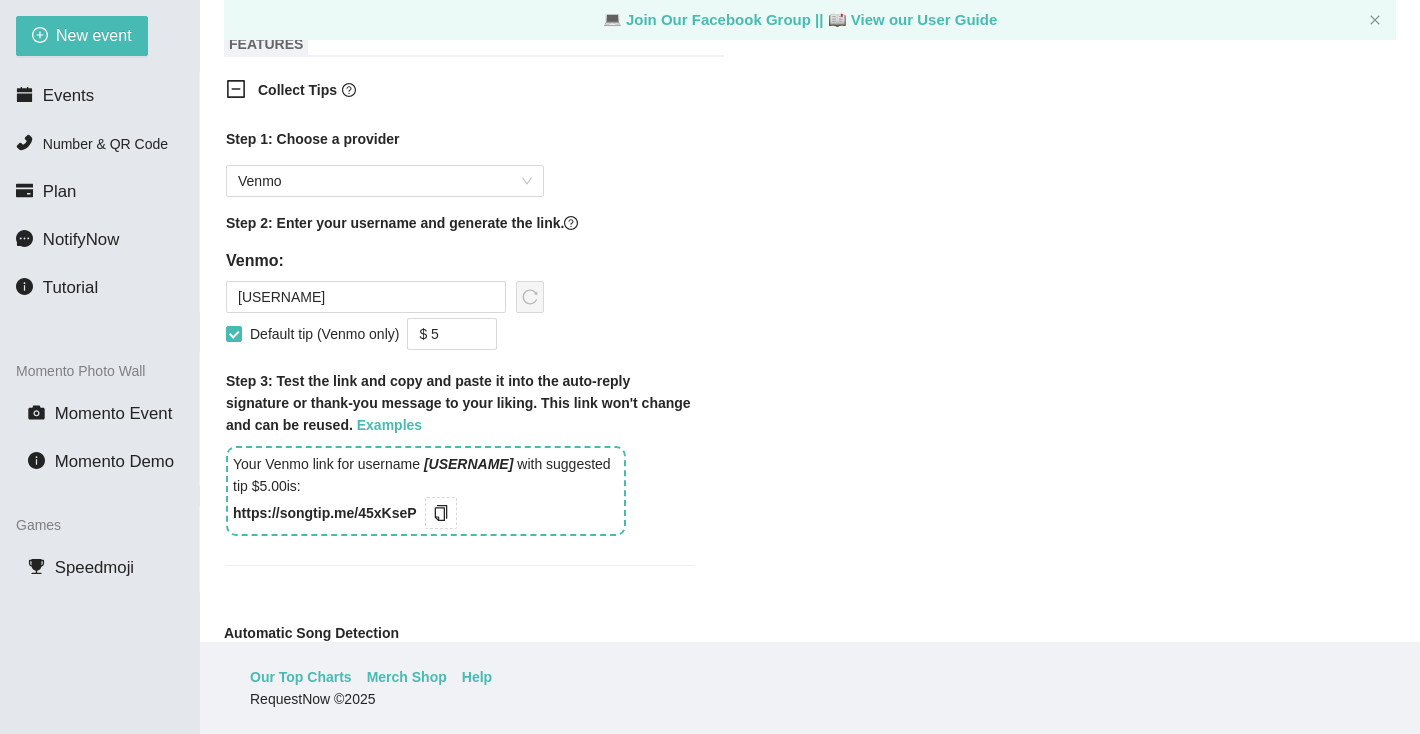 scroll, scrollTop: 1170, scrollLeft: 0, axis: vertical 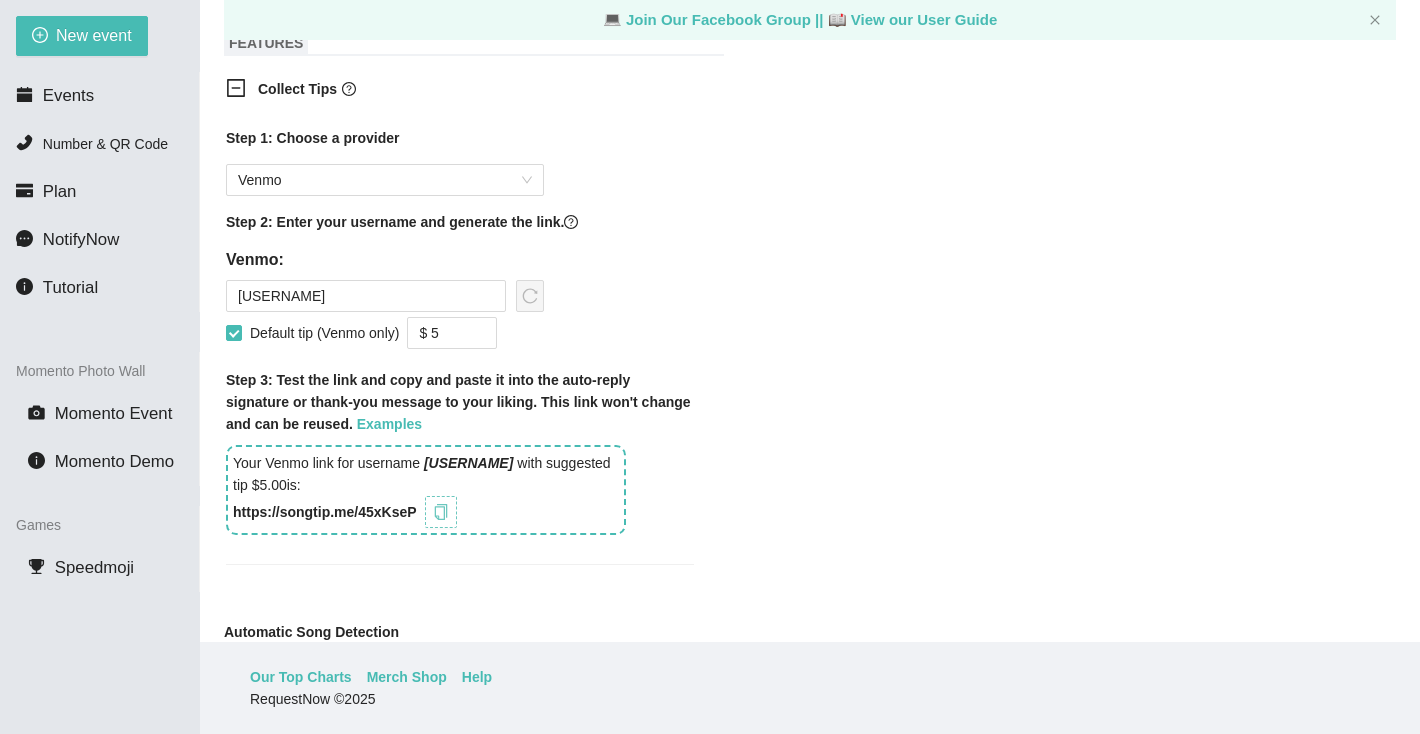 click 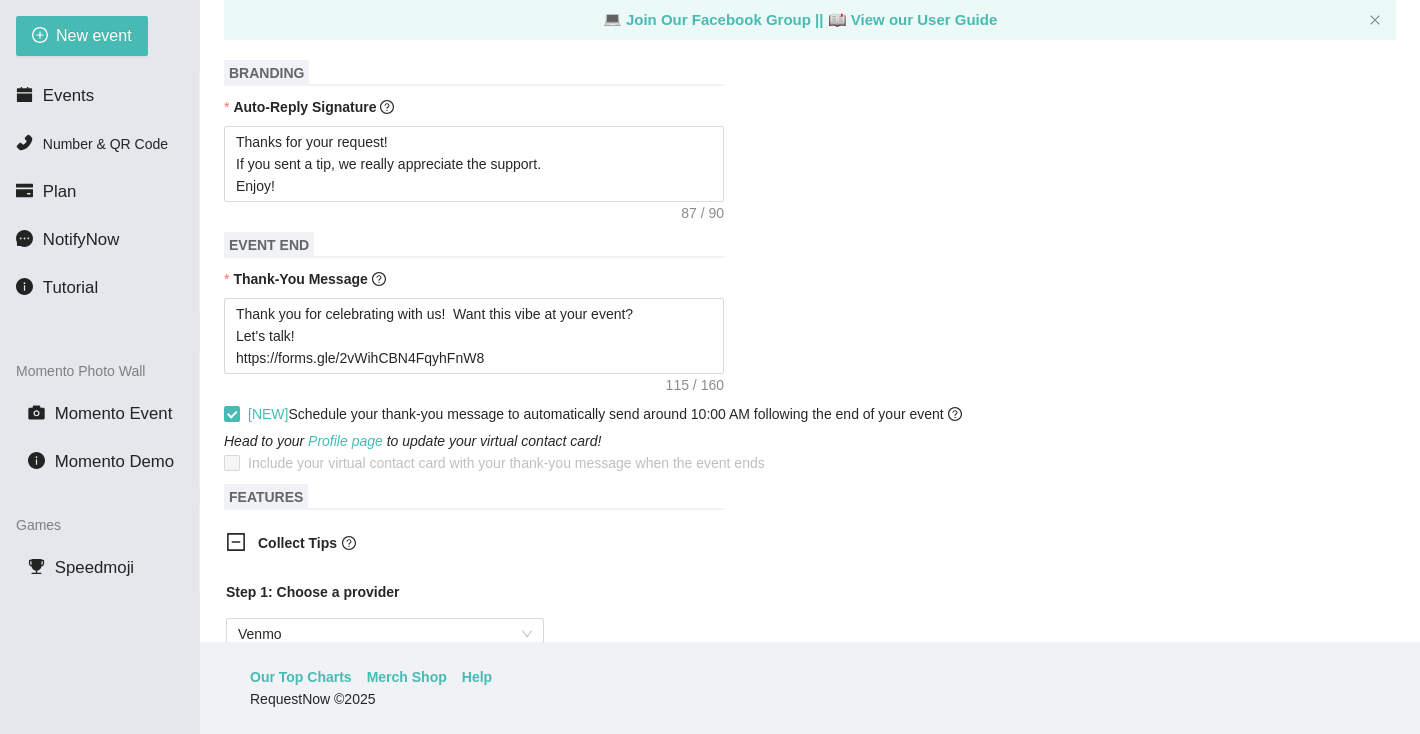 scroll, scrollTop: 487, scrollLeft: 0, axis: vertical 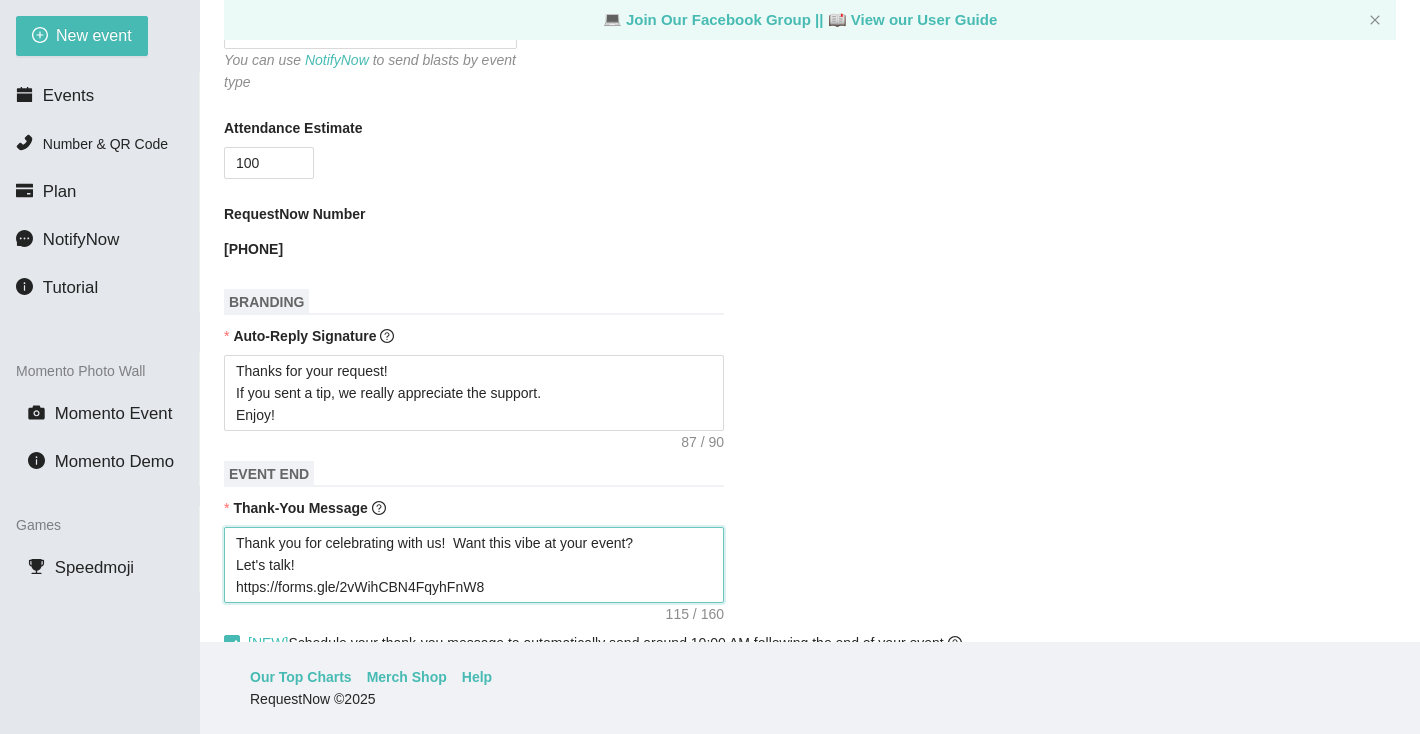 click on "Thank you for celebrating with us!  Want this vibe at your event?
Let's talk!
https://forms.gle/2vWihCBN4FqyhFnW8" at bounding box center [474, 565] 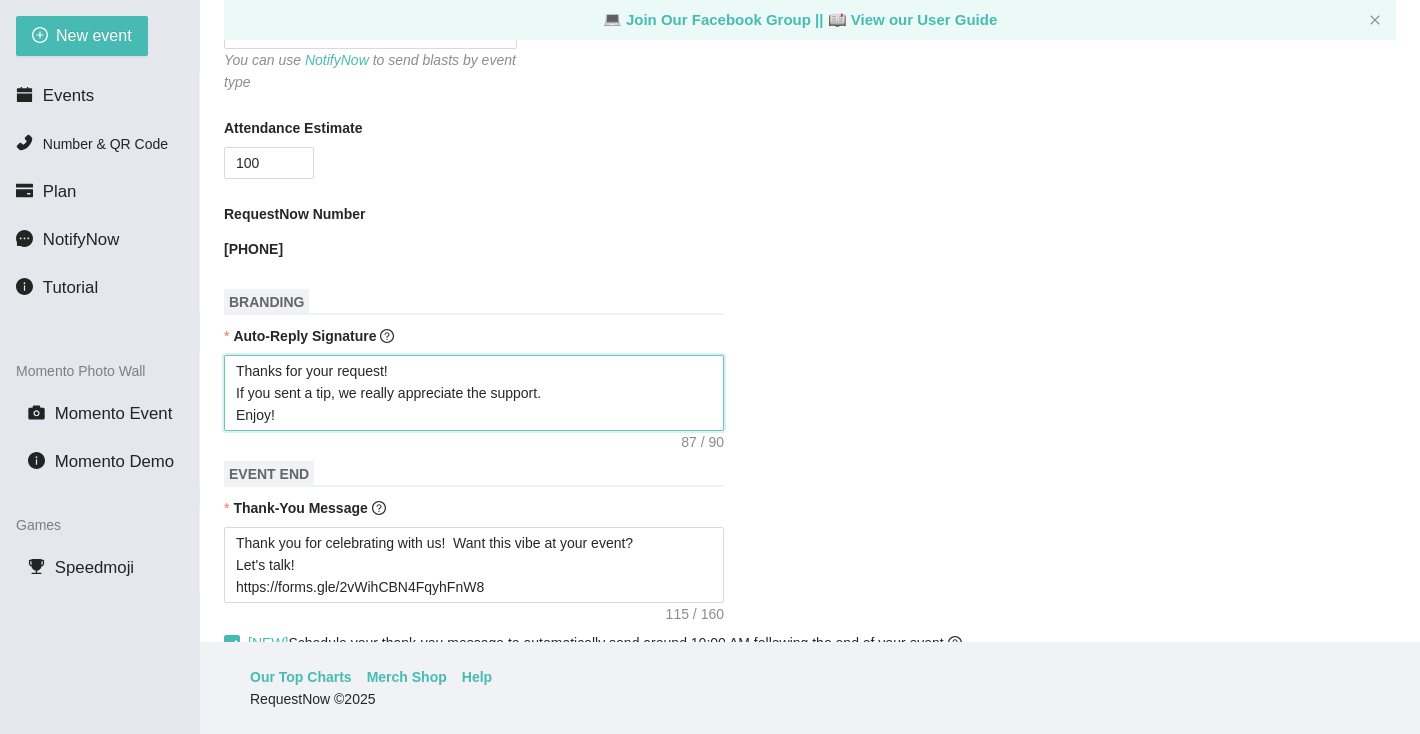 paste 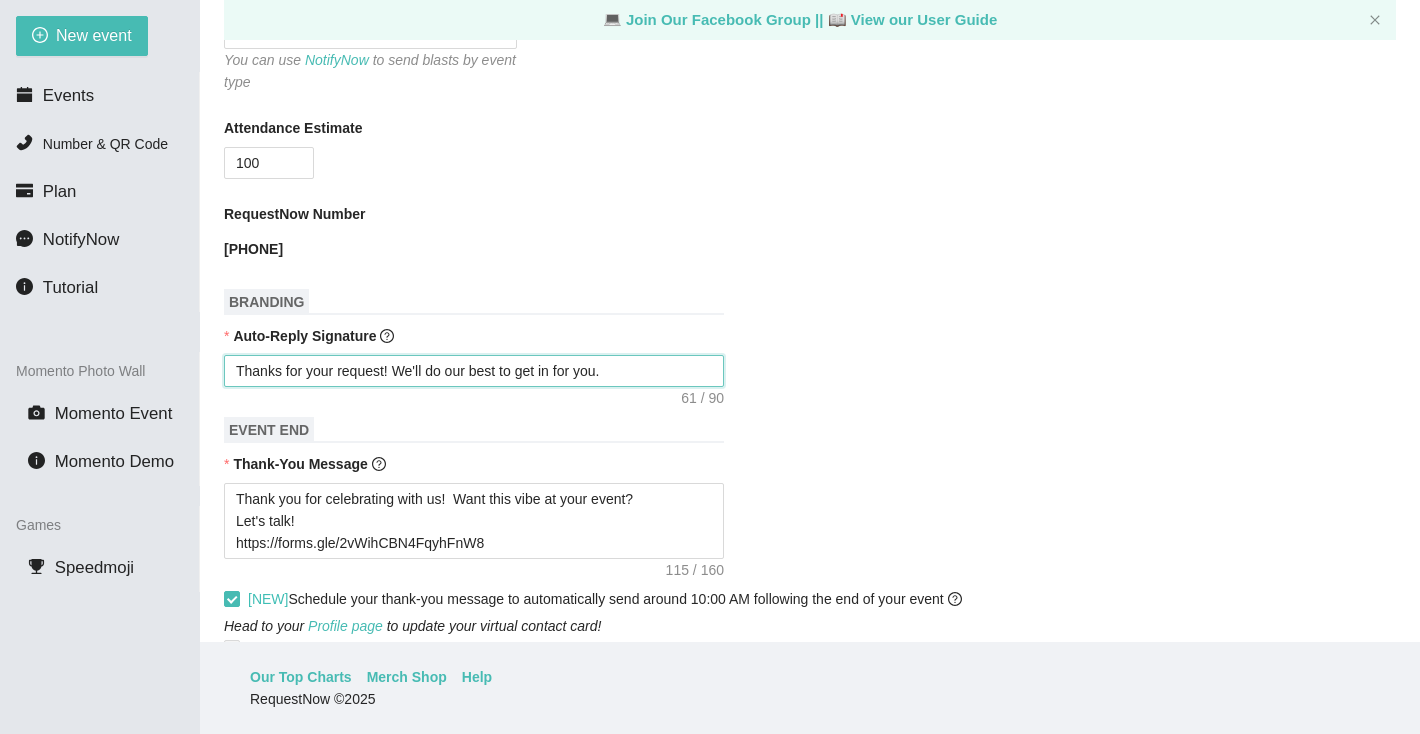 drag, startPoint x: 398, startPoint y: 368, endPoint x: 656, endPoint y: 374, distance: 258.06976 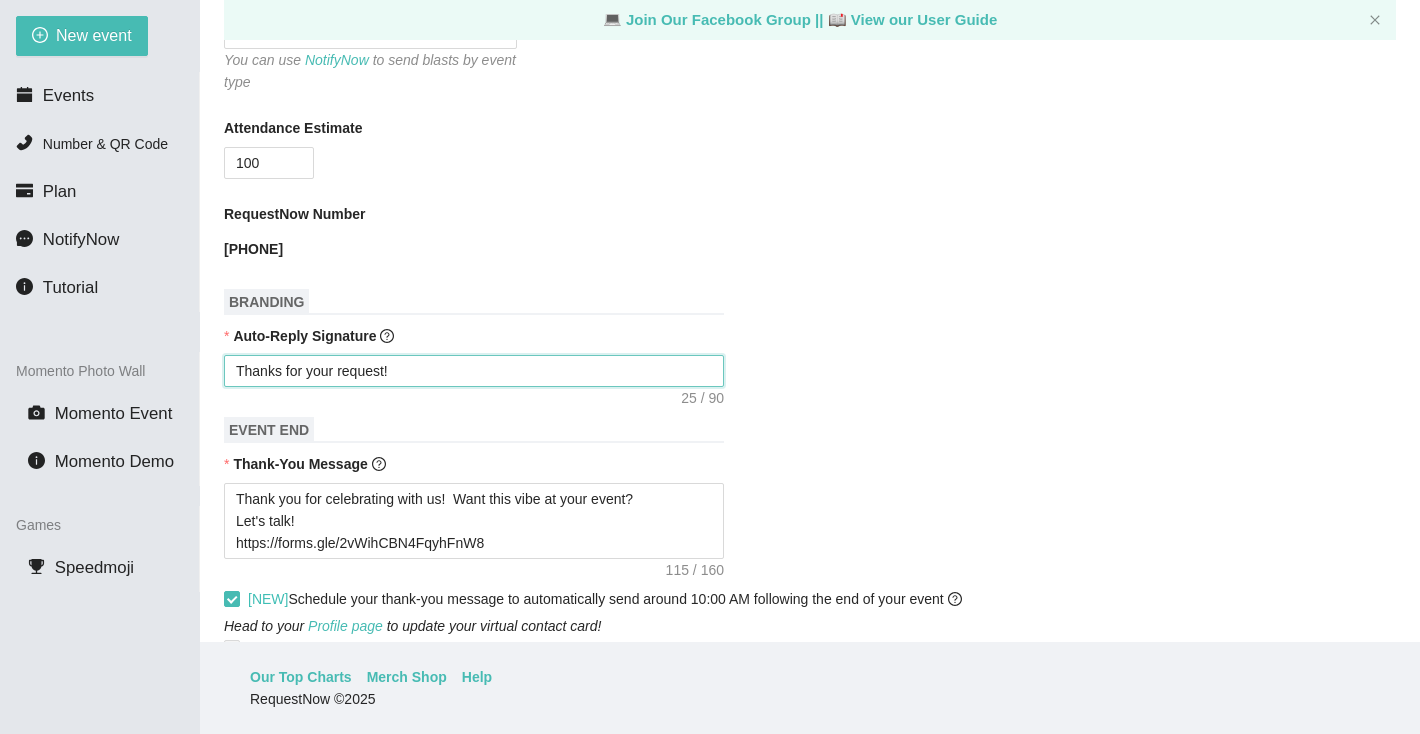 paste on "https://songtip.me/45xKseP" 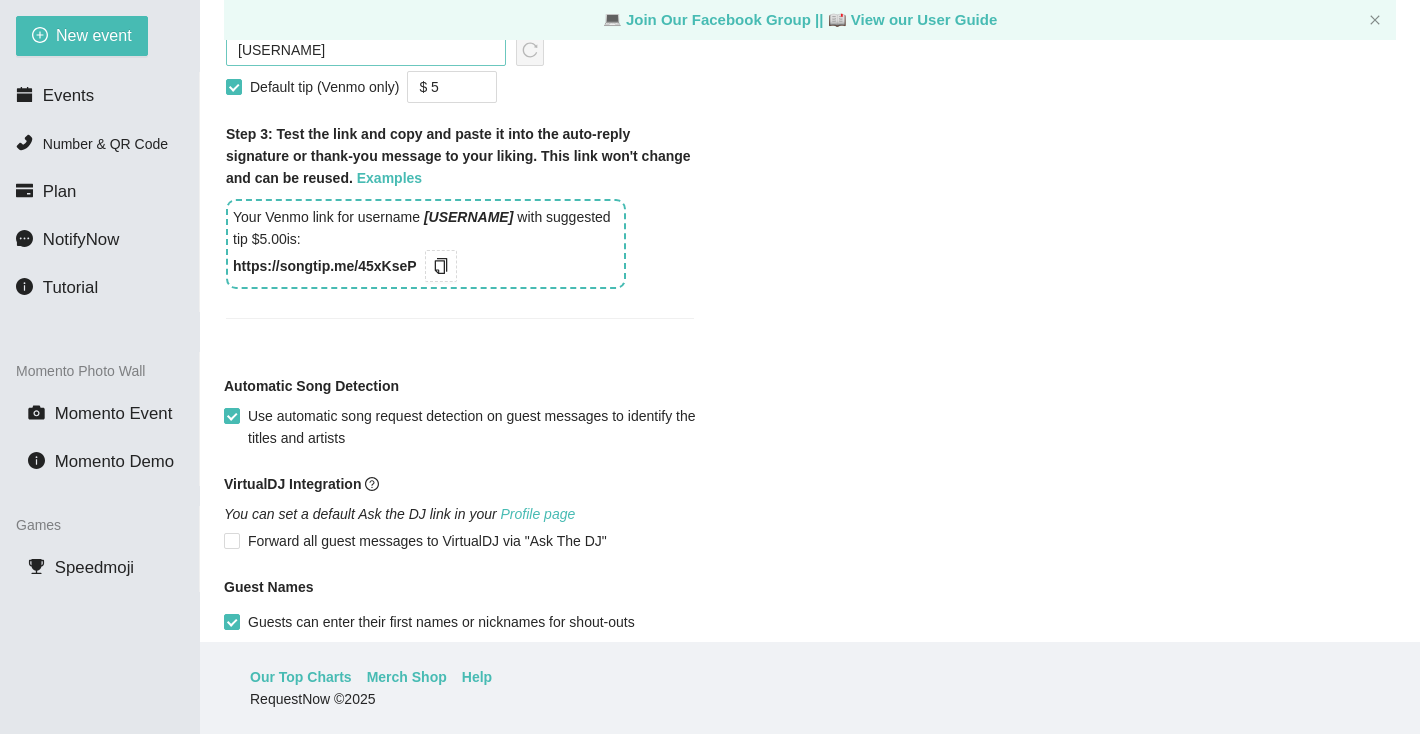 scroll, scrollTop: 1629, scrollLeft: 0, axis: vertical 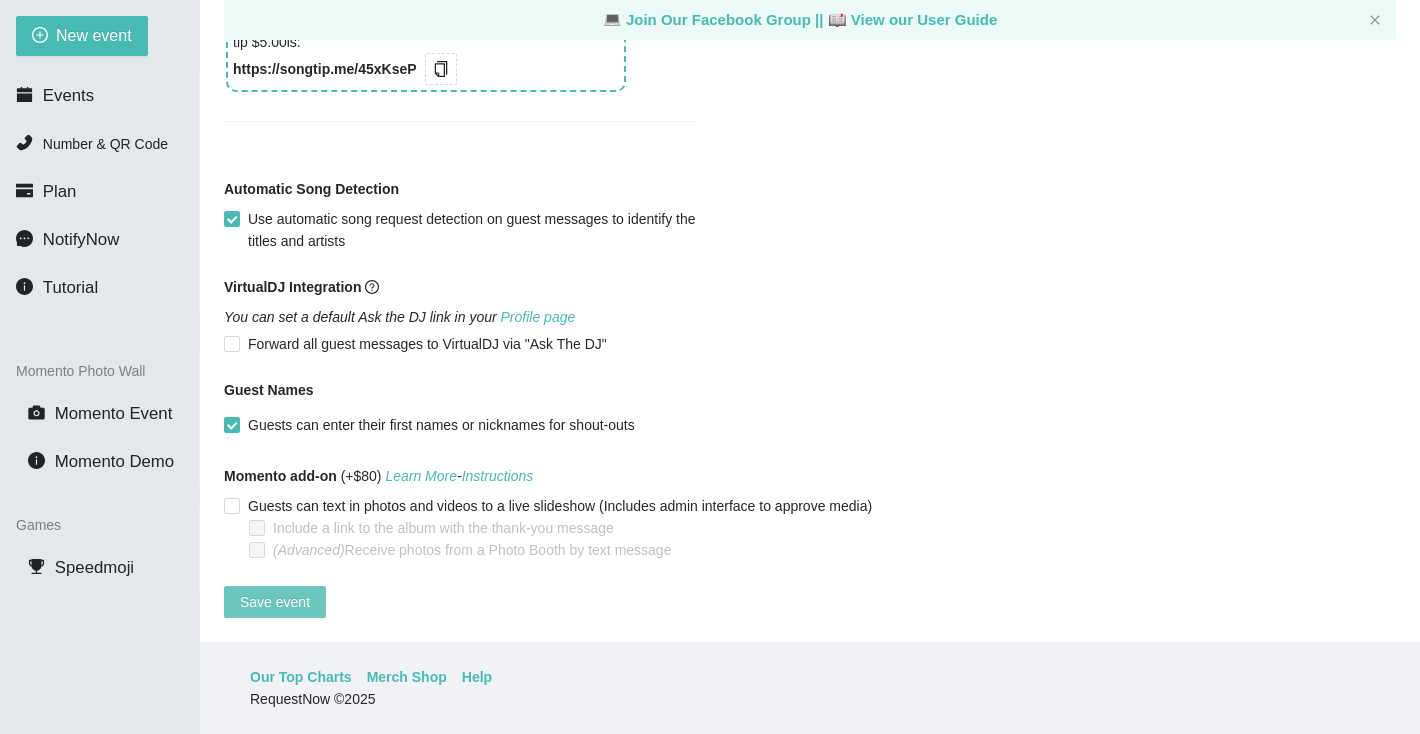 click on "Save event" at bounding box center (275, 602) 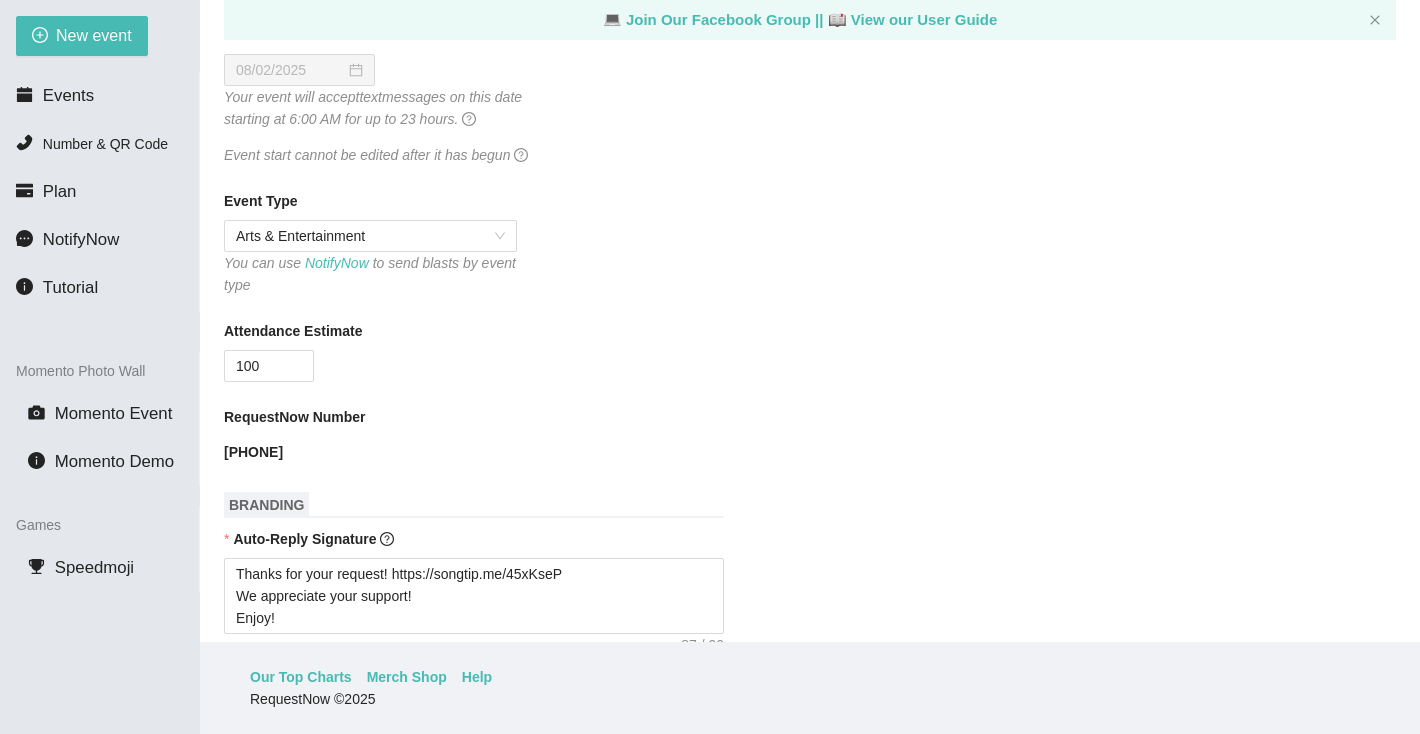 scroll, scrollTop: 0, scrollLeft: 0, axis: both 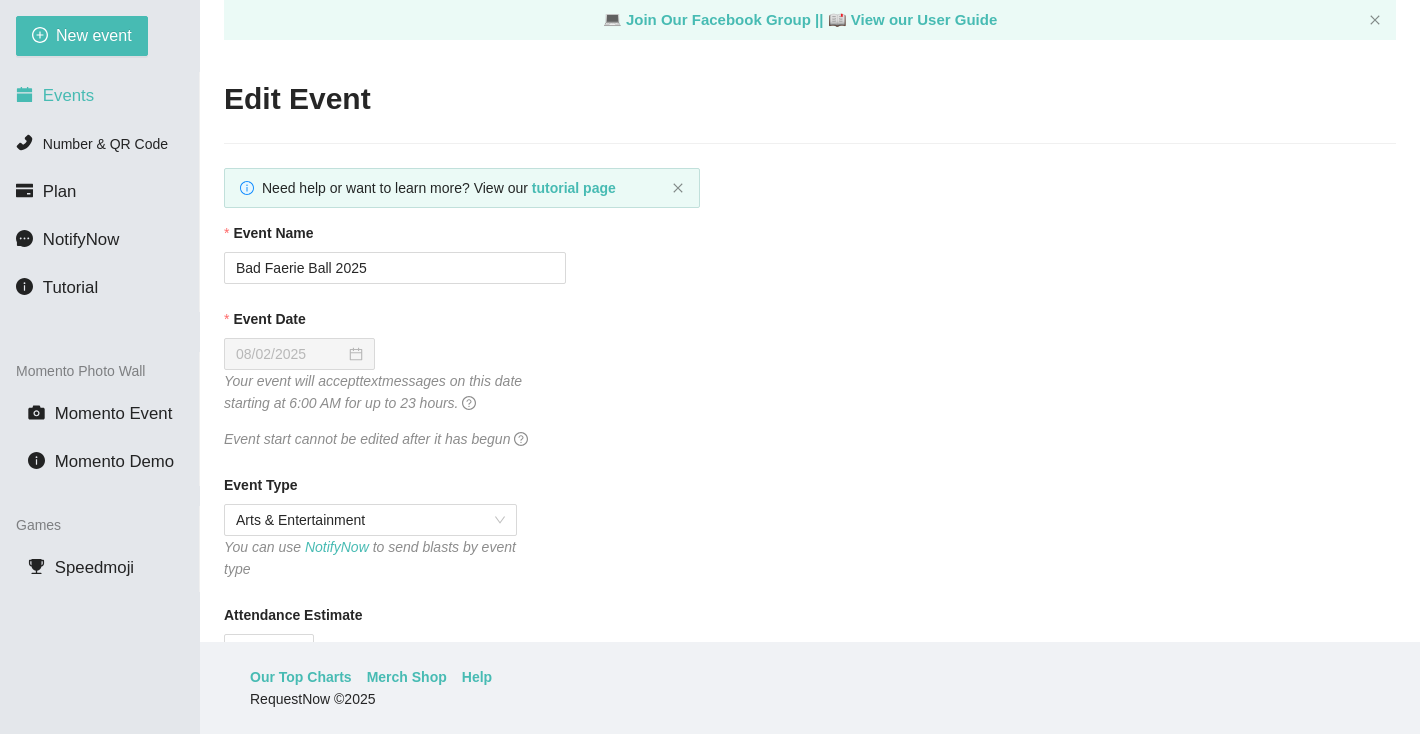 click on "Events" at bounding box center [68, 95] 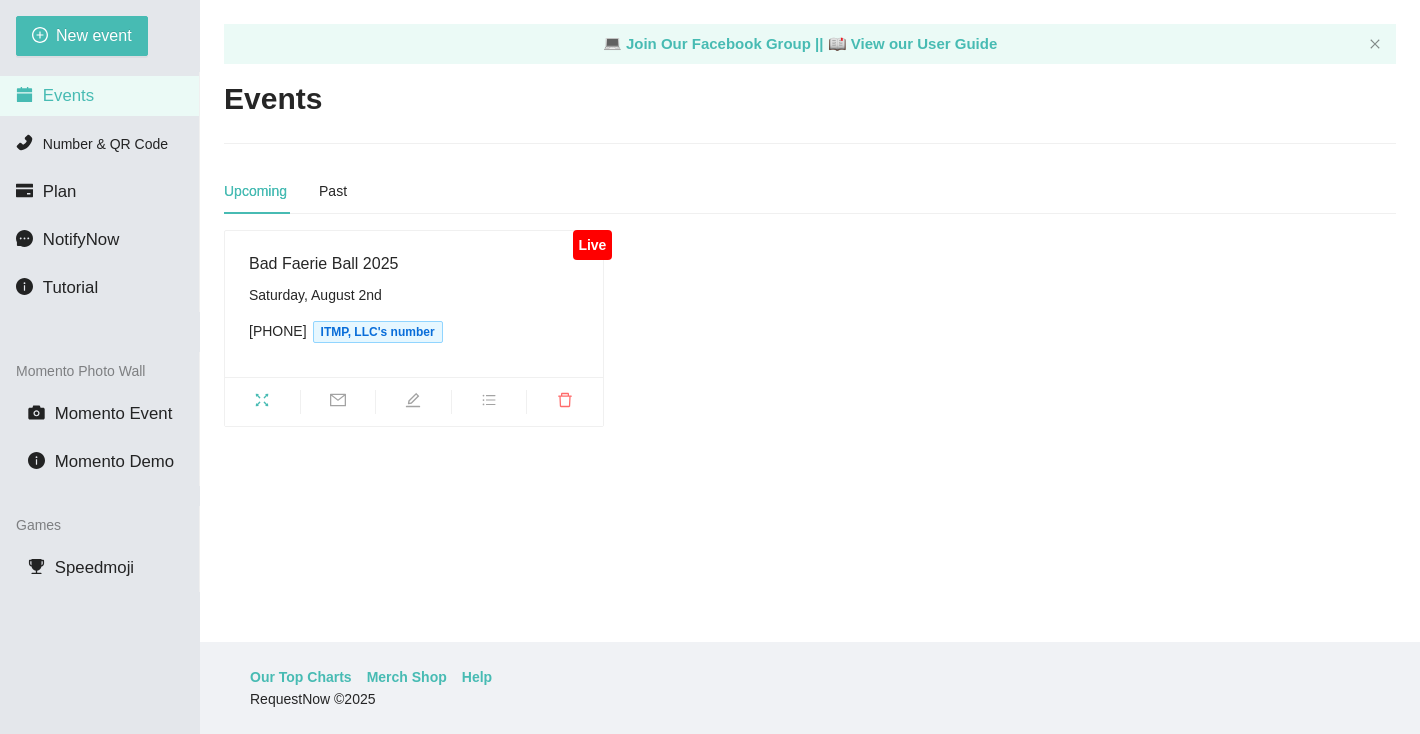 click on "Live" at bounding box center (592, 245) 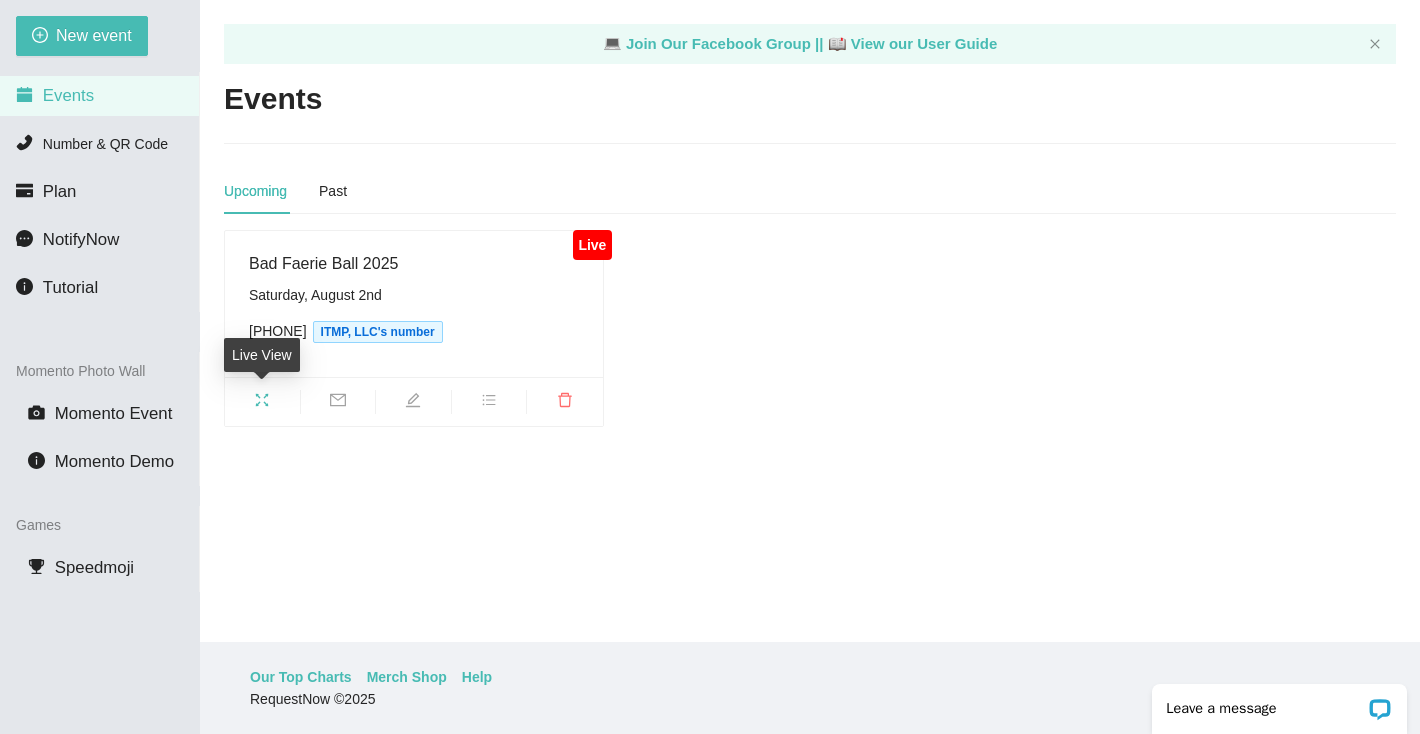 click 